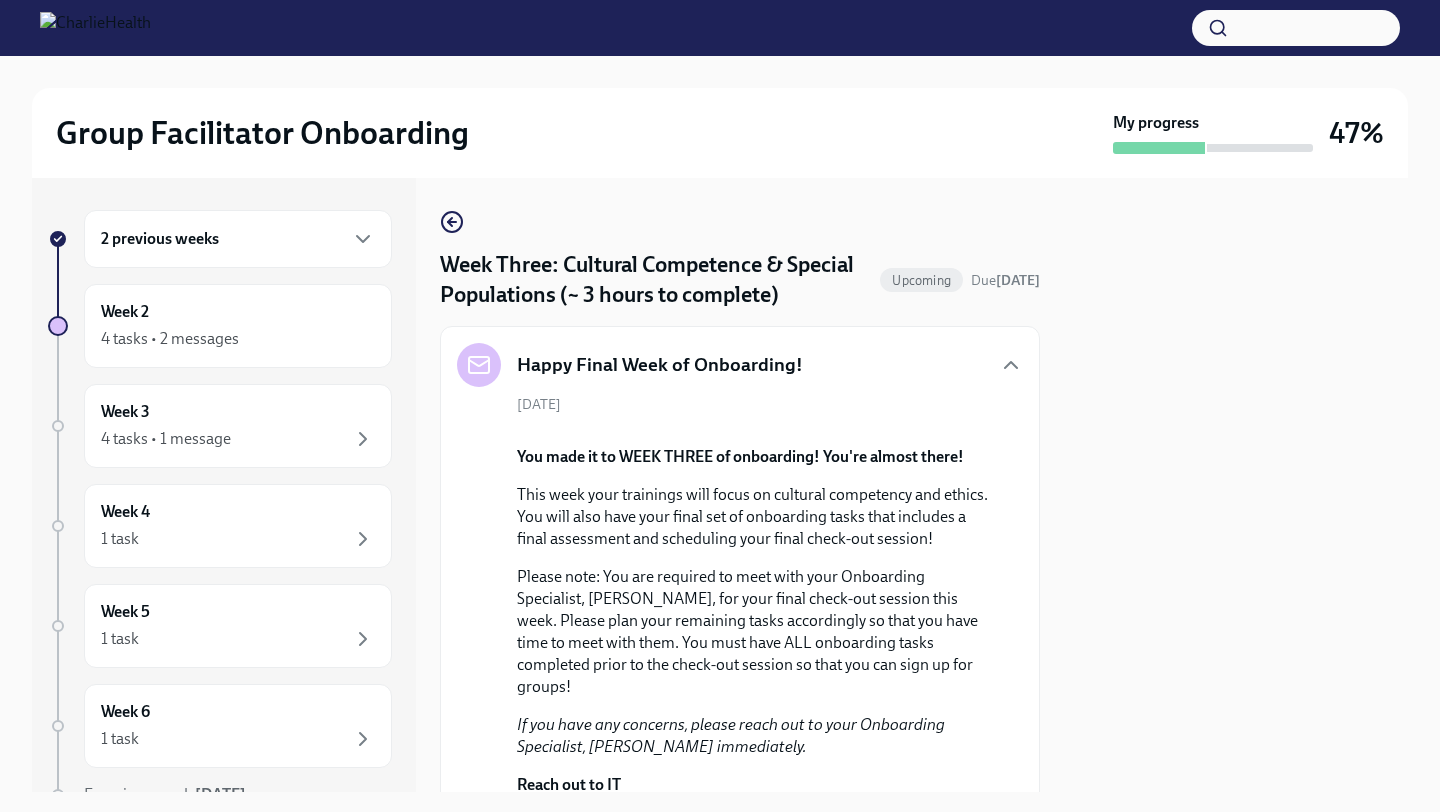 scroll, scrollTop: 0, scrollLeft: 0, axis: both 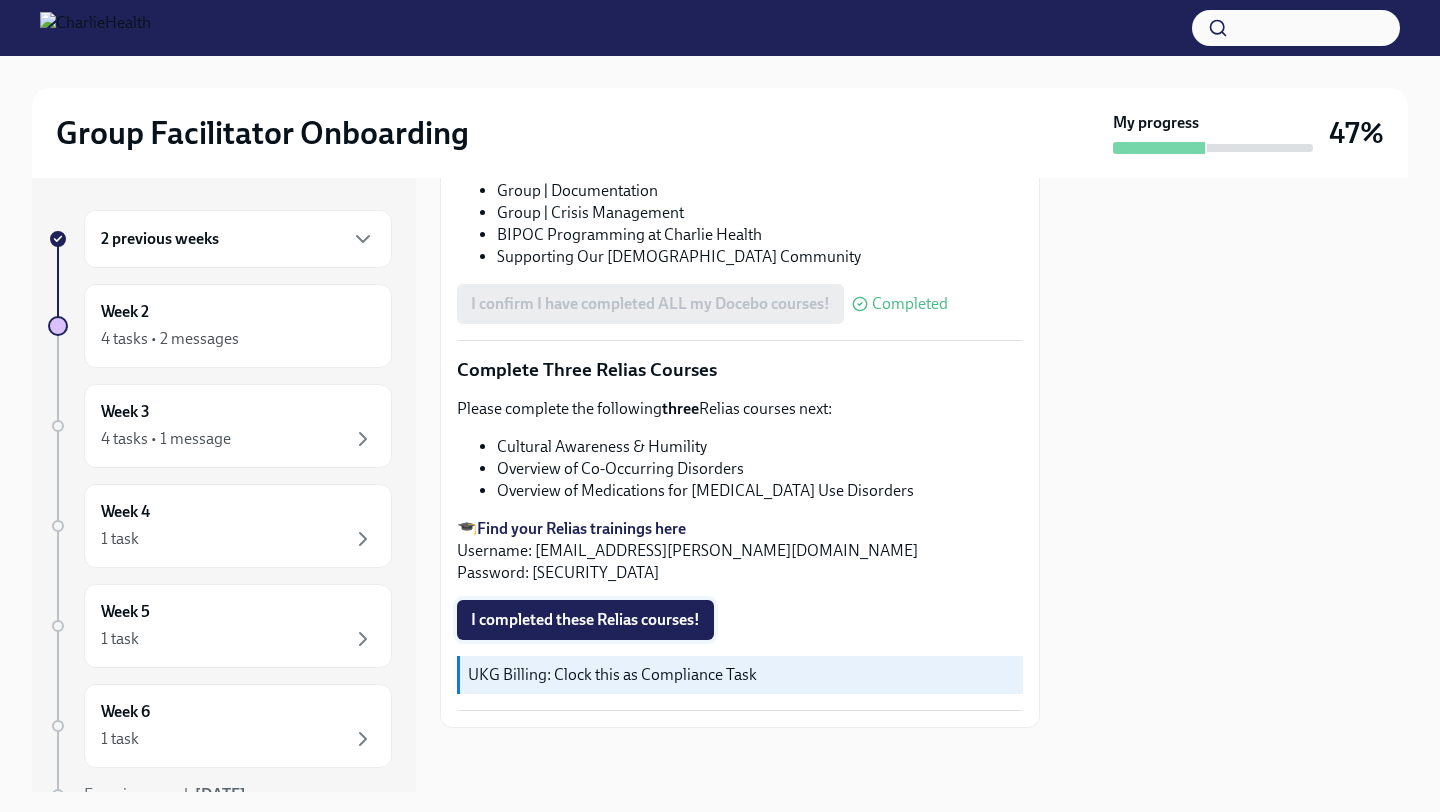 click on "I completed these Relias courses!" at bounding box center (585, 620) 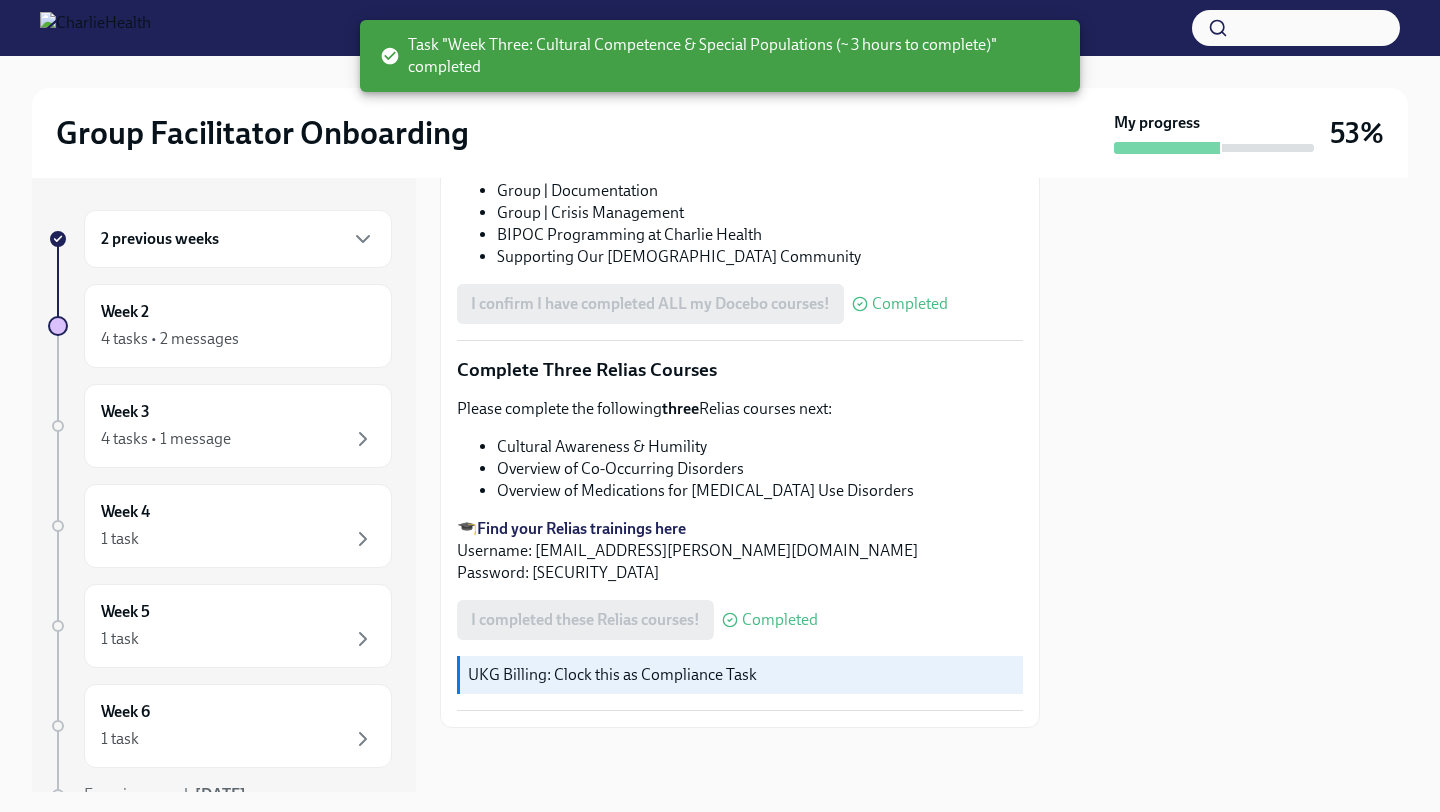 scroll, scrollTop: 2153, scrollLeft: 0, axis: vertical 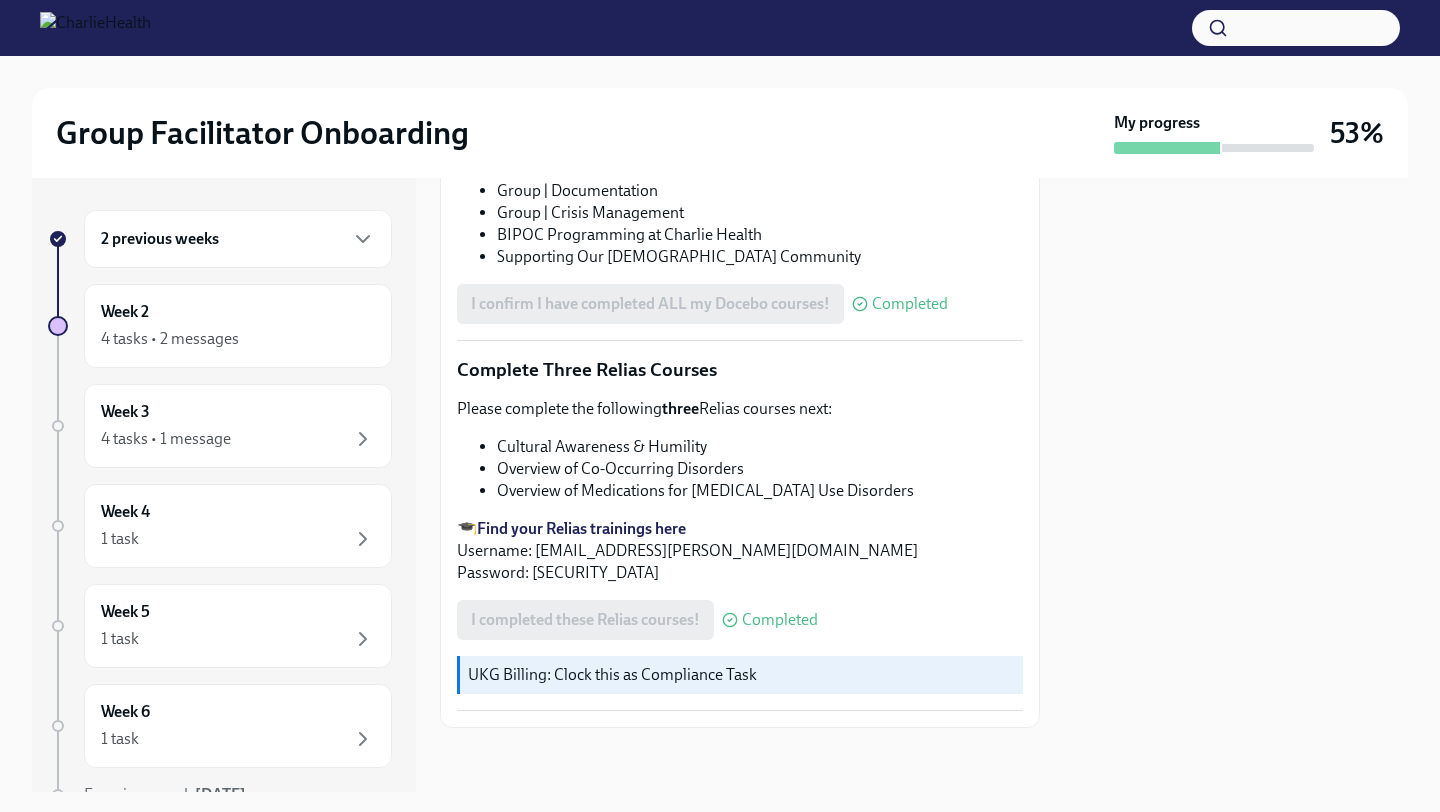 click on "Working with clients all over the country, we as providers will experience many different cultures and special populations. Please take the following courses in [GEOGRAPHIC_DATA] and [GEOGRAPHIC_DATA]. Complete Two Docebo Courses Please complete these  two  Docebo courses next:
BIPOC Programming at Charlie Health
Supporting Our [DEMOGRAPHIC_DATA] Community
🎓  Click here to access your Docebo courses!
NOTE: You must be logged into  OKTA  to access Docebo I completed these Docebo courses! Completed UKG Billing: Clock this as Onboarding Training Docebo Completion Check At this point, ALL your Docebo courses should be completed! Please double check at this time, and confirm below.
You can view your Docebo transcript ➡️  HERE !
Here is a list of all the Docebo courses you should have completed in onboarding:
Clinical Software Setup | Groups (IC)
Charlie Health Essentials (IC)
Charlie Health Foundations
HIPAA for Covered Entities
Core Compliance
Group | Tech Success
Group | Skills for Facilitators" at bounding box center [740, -91] 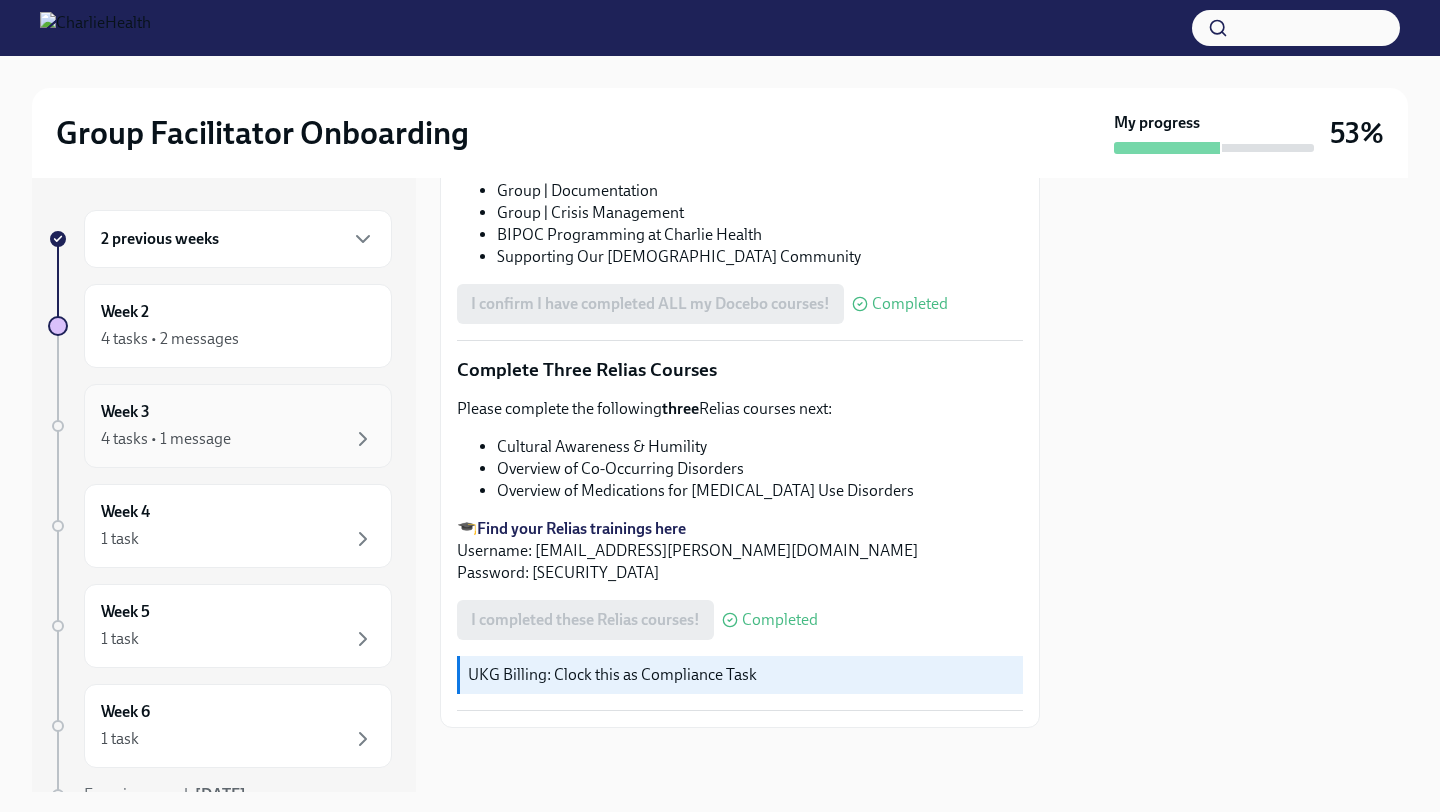 click on "Week 3 4 tasks • 1 message" at bounding box center [238, 426] 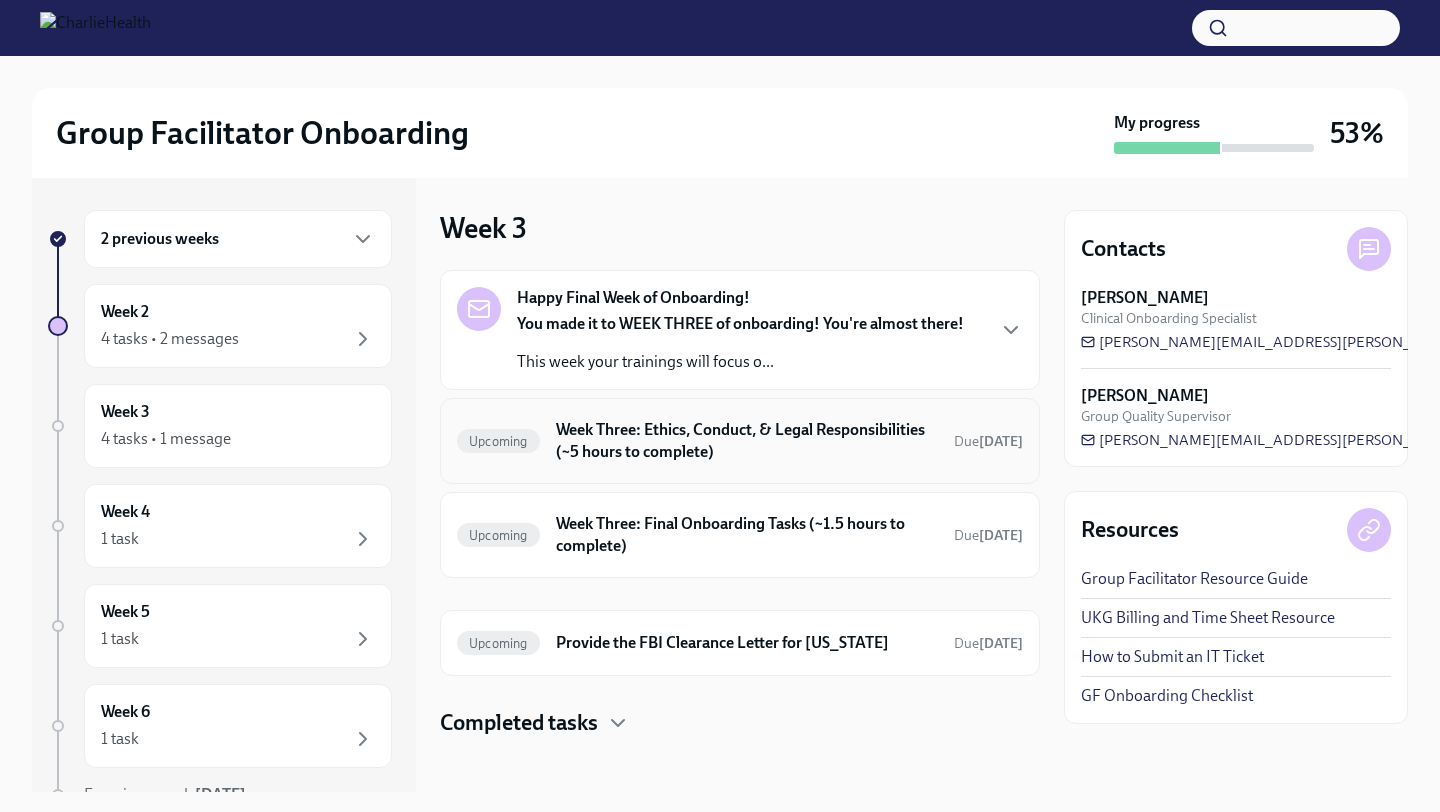 click on "Week Three: Ethics, Conduct, & Legal Responsibilities (~5 hours to complete)" at bounding box center (747, 441) 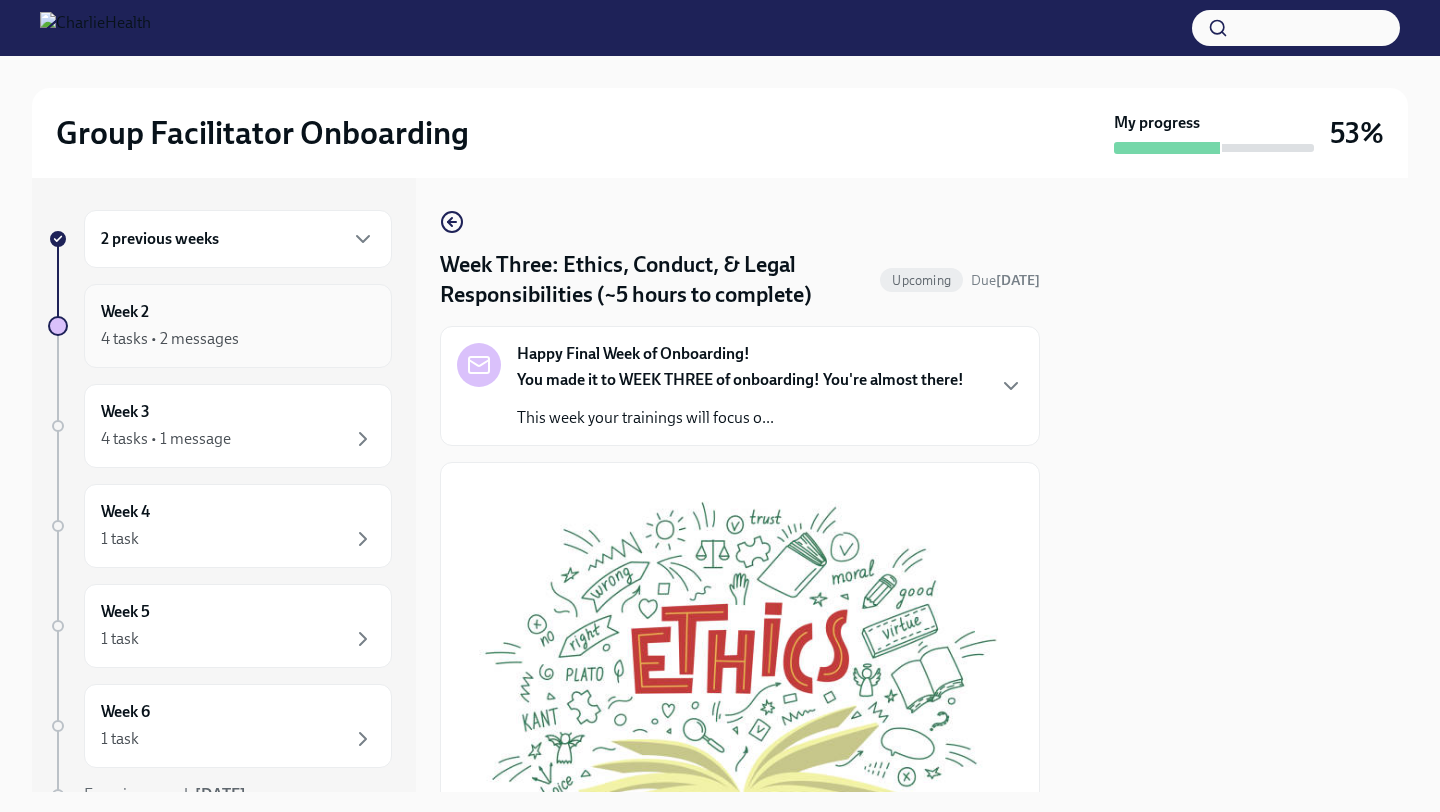 click on "4 tasks • 2 messages" at bounding box center (238, 339) 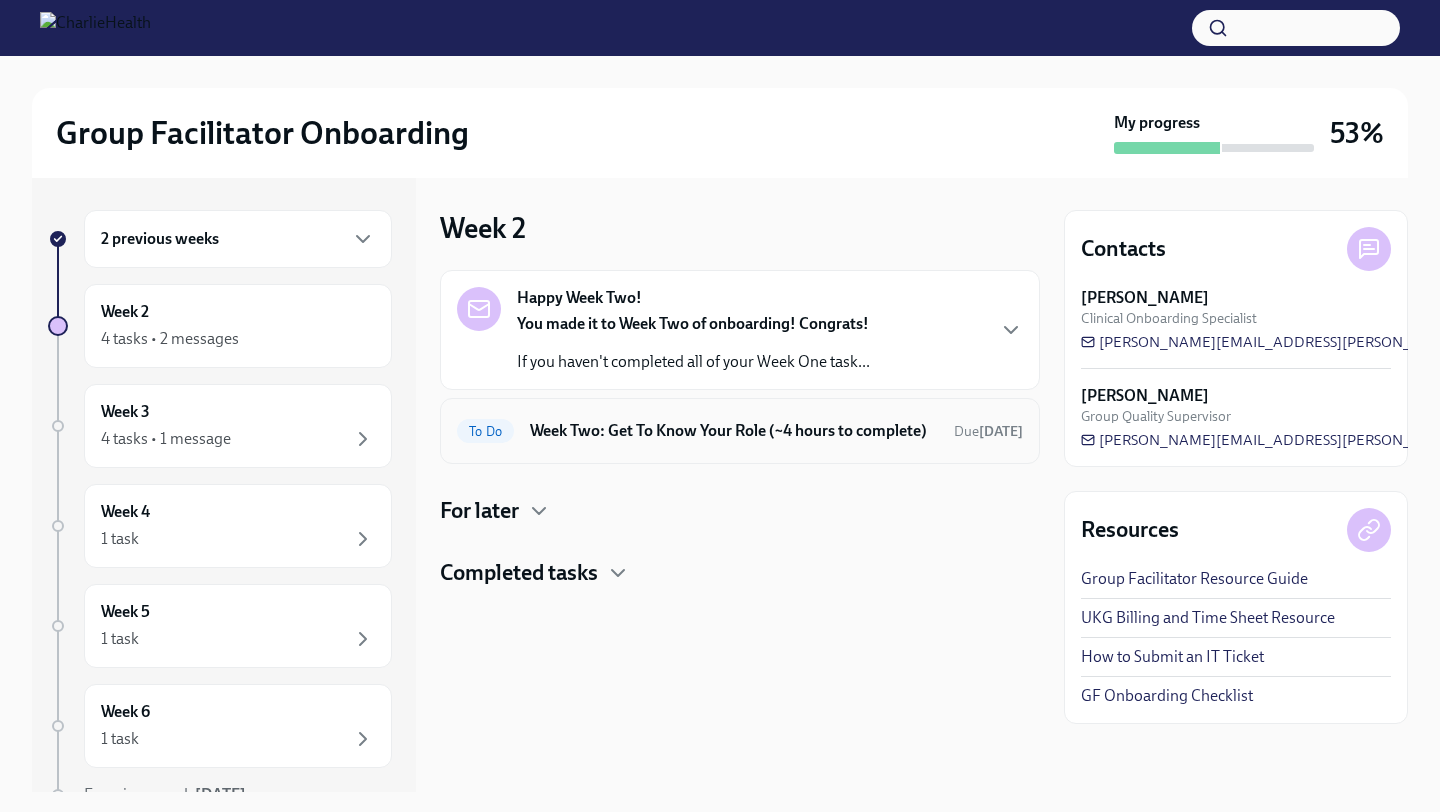 click on "Week Two: Get To Know Your Role (~4 hours to complete)" at bounding box center [734, 431] 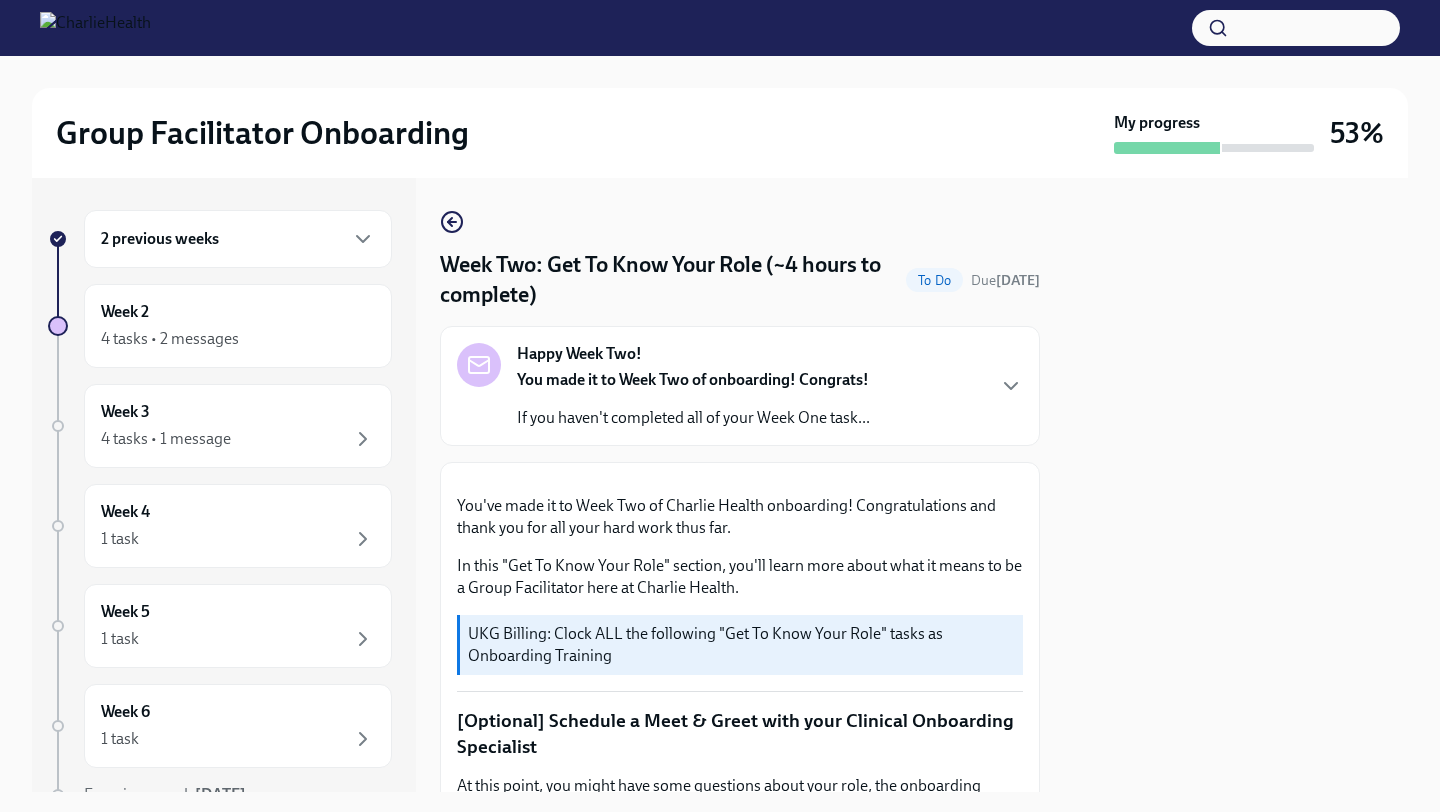 drag, startPoint x: 1041, startPoint y: 271, endPoint x: 1031, endPoint y: 260, distance: 14.866069 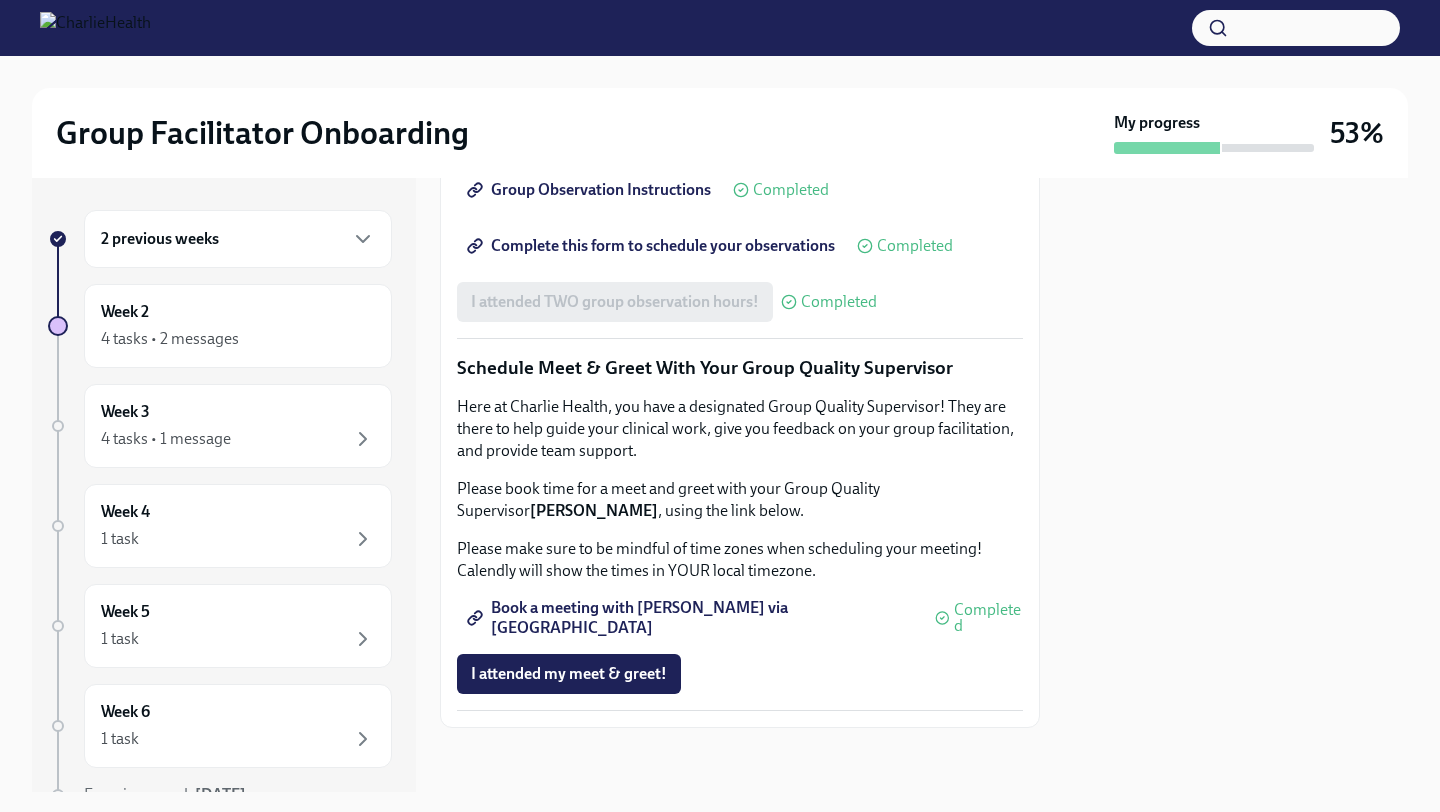 scroll, scrollTop: 1886, scrollLeft: 0, axis: vertical 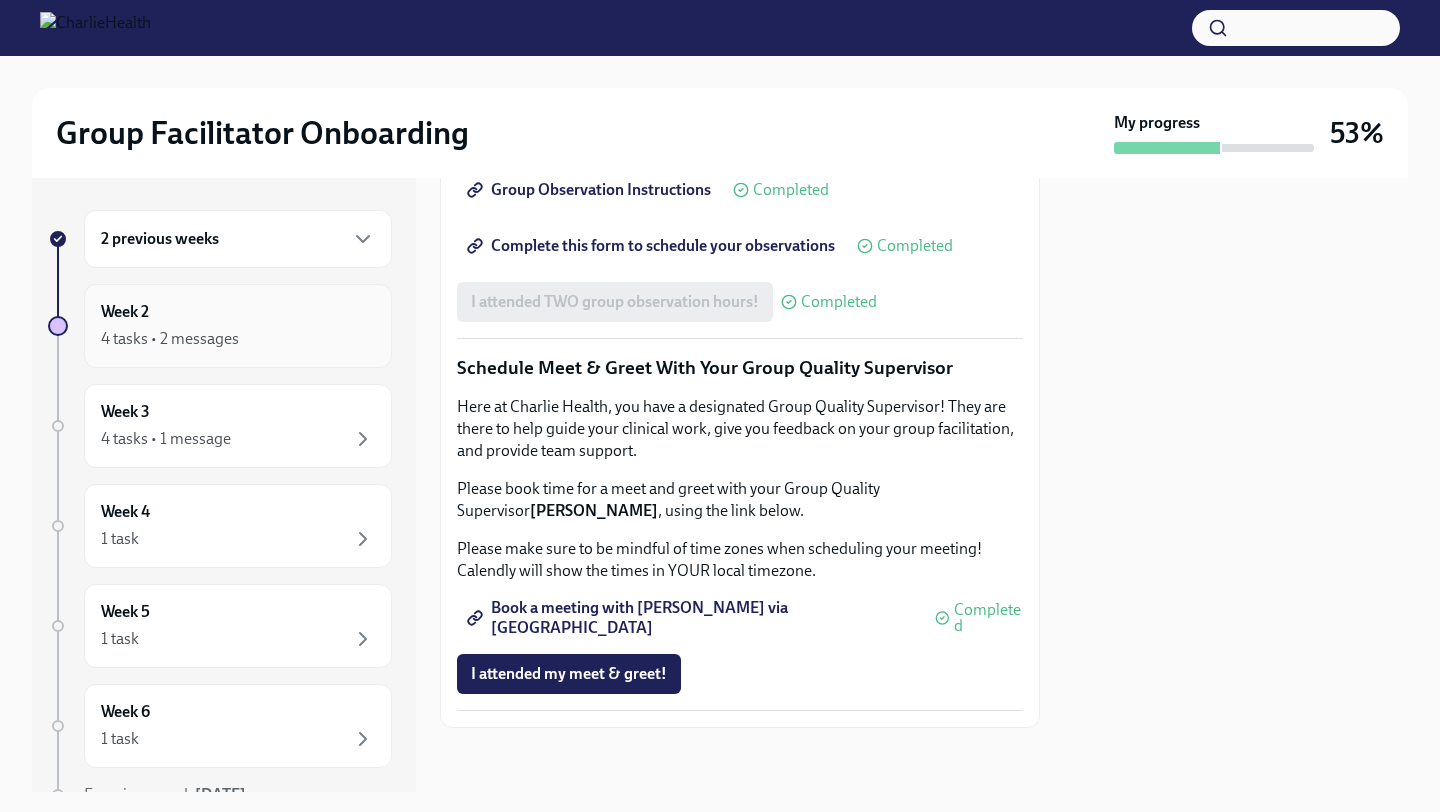 click on "Week 2 4 tasks • 2 messages" at bounding box center (238, 326) 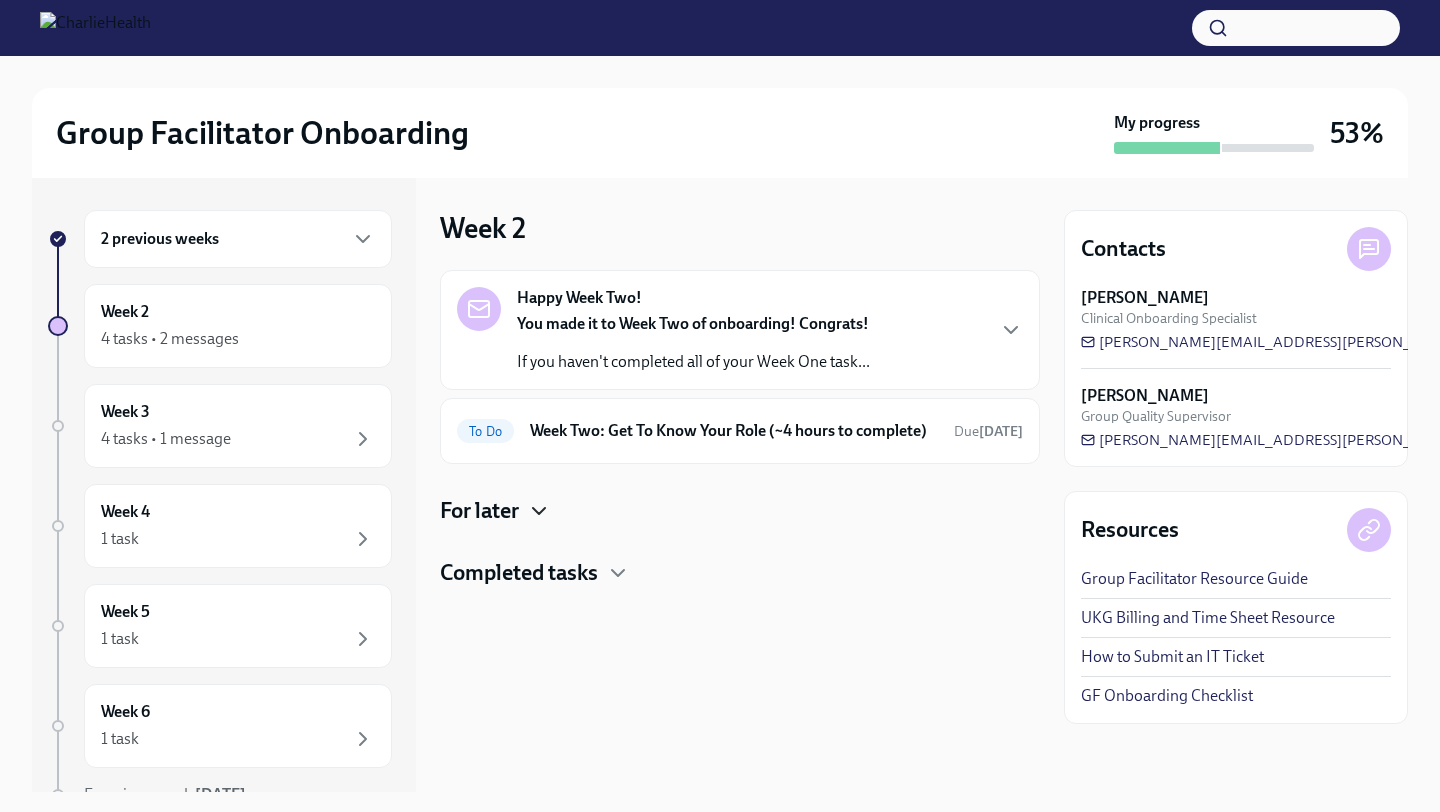 click 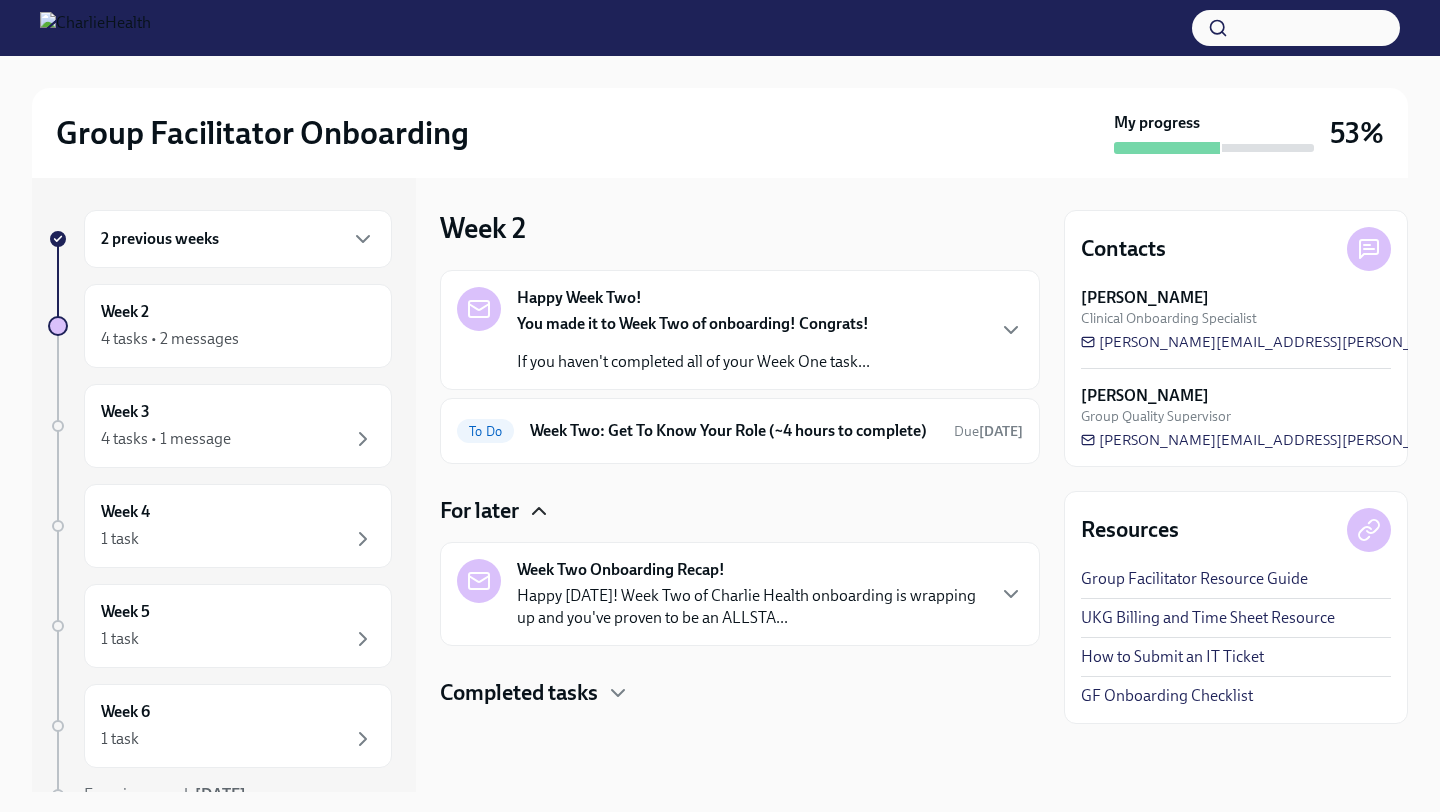click on "Happy [DATE]! Week Two of Charlie Health onboarding is wrapping up and you've proven to be an ALLSTA..." at bounding box center (750, 607) 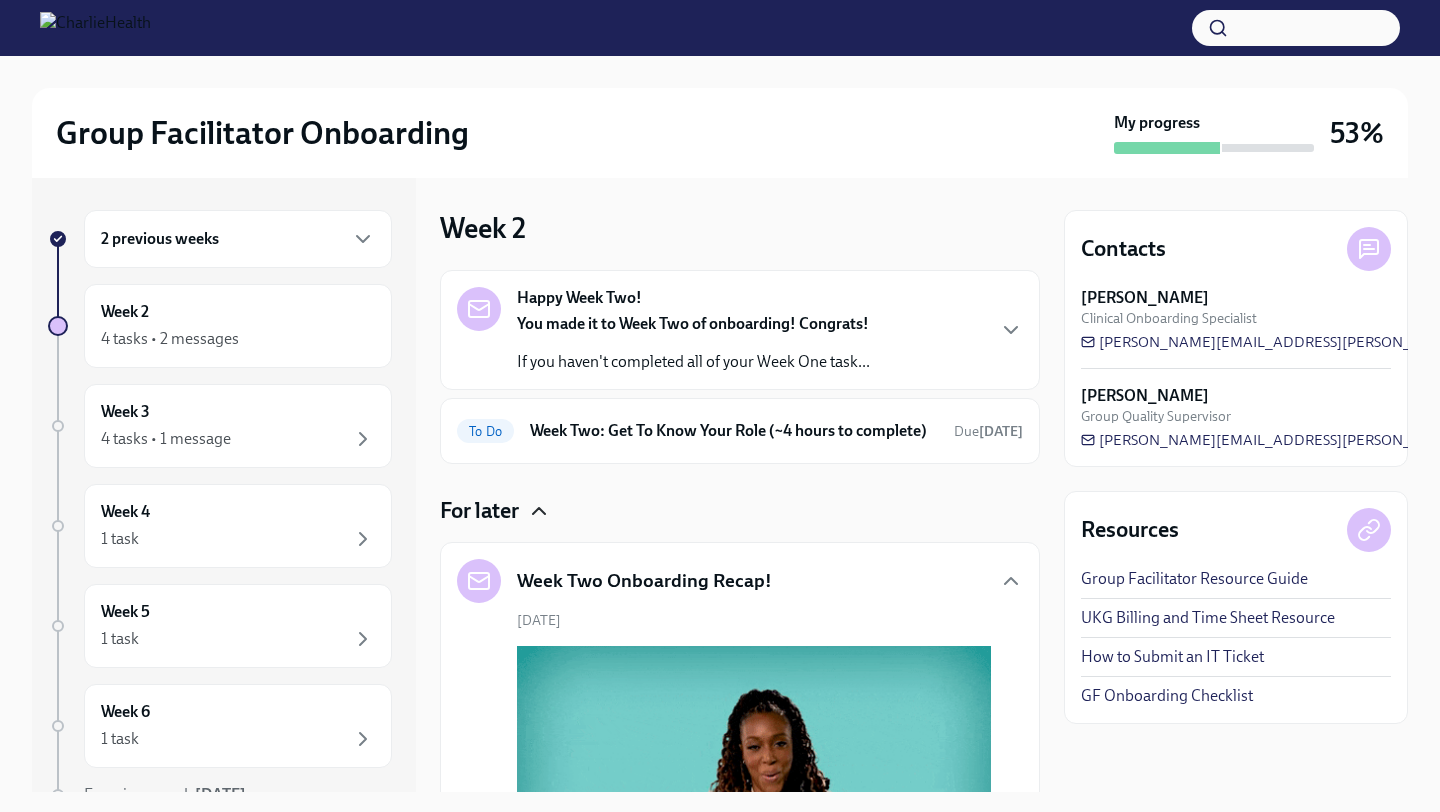 click on "Week Two Onboarding Recap!" at bounding box center [644, 581] 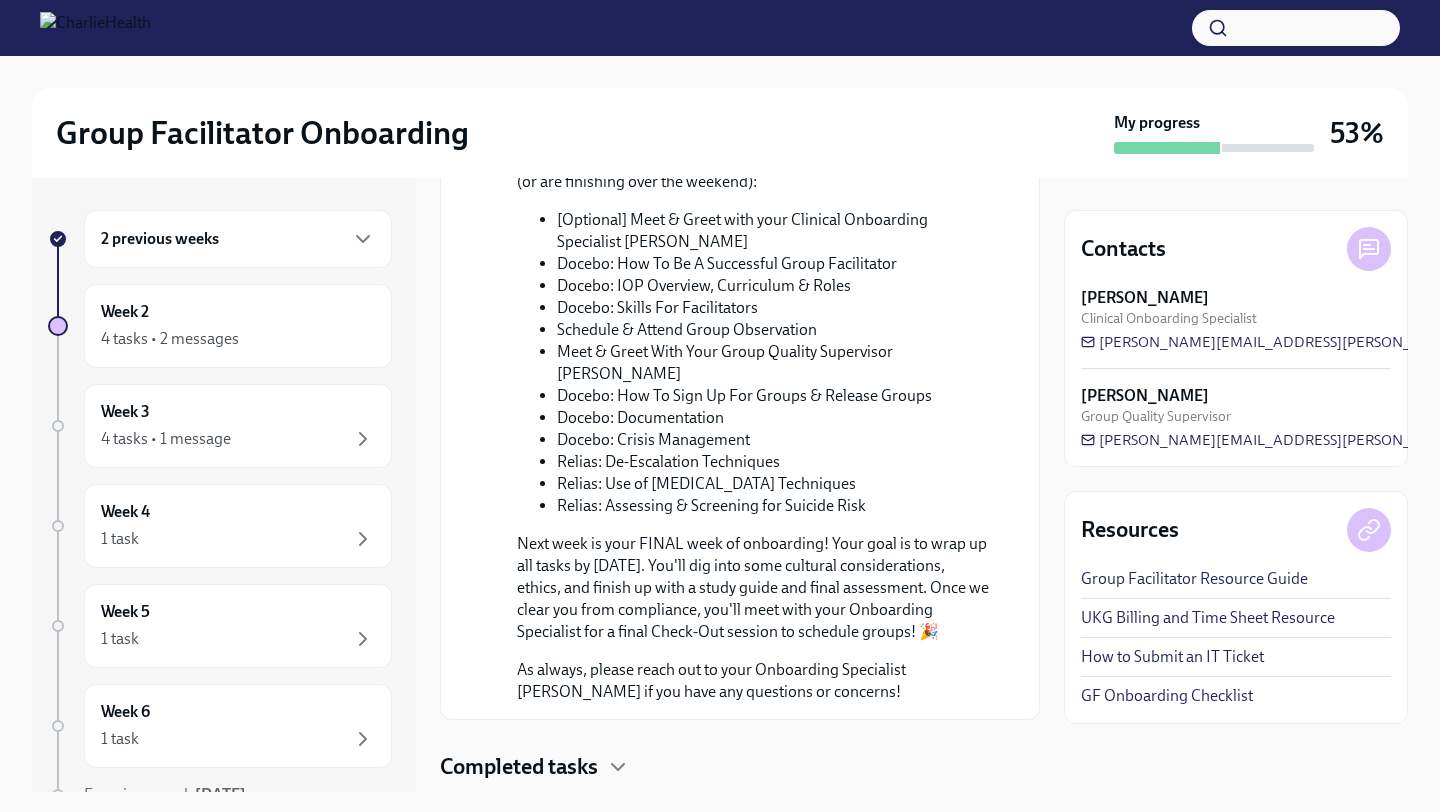 scroll, scrollTop: 891, scrollLeft: 0, axis: vertical 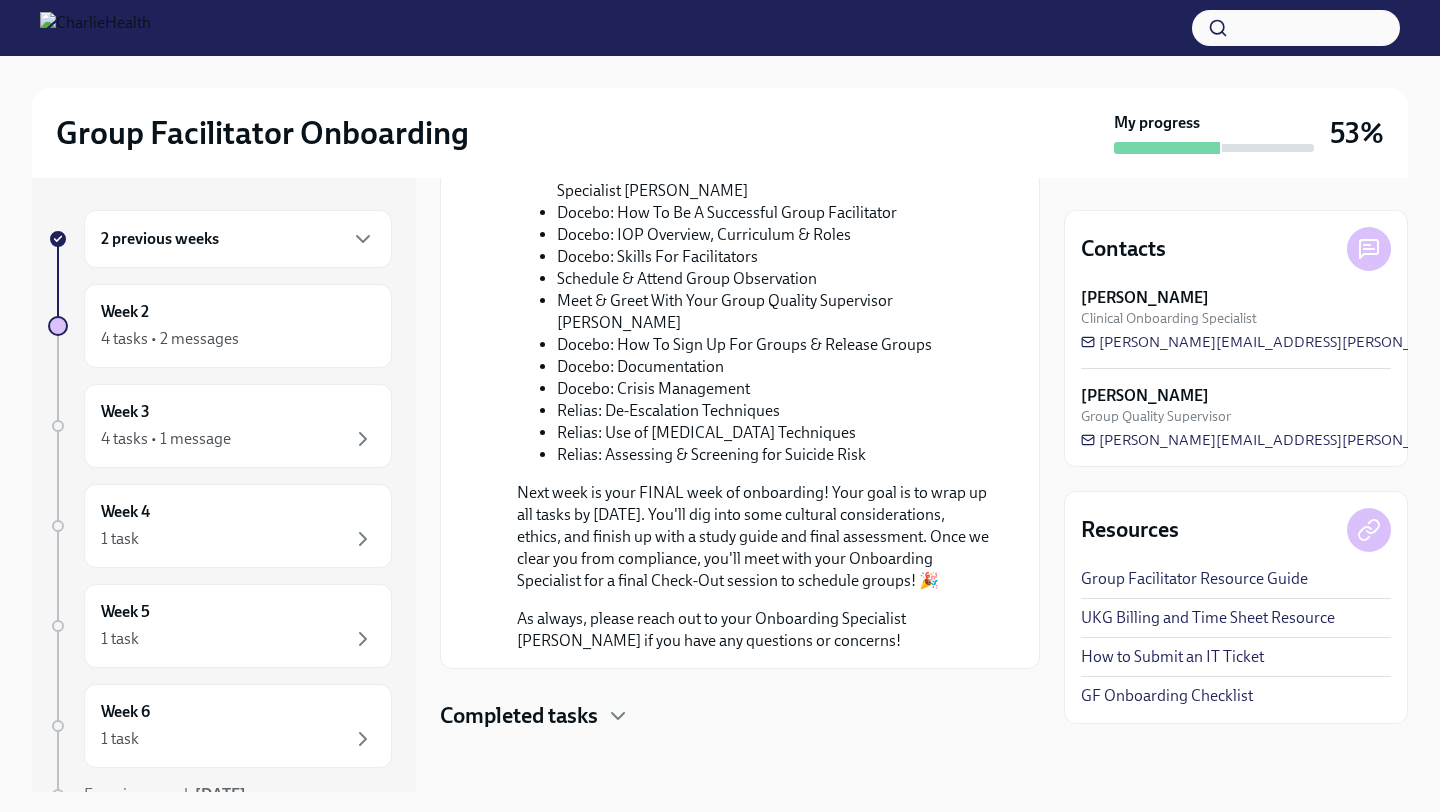 click on "Completed tasks" at bounding box center (519, 716) 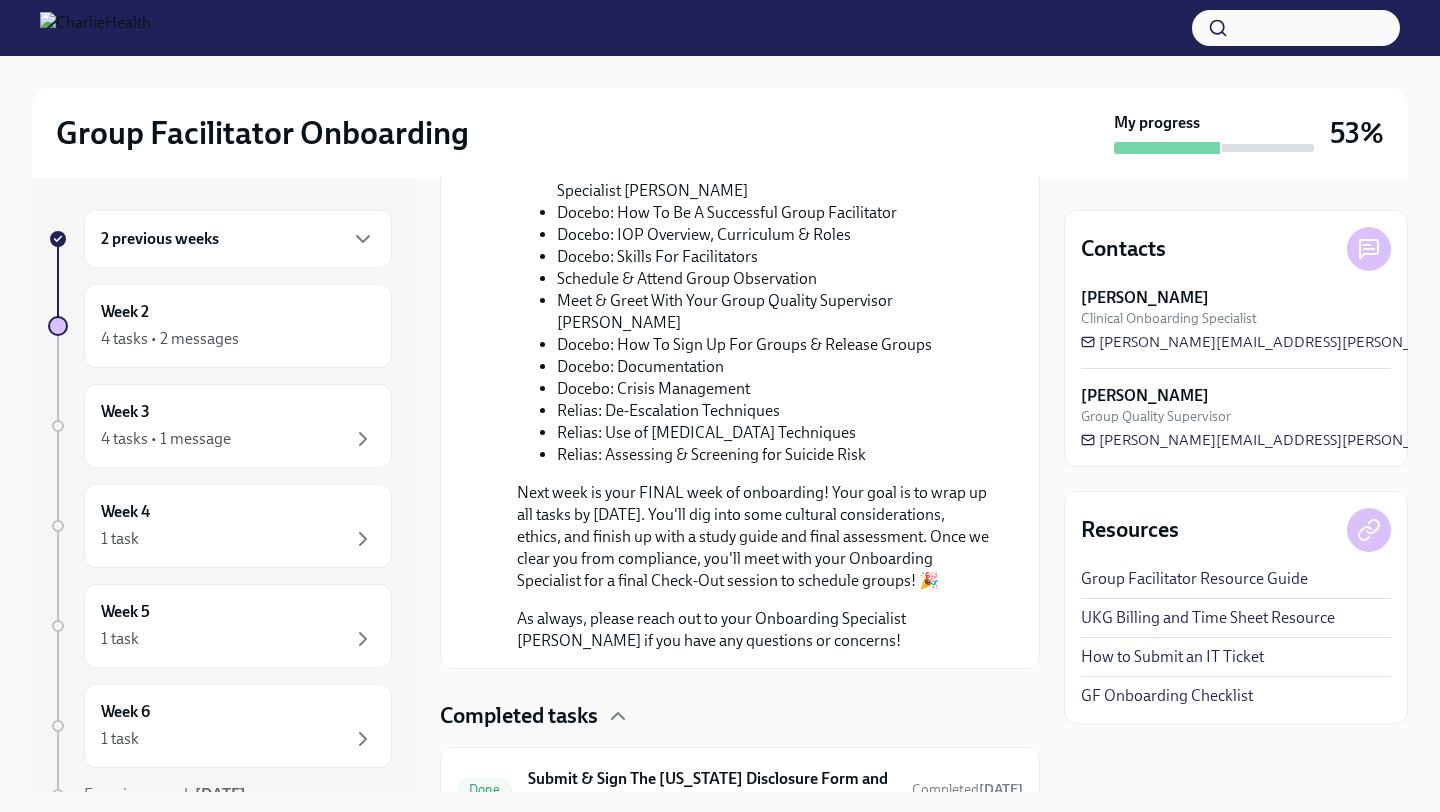 click on "Happy Week Two! You made it to Week Two of onboarding! Congrats!
If you haven't completed all of your Week One task... To Do Week Two: Get To Know Your Role (~4 hours to complete) Due  [DATE] For later Week Two Onboarding Recap! [DATE] Happy [DATE]! Week Two of Charlie Health onboarding is wrapping up and you've proven to be an ALLSTAR ⭐
Here's a recap of all the tasks you should have completed this week (or are finishing over the weekend):
[Optional] Meet & Greet with your Clinical Onboarding Specialist [PERSON_NAME]
Docebo: How To Be A Successful Group Facilitator
Docebo: IOP Overview, Curriculum & Roles
Docebo: Skills For Facilitators
Schedule & Attend Group Observation
Meet & Greet With Your Group Quality Supervisor [PERSON_NAME]
Docebo: How To Sign Up For Groups & Release Groups
Docebo: Documentation
Docebo: Crisis Management
Relias: De-Escalation Techniques
Relias: Use of [MEDICAL_DATA] Techniques
Relias: Assessing & Screening for Suicide Risk
[GEOGRAPHIC_DATA]" at bounding box center [740, 198] 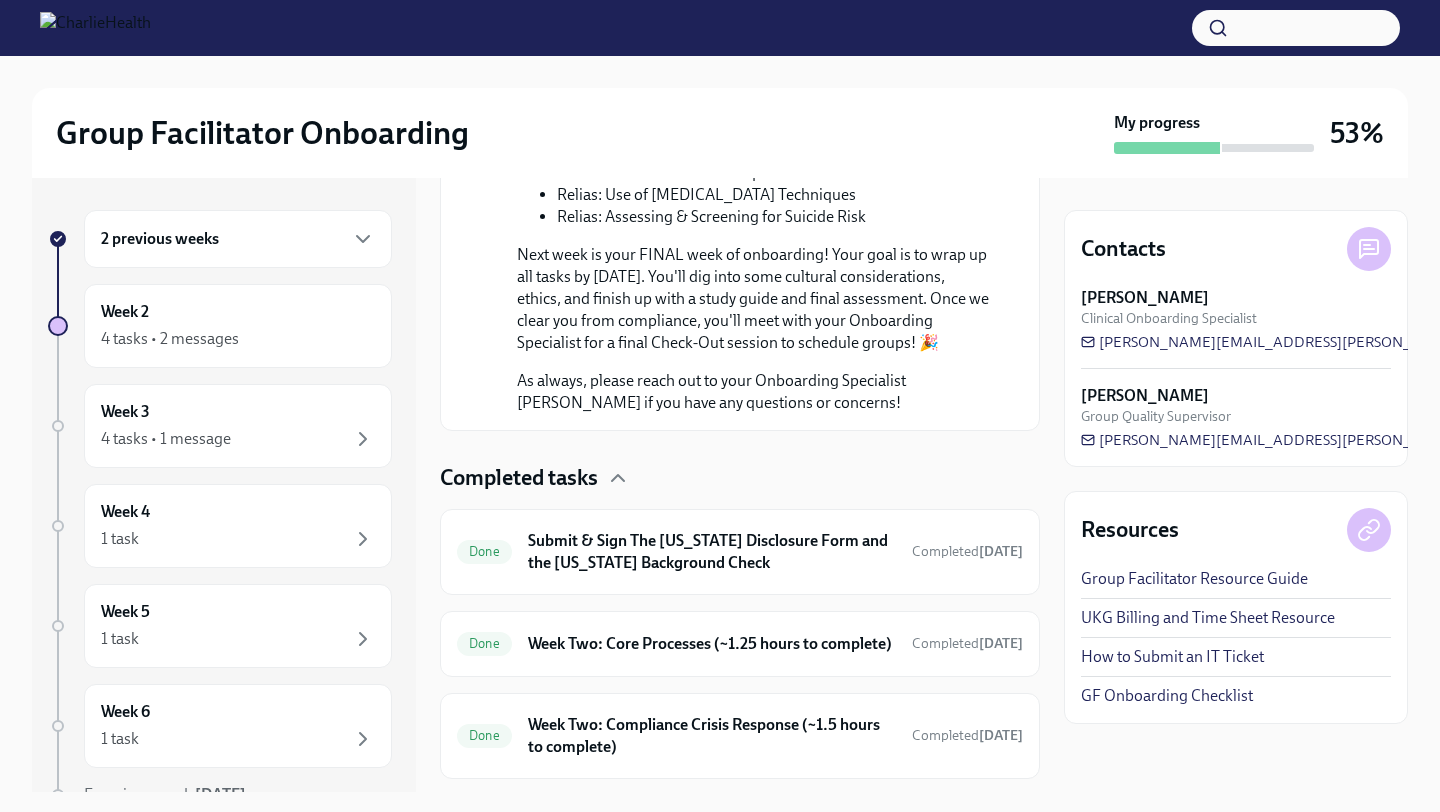 scroll, scrollTop: 1197, scrollLeft: 0, axis: vertical 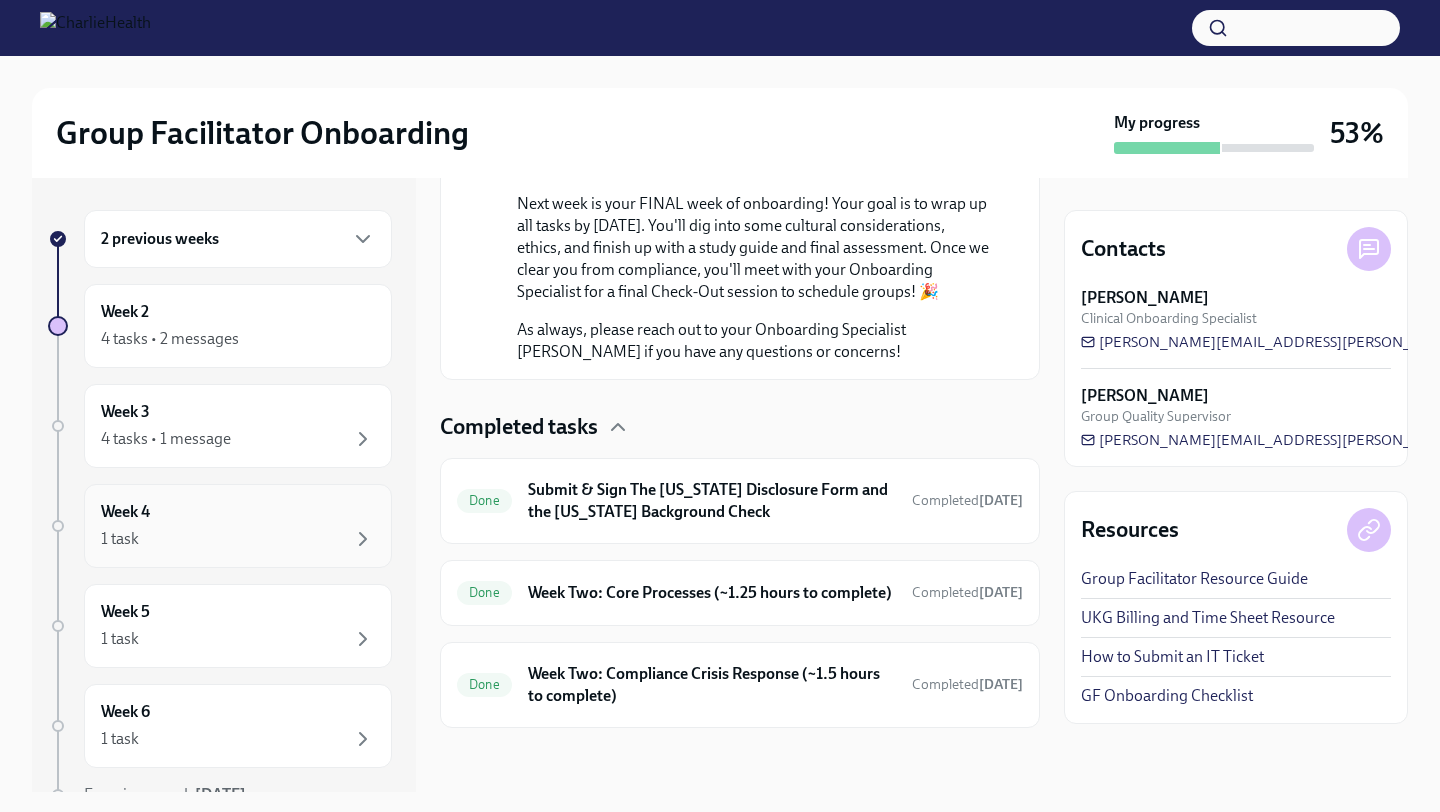 click on "1 task" at bounding box center (238, 539) 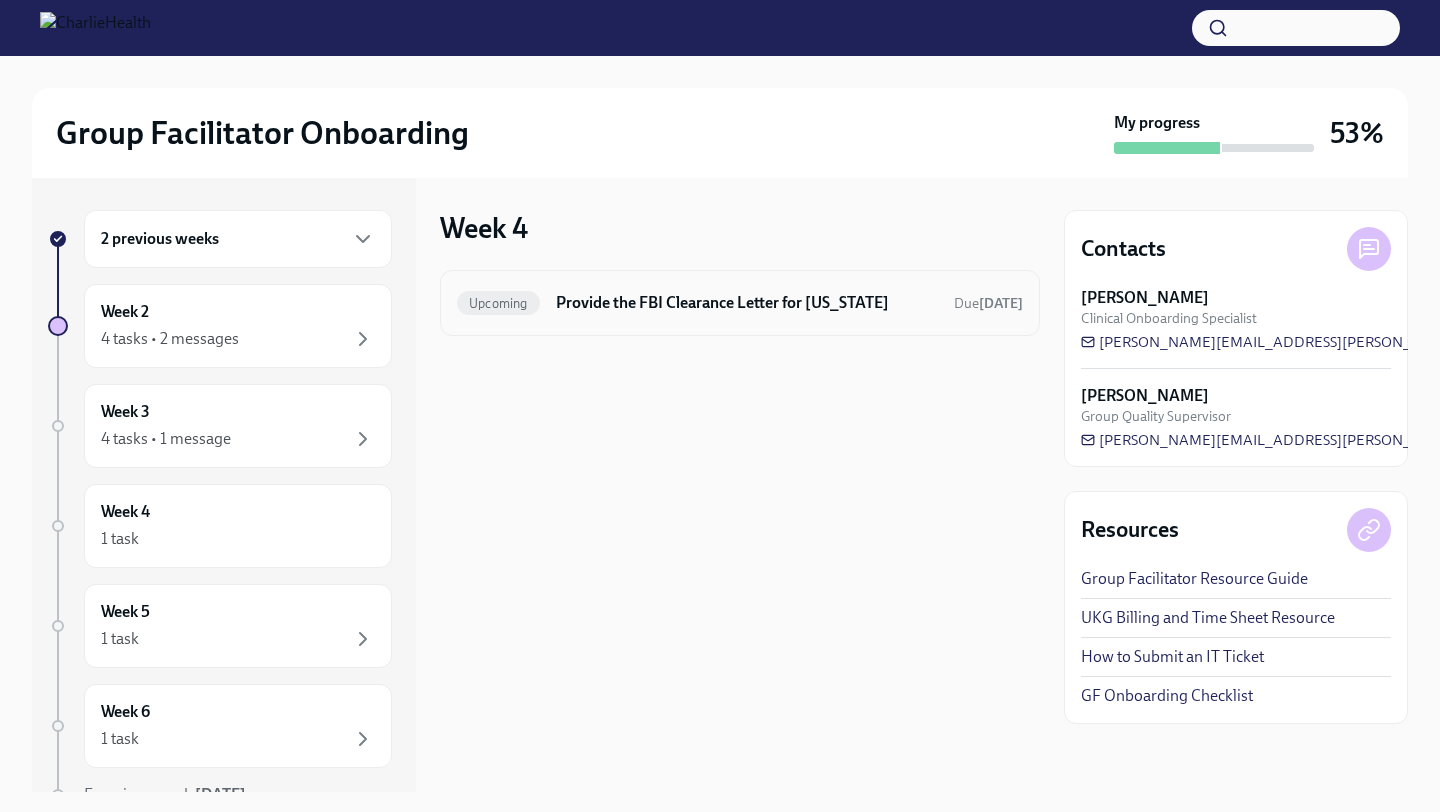 click on "Provide the FBI Clearance Letter for [US_STATE]" at bounding box center (747, 303) 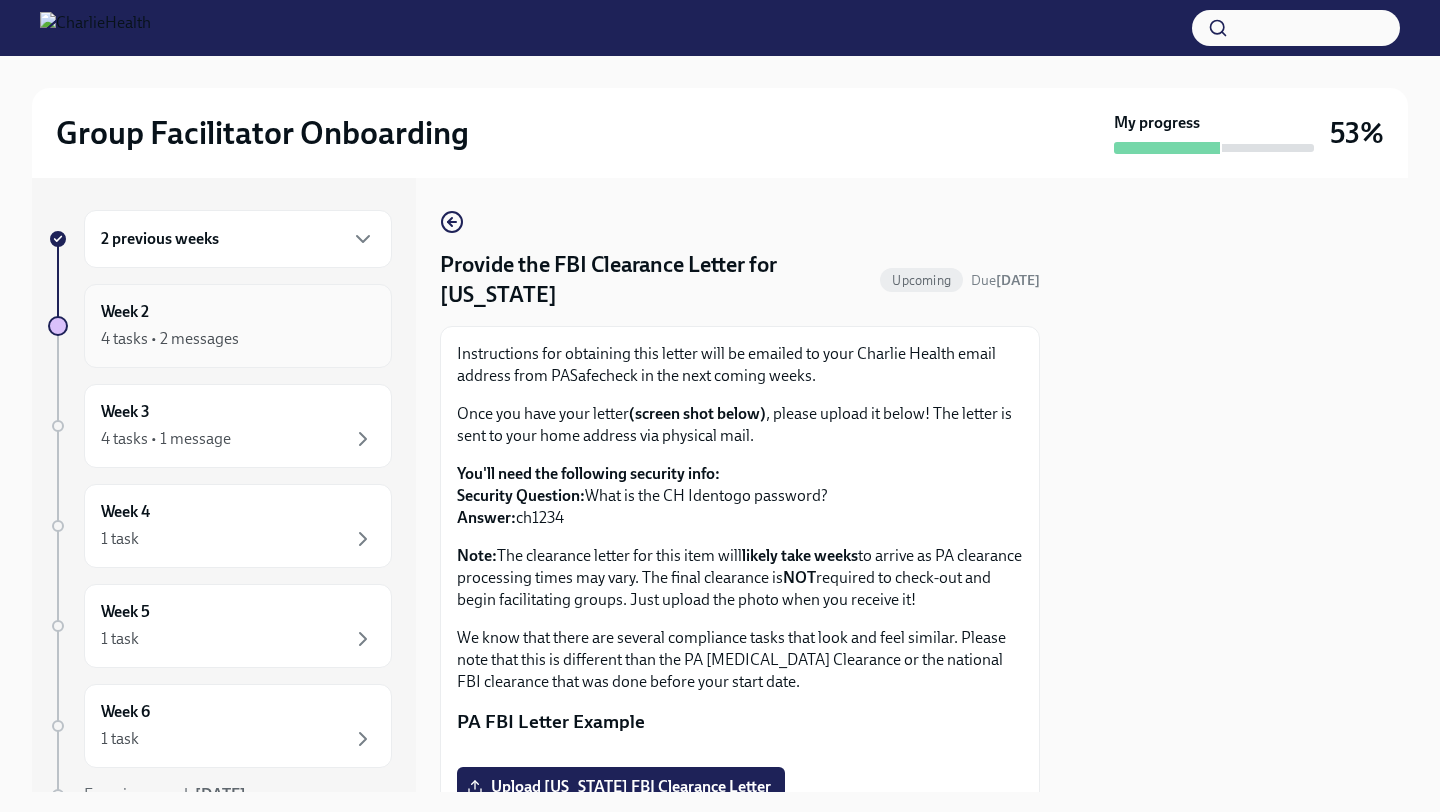 click on "Week 2 4 tasks • 2 messages" at bounding box center [238, 326] 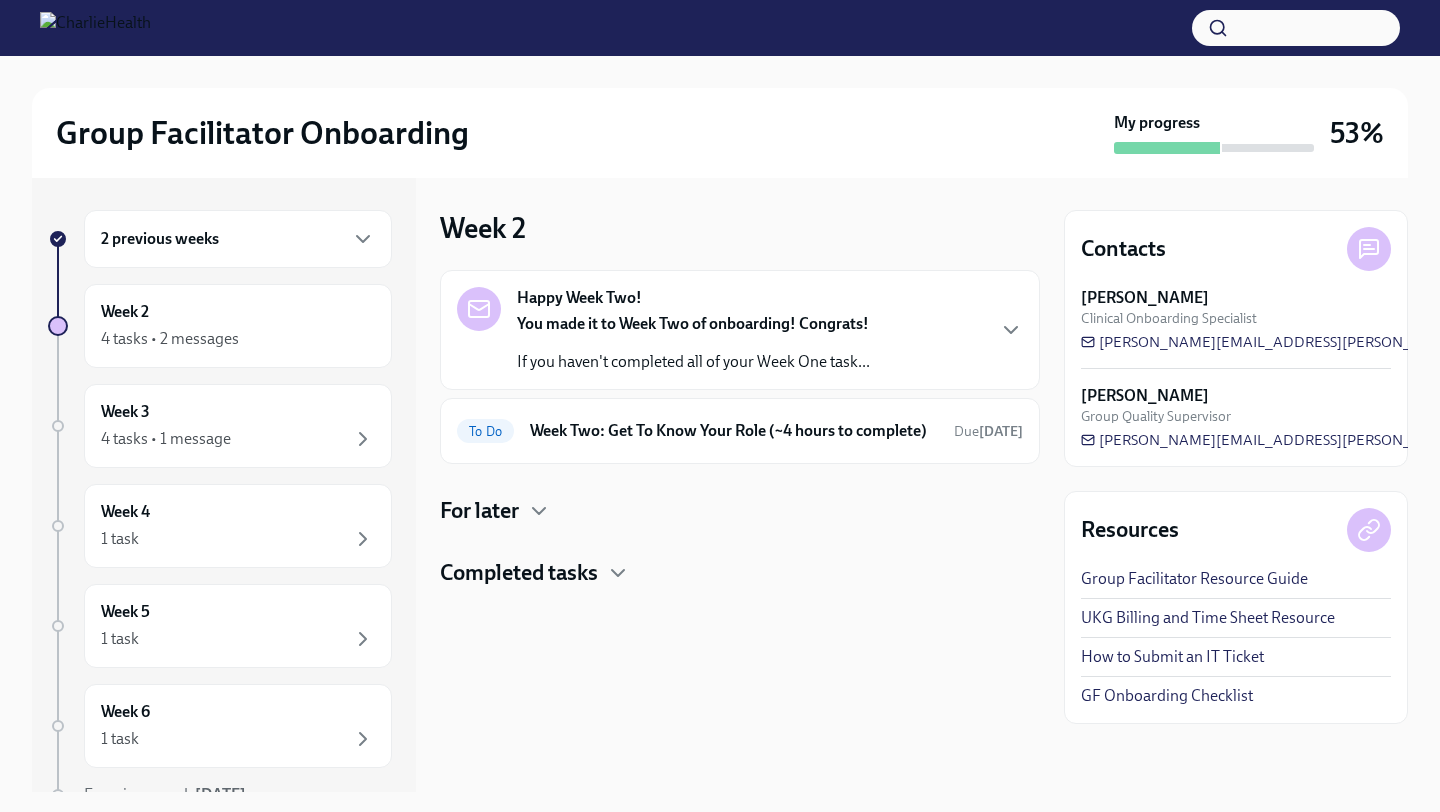 click on "Week 2 4 tasks • 2 messages" at bounding box center (238, 326) 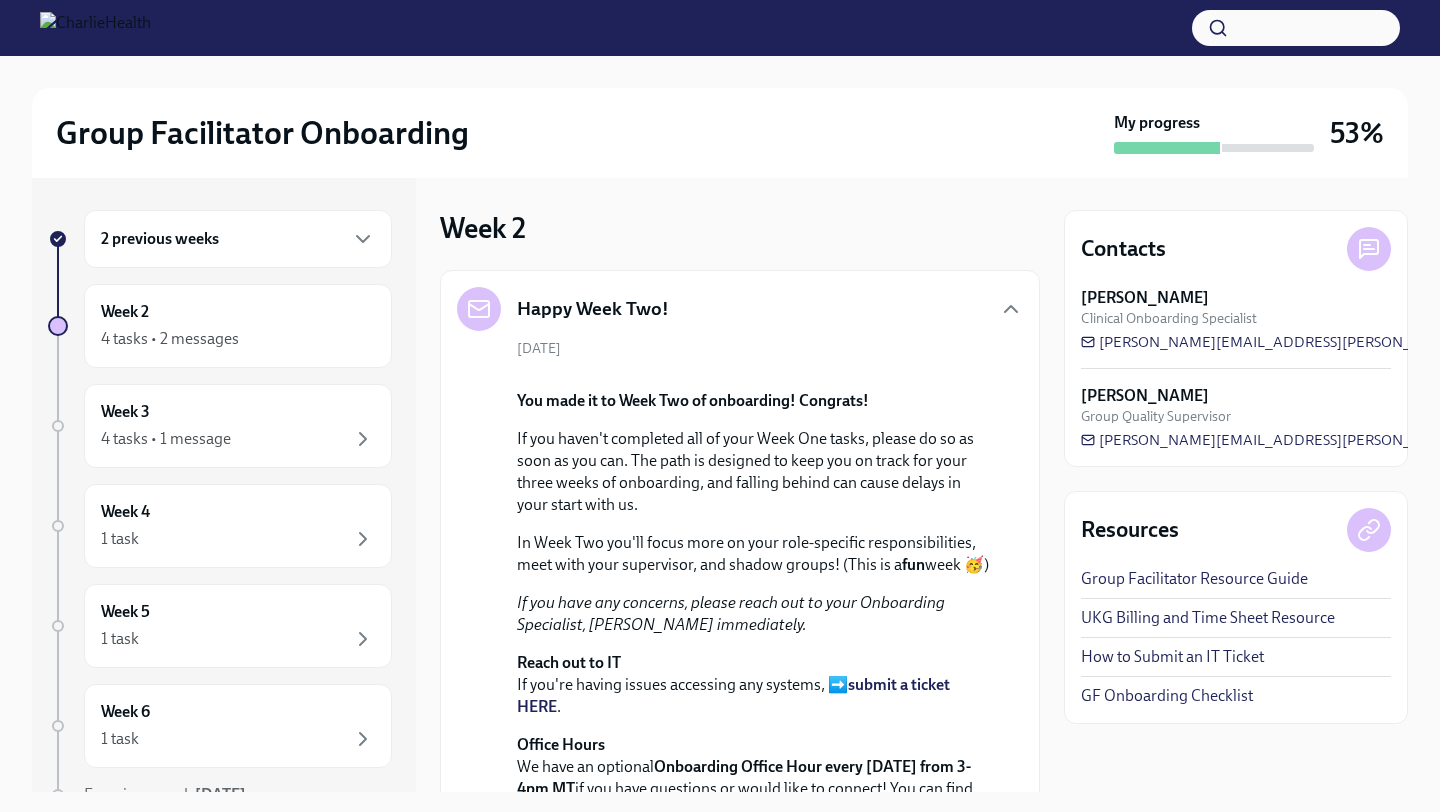 click at bounding box center [754, 374] 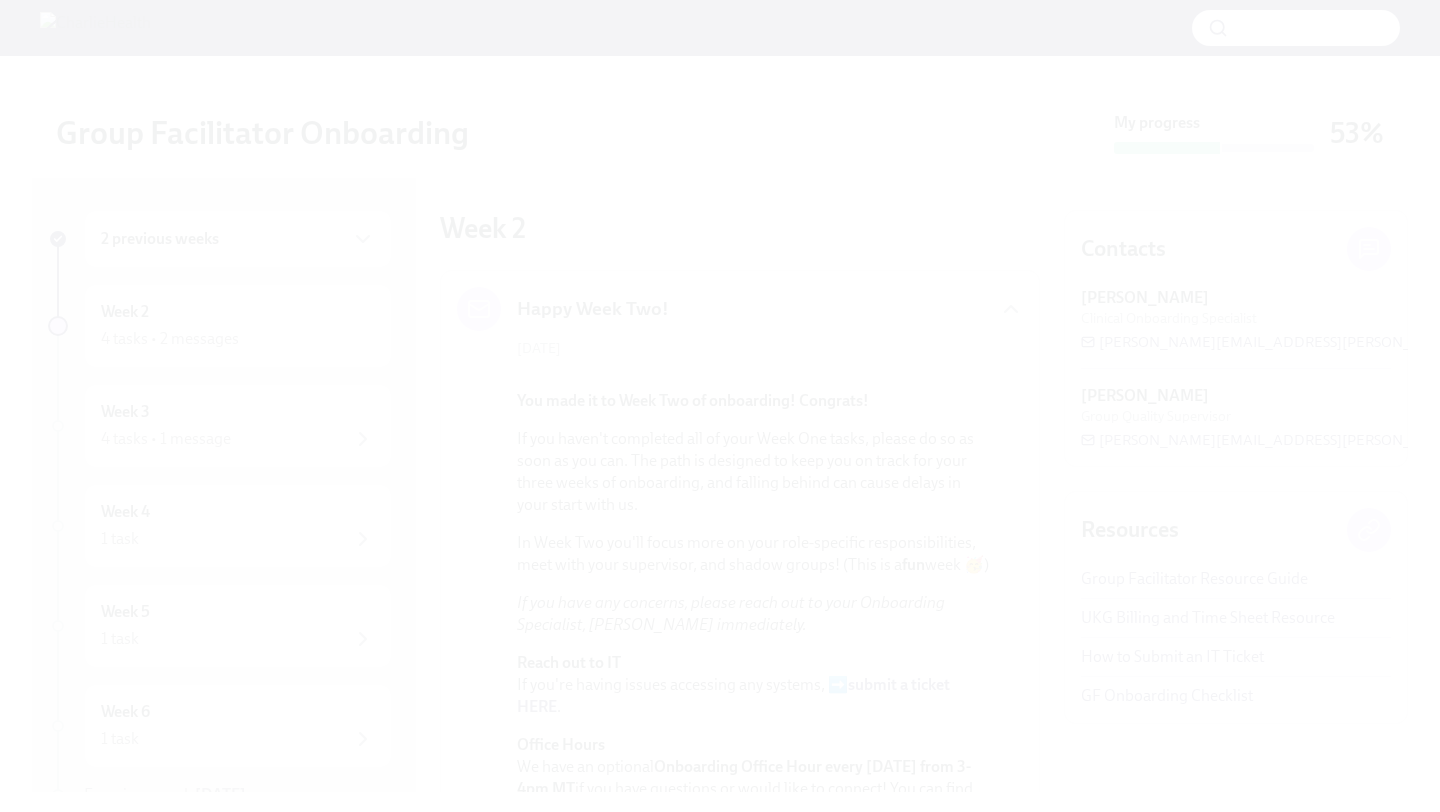 click at bounding box center [720, 406] 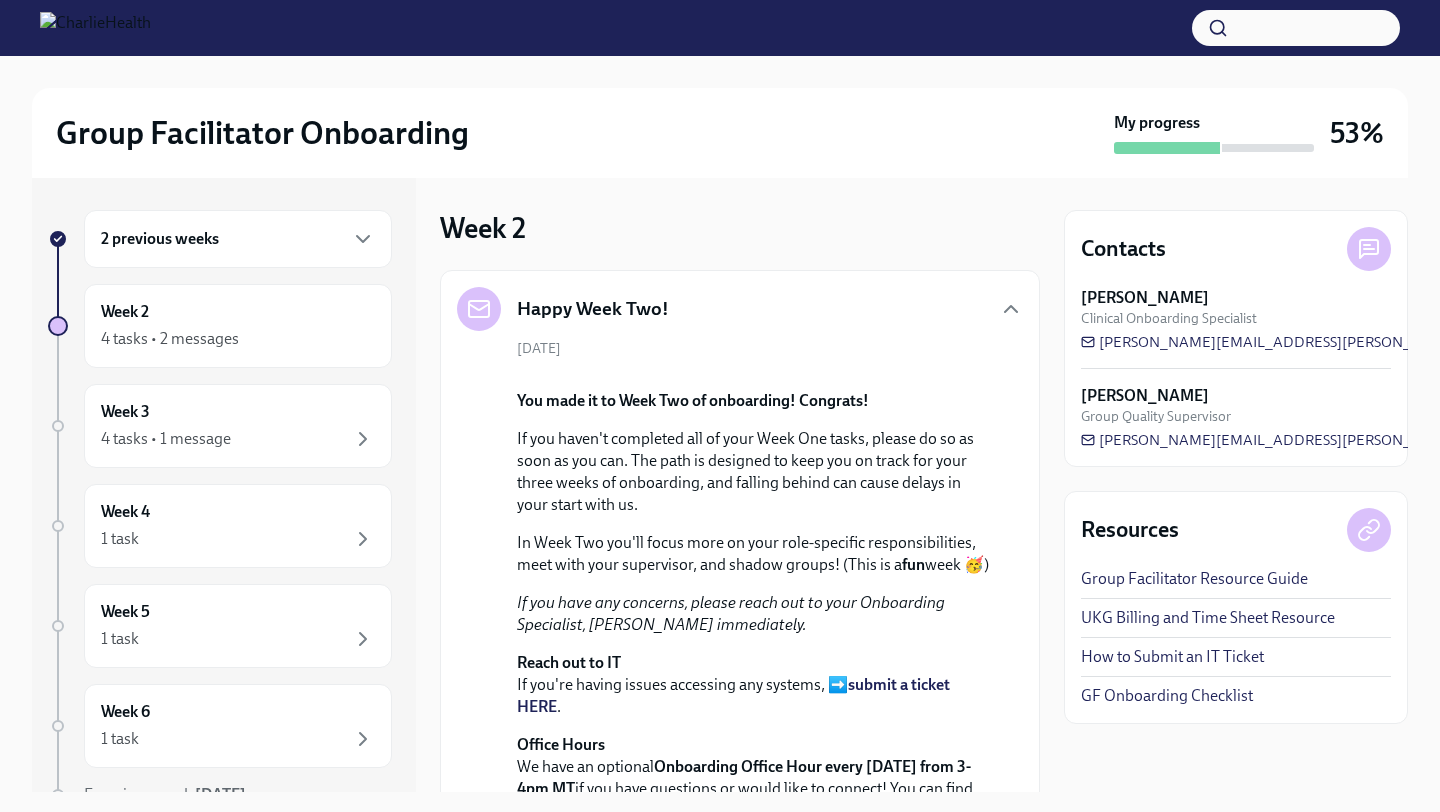 click on "Week 2 Happy Week Two! [DATE] You made it to Week Two of onboarding! Congrats!
If you haven't completed all of your Week One tasks, please do so as soon as you can. The path is designed to keep you on track for your three weeks of onboarding, and falling behind can cause delays in your start with us.
In Week Two you'll focus more on your role-specific responsibilities, meet with your supervisor, and shadow groups! (This is a  fun  week 🥳)
If you have any concerns, please reach out to your Onboarding Specialist, [PERSON_NAME] immediately.
Reach out to IT
If you're having issues accessing any systems, ➡️  submit a ticket HERE .
Office Hours
We have an optional  Onboarding Office Hour every [DATE] from 3-4pm MT  if you have questions or would like to connect! You can find the link for this meeting in the ➡️  #gf-onboarding  Slack channel. To Do Week Two: Get To Know Your Role (~4 hours to complete) Due  [DATE] For later Completed tasks" at bounding box center (740, 623) 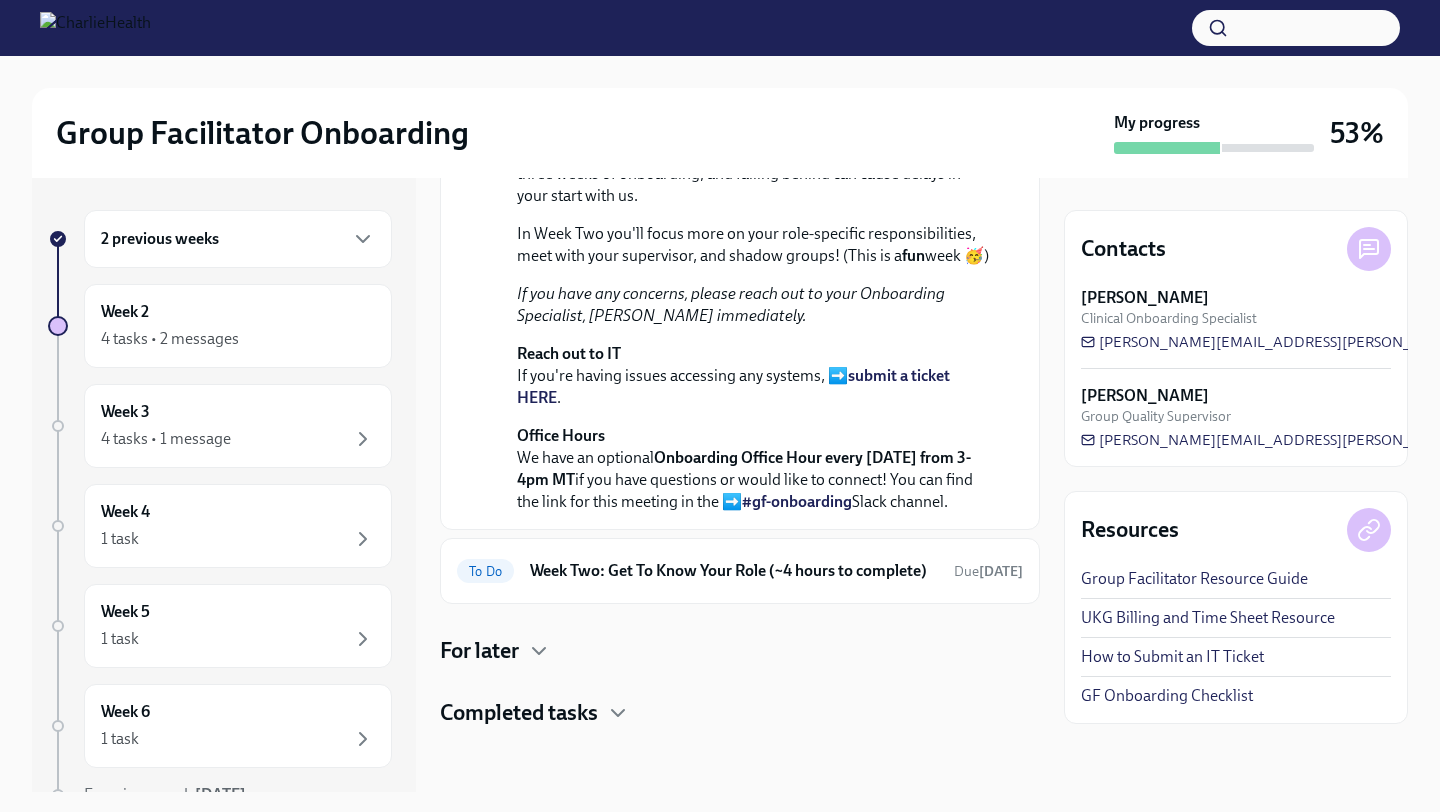 scroll, scrollTop: 543, scrollLeft: 0, axis: vertical 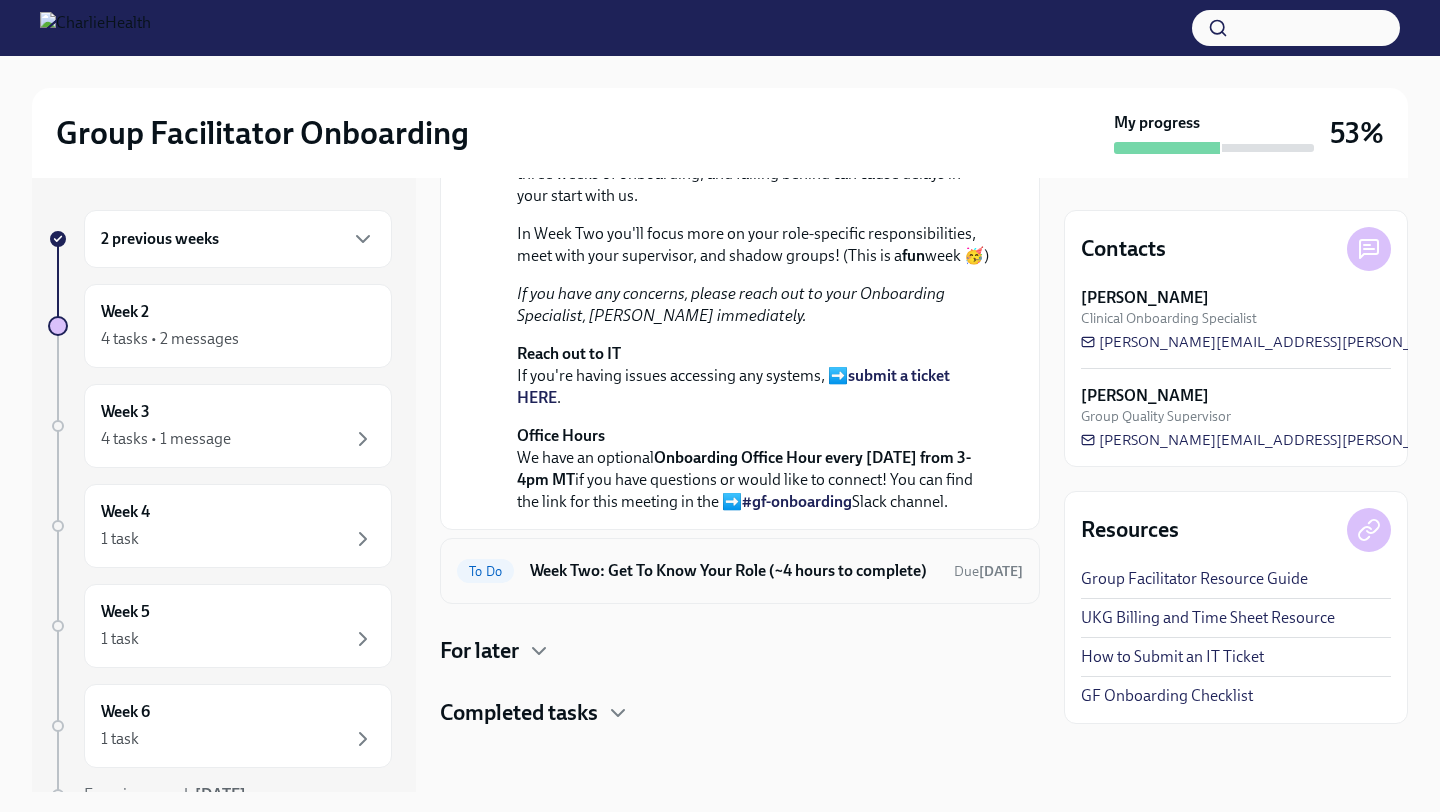 click on "Week Two: Get To Know Your Role (~4 hours to complete)" at bounding box center [734, 571] 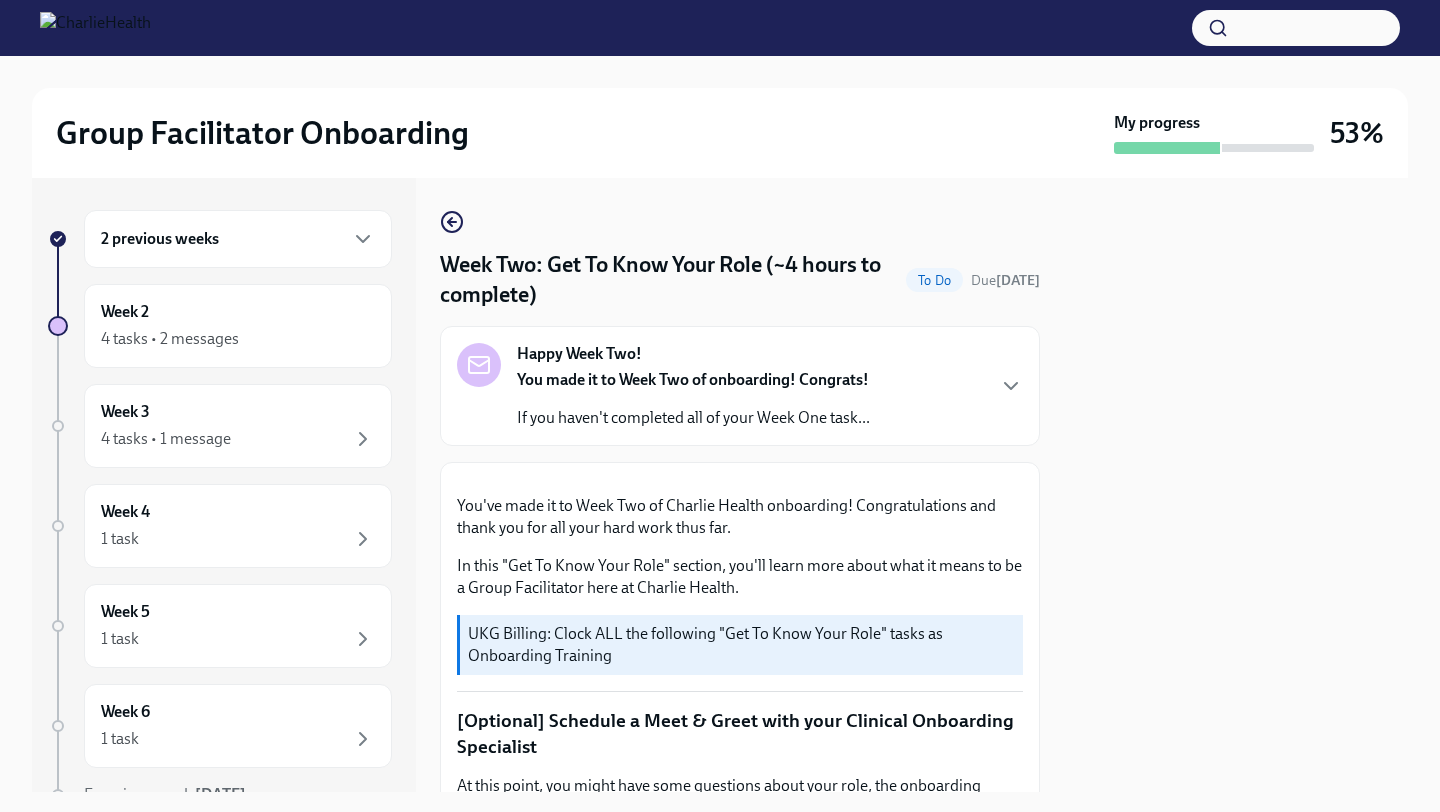 click on "Happy Week Two! You made it to Week Two of onboarding! Congrats!
If you haven't completed all of your Week One task..." at bounding box center [740, 386] 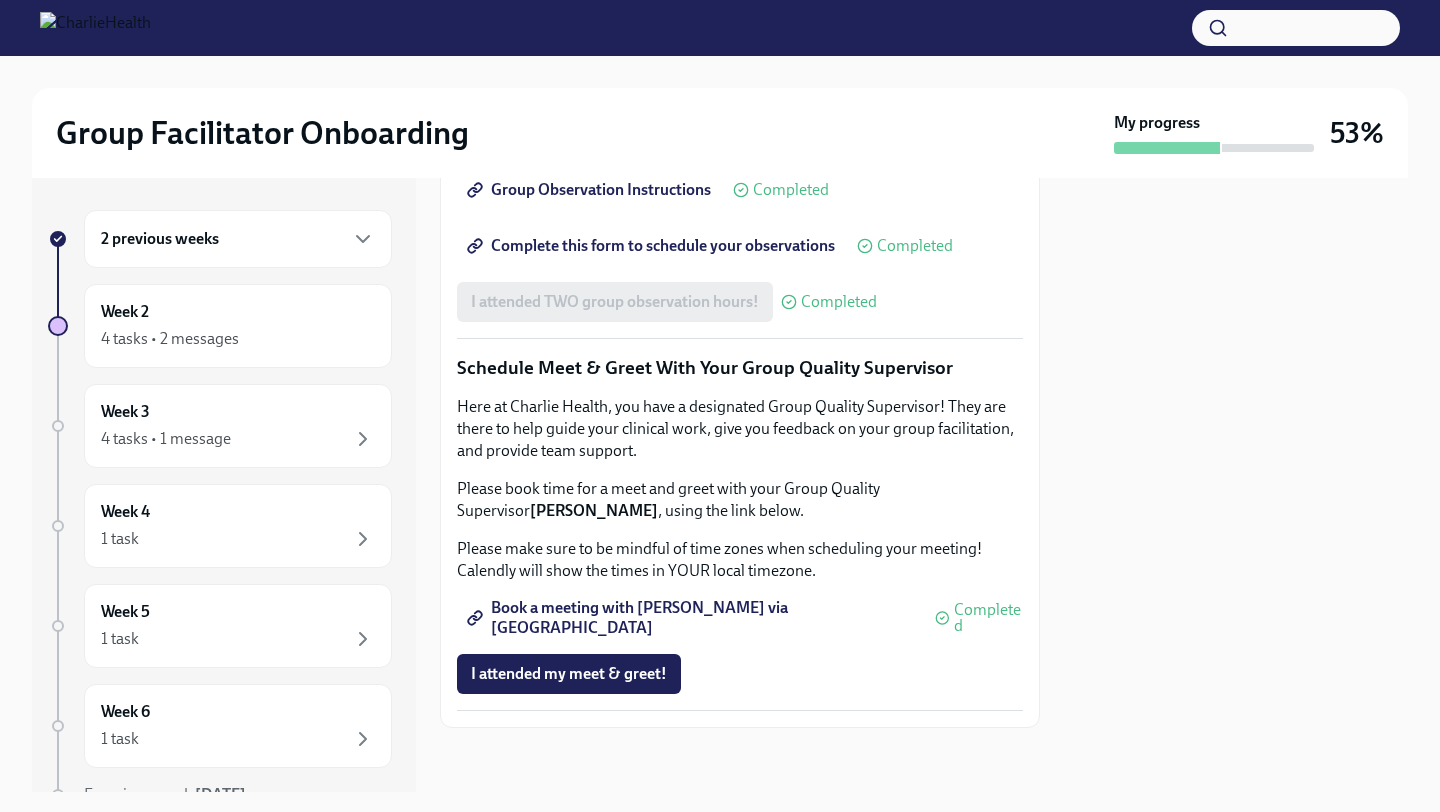 scroll, scrollTop: 2549, scrollLeft: 0, axis: vertical 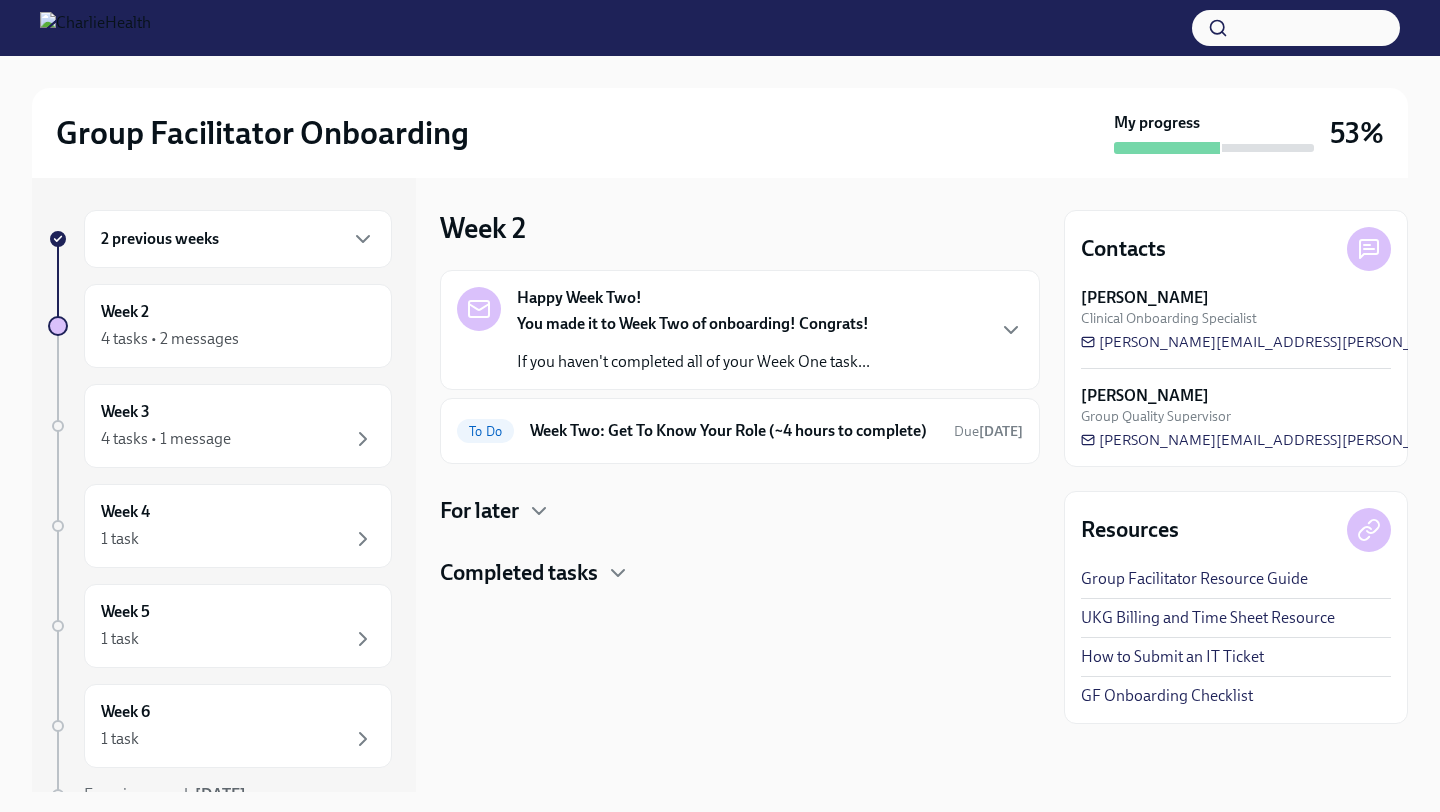 click on "Completed tasks" at bounding box center (519, 573) 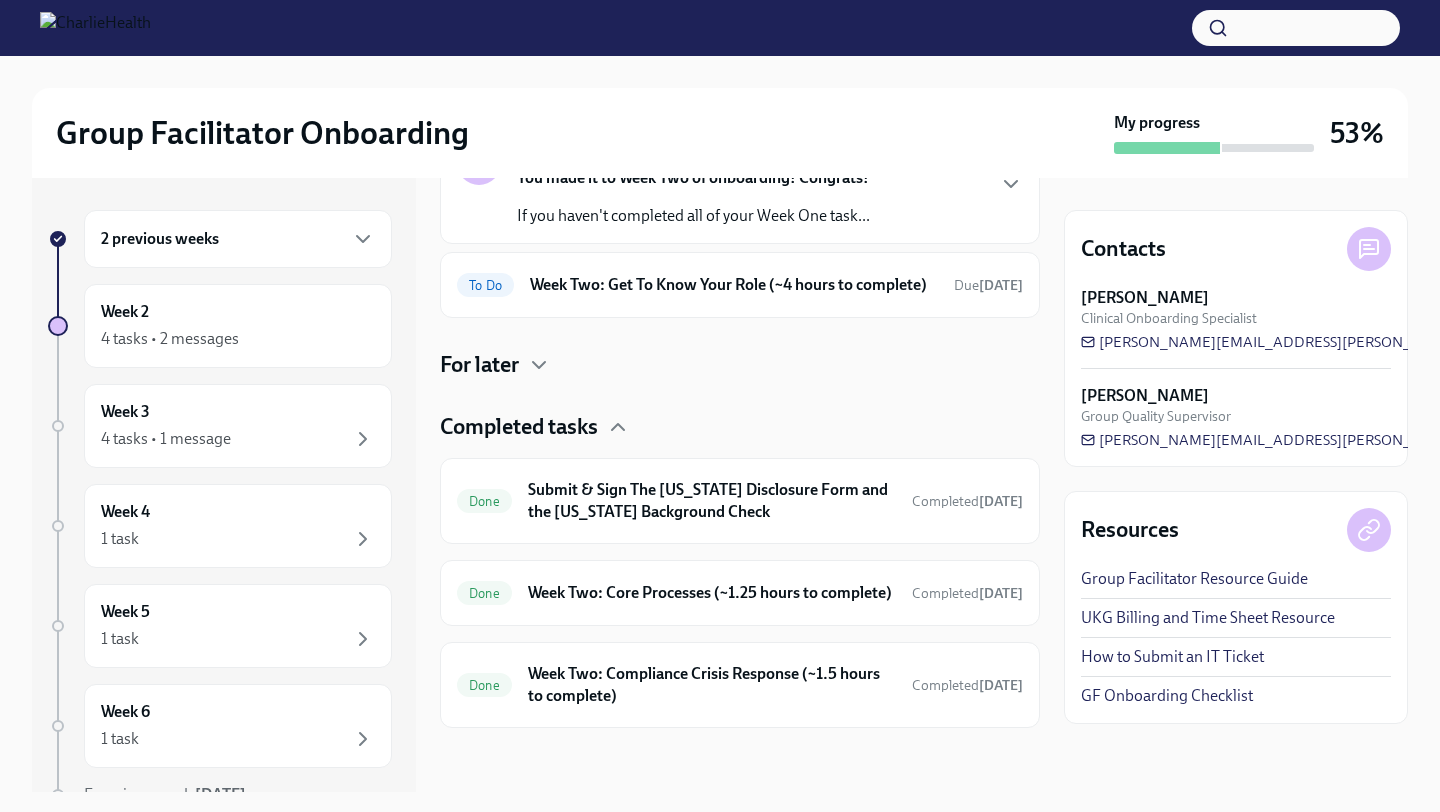 scroll, scrollTop: 186, scrollLeft: 0, axis: vertical 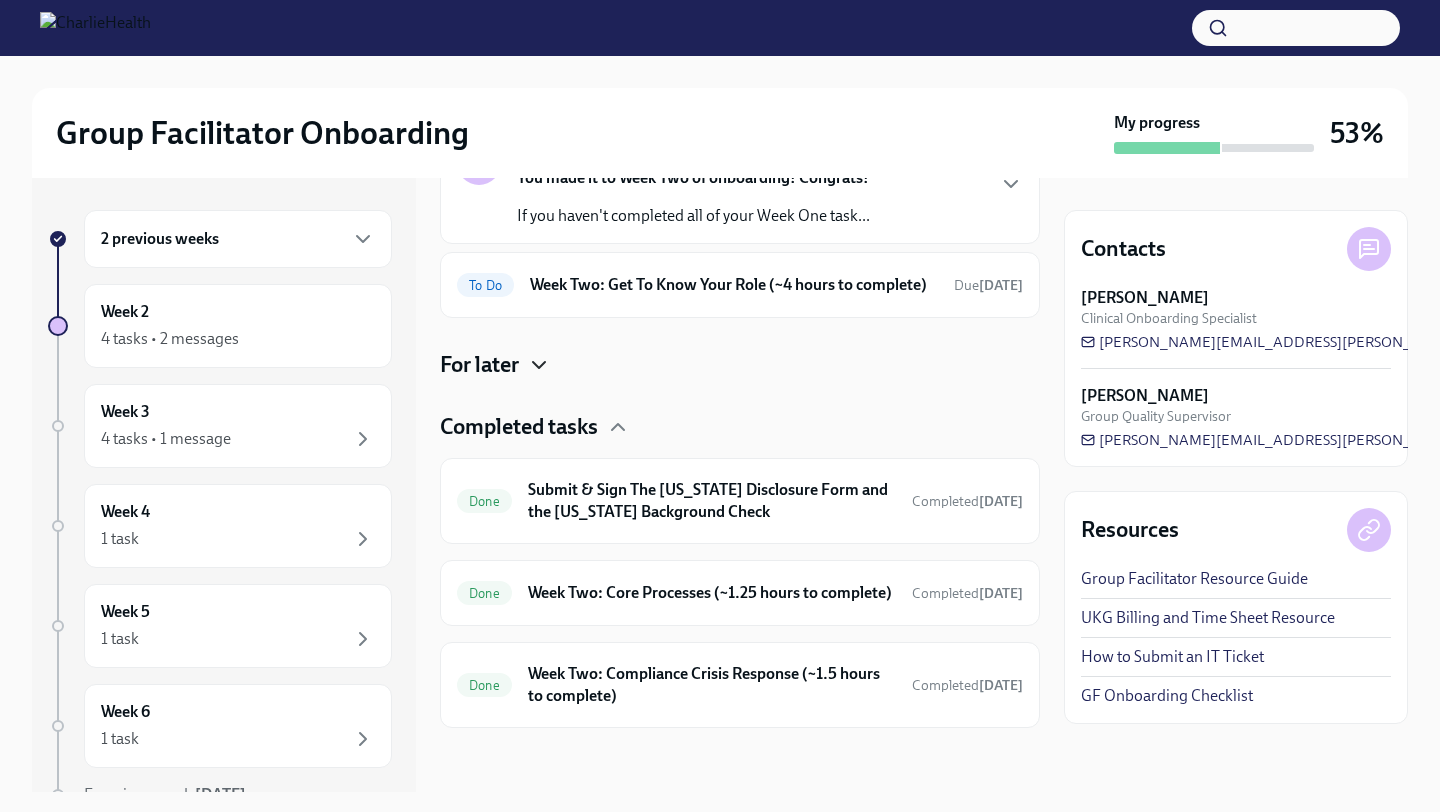 click 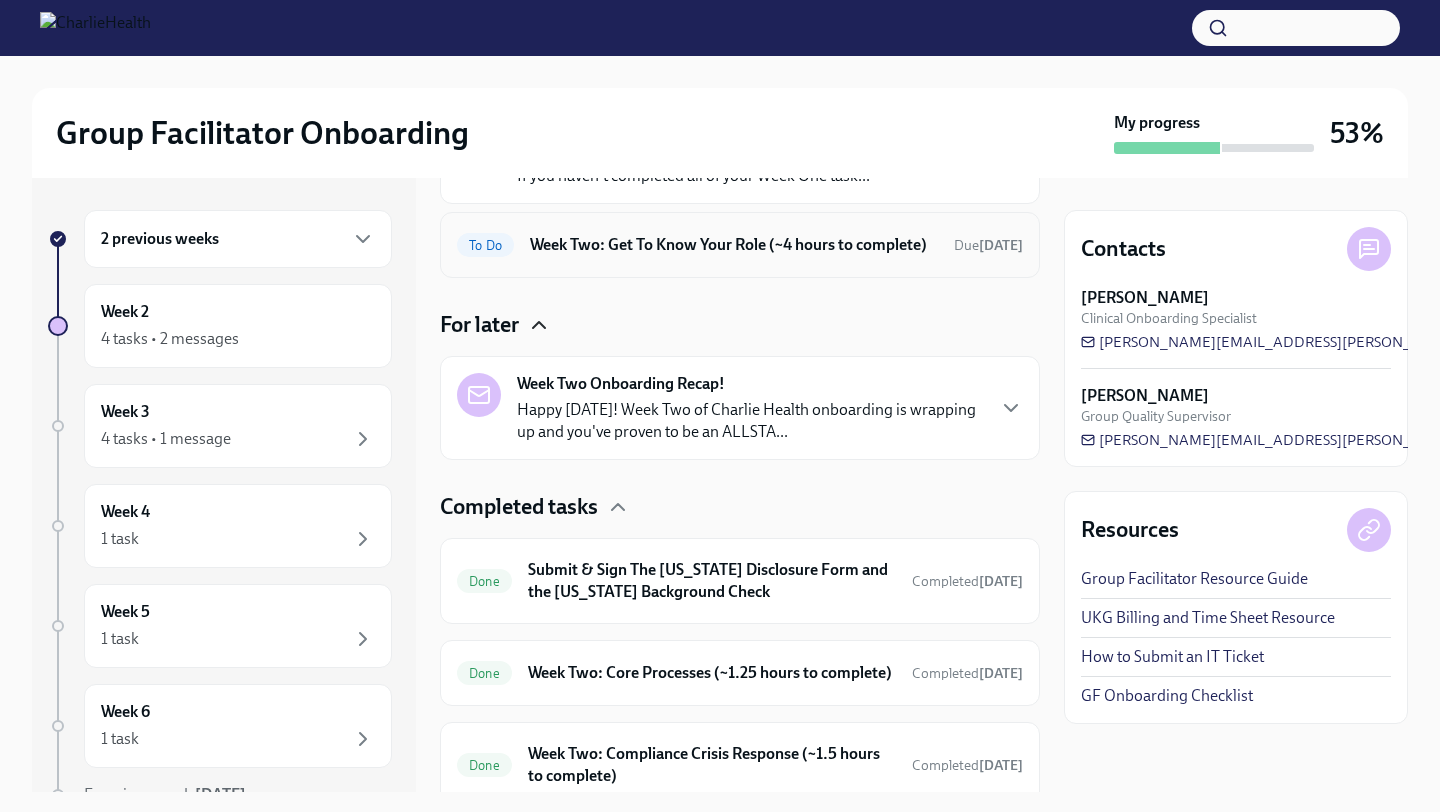 click on "To Do Week Two: Get To Know Your Role (~4 hours to complete) Due  [DATE]" at bounding box center [740, 245] 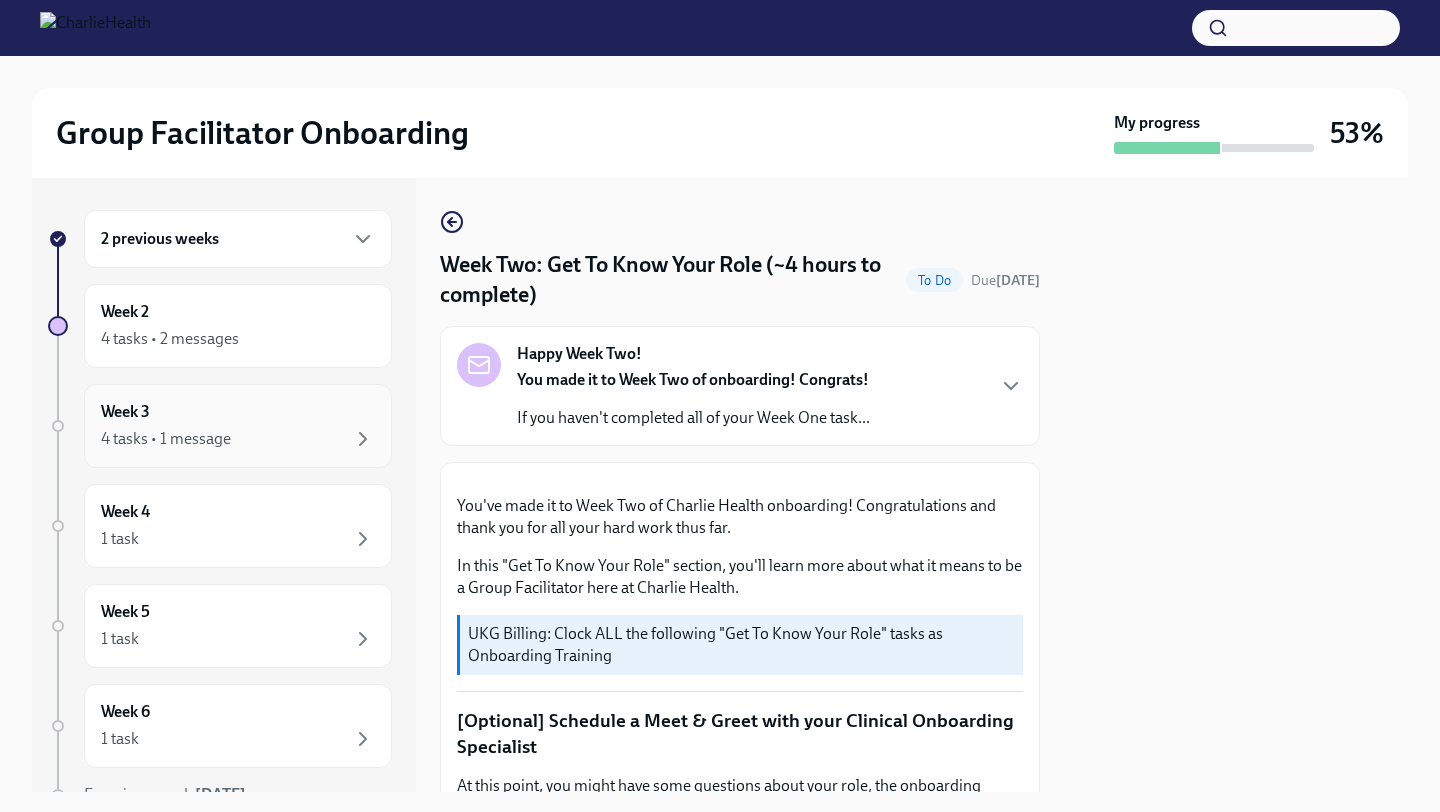 click on "Week 3 4 tasks • 1 message" at bounding box center [238, 426] 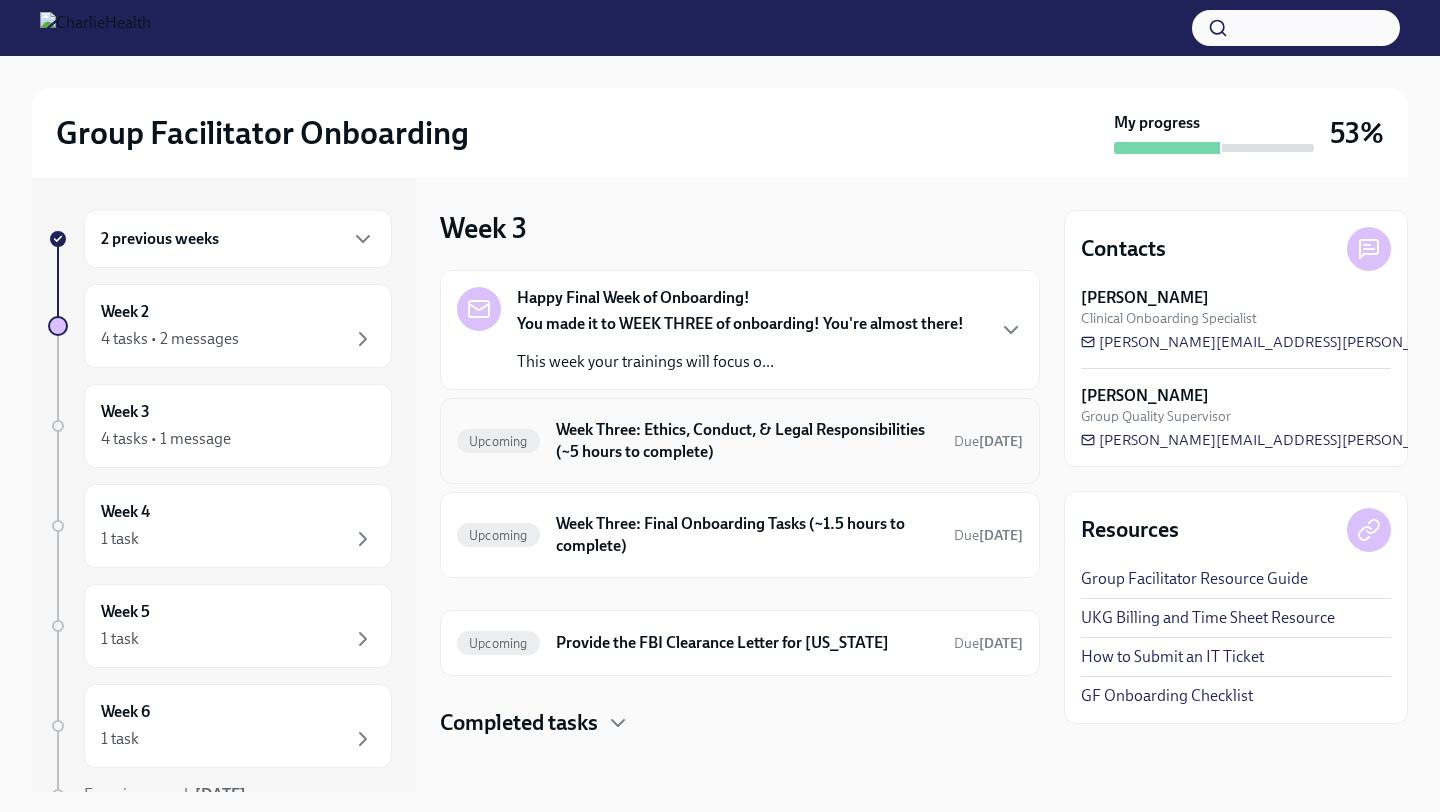 click on "Upcoming Week Three: Ethics, Conduct, & Legal Responsibilities (~5 hours to complete) Due  [DATE]" at bounding box center (740, 441) 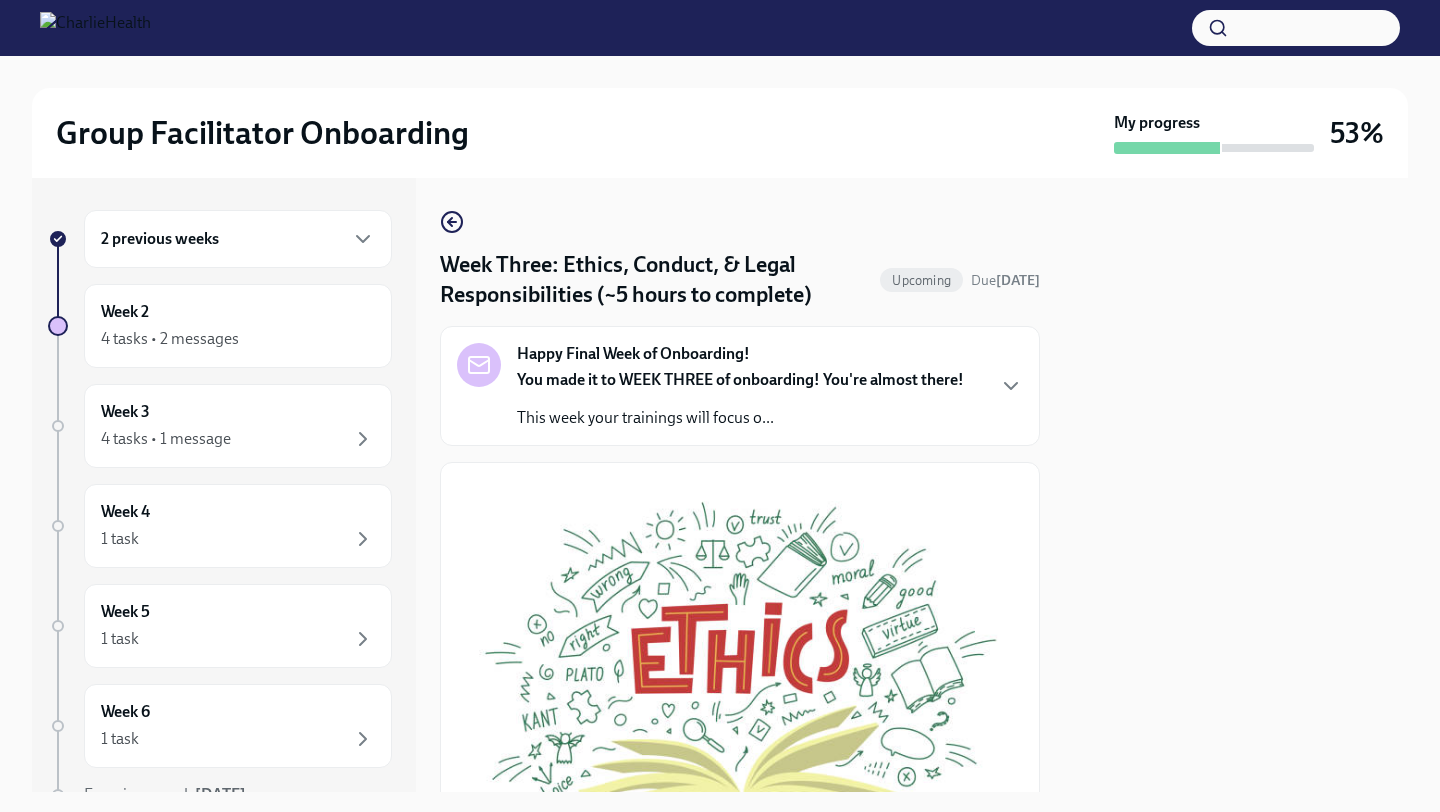 click on "As providers, we have a responsibility to uphold the highest ethics and best conduct. Please take the following courses in [GEOGRAPHIC_DATA]. Complete Four Relias Courses Please complete the following  four  Relias courses next:
Ethics/Code of Conduct
Boundaries in the Treatment Relationship
Client Grievances & Confidentiality
Mandated Reporting
🎓  Find your Relias trainings here
Username: [EMAIL_ADDRESS][PERSON_NAME][DOMAIN_NAME]
Password: [SECURITY_DATA] I completed these Relias courses! UKG Billing: Clock this as Compliance Task Onboarding Compliance Check At this point, all your compliance tasks should be completed!
PLEASE NOTE:  You should still have a few Relias courses in your library that have due dates further out. These ARE required to be fully compliant here at [GEOGRAPHIC_DATA], however they do not need to be completed during onboarding. Please continue to work on these remaining tranings and complete by the deadline on your account.
I confirm all my compliance tasks are complete!" at bounding box center (740, 1094) 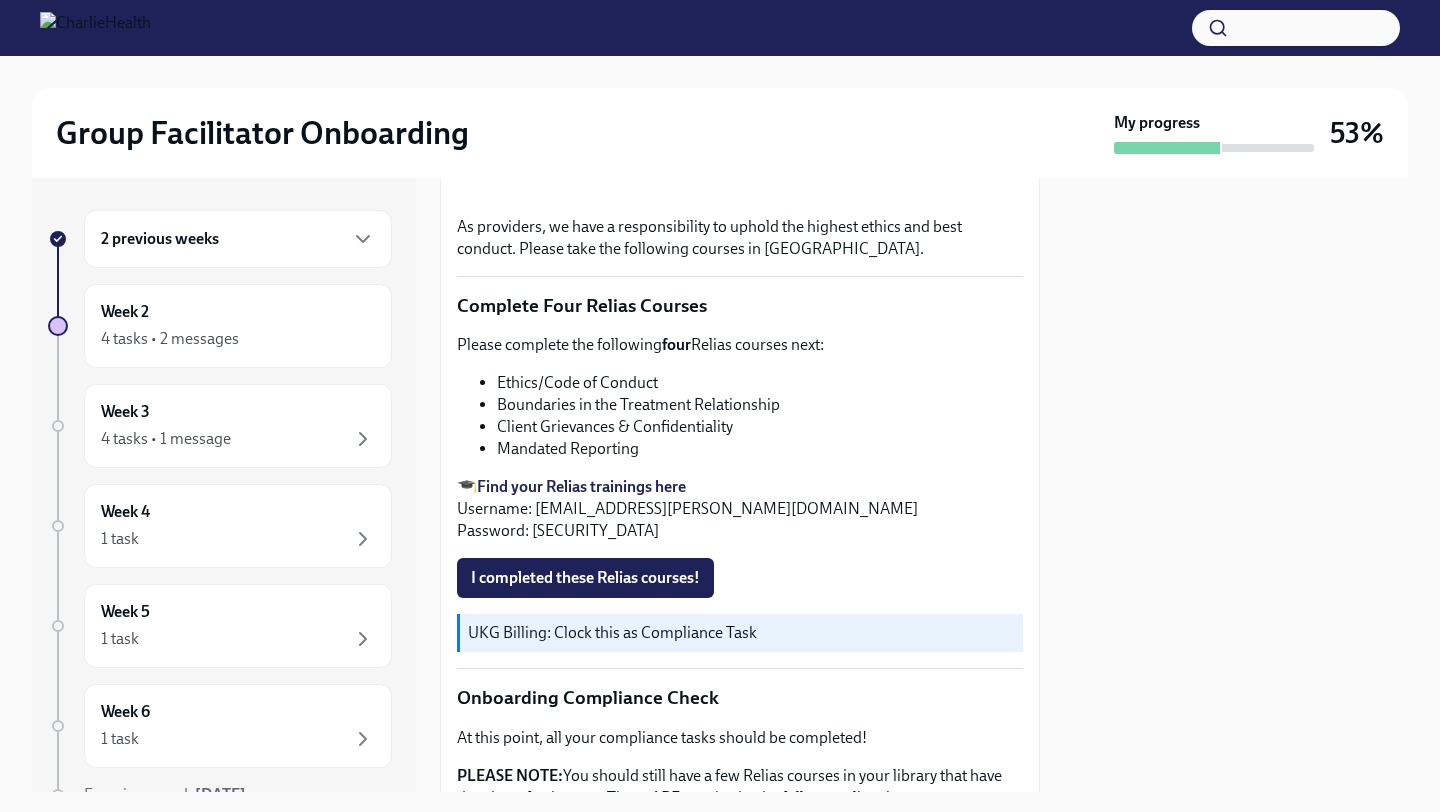 scroll, scrollTop: 760, scrollLeft: 0, axis: vertical 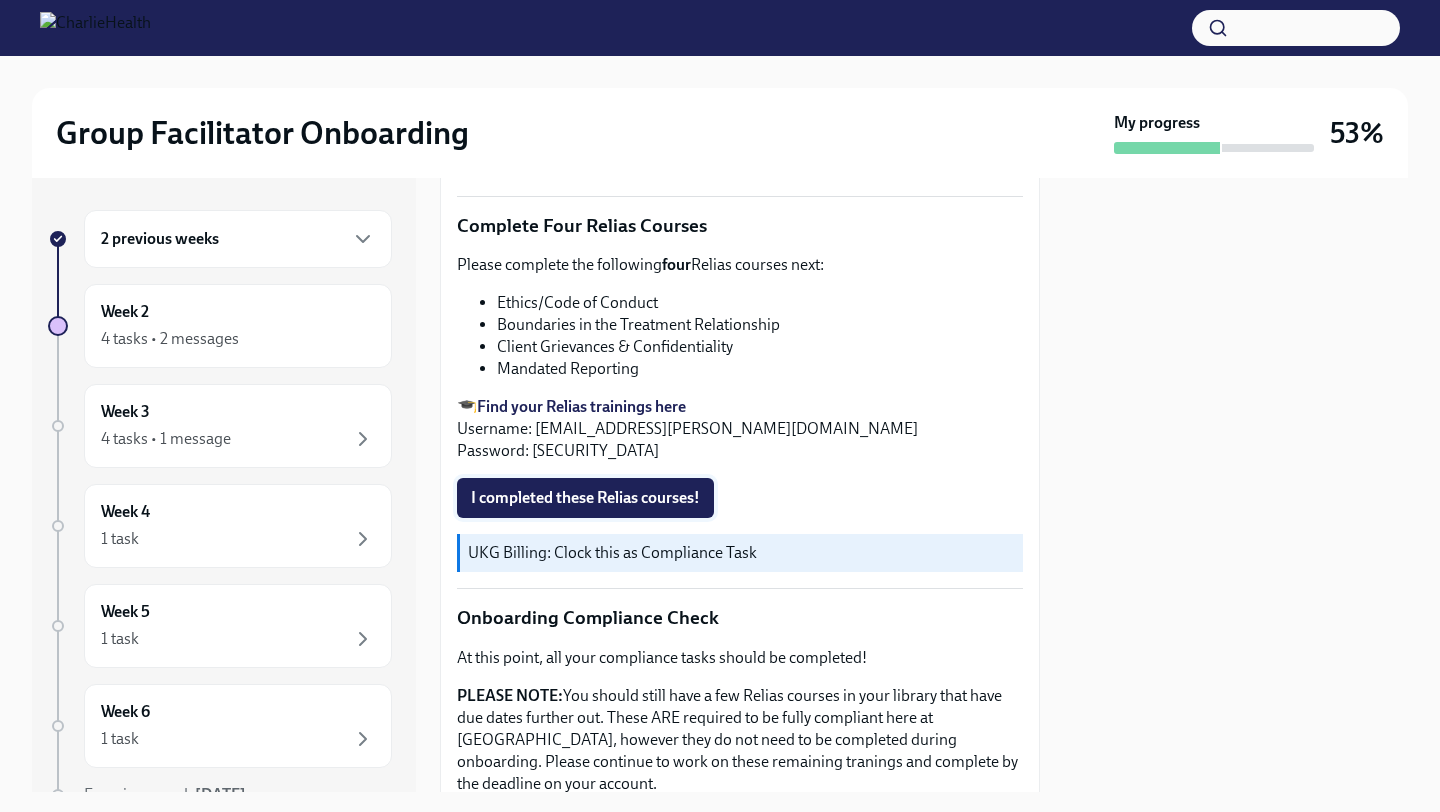 click on "I completed these Relias courses!" at bounding box center (585, 498) 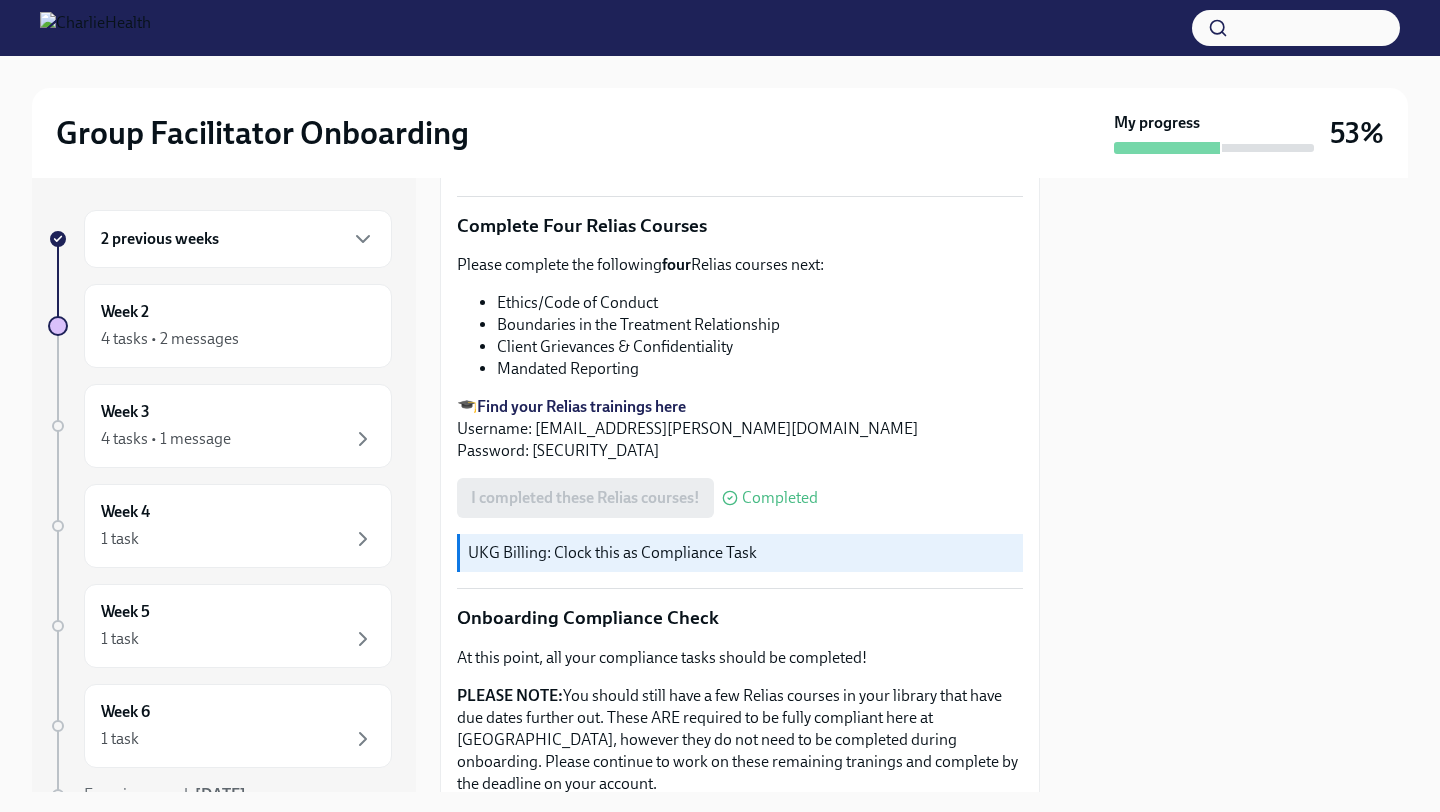 click on "As providers, we have a responsibility to uphold the highest ethics and best conduct. Please take the following courses in [GEOGRAPHIC_DATA]. Complete Four Relias Courses Please complete the following  four  Relias courses next:
Ethics/Code of Conduct
Boundaries in the Treatment Relationship
Client Grievances & Confidentiality
Mandated Reporting
🎓  Find your Relias trainings here
Username: [EMAIL_ADDRESS][PERSON_NAME][DOMAIN_NAME]
Password: [SECURITY_DATA] I completed these Relias courses! Completed UKG Billing: Clock this as Compliance Task Onboarding Compliance Check At this point, all your compliance tasks should be completed!
PLEASE NOTE:  You should still have a few Relias courses in your library that have due dates further out. These ARE required to be fully compliant here at [GEOGRAPHIC_DATA], however they do not need to be completed during onboarding. Please continue to work on these remaining tranings and complete by the deadline on your account.
I confirm all my compliance tasks are complete!" at bounding box center (740, 334) 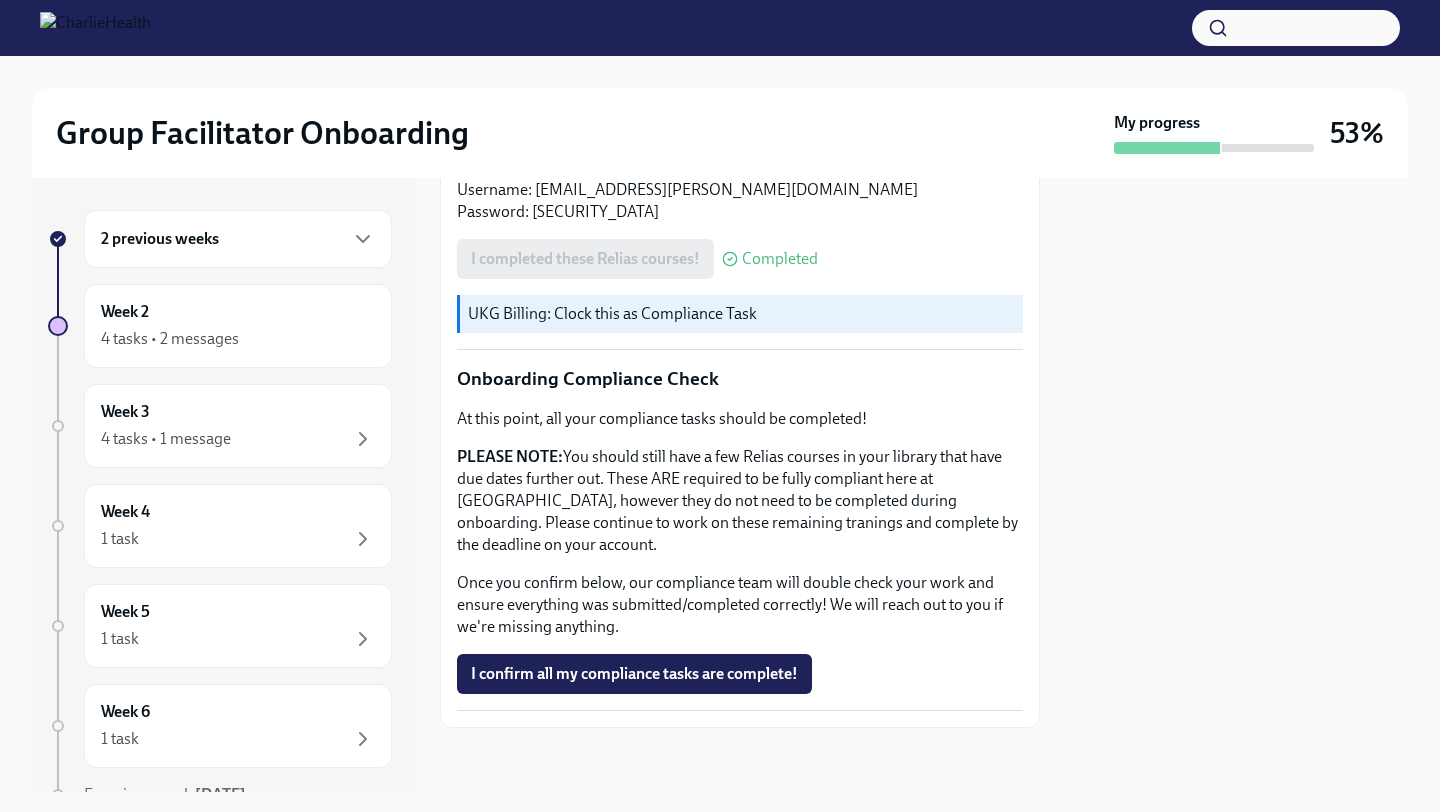 scroll, scrollTop: 1015, scrollLeft: 0, axis: vertical 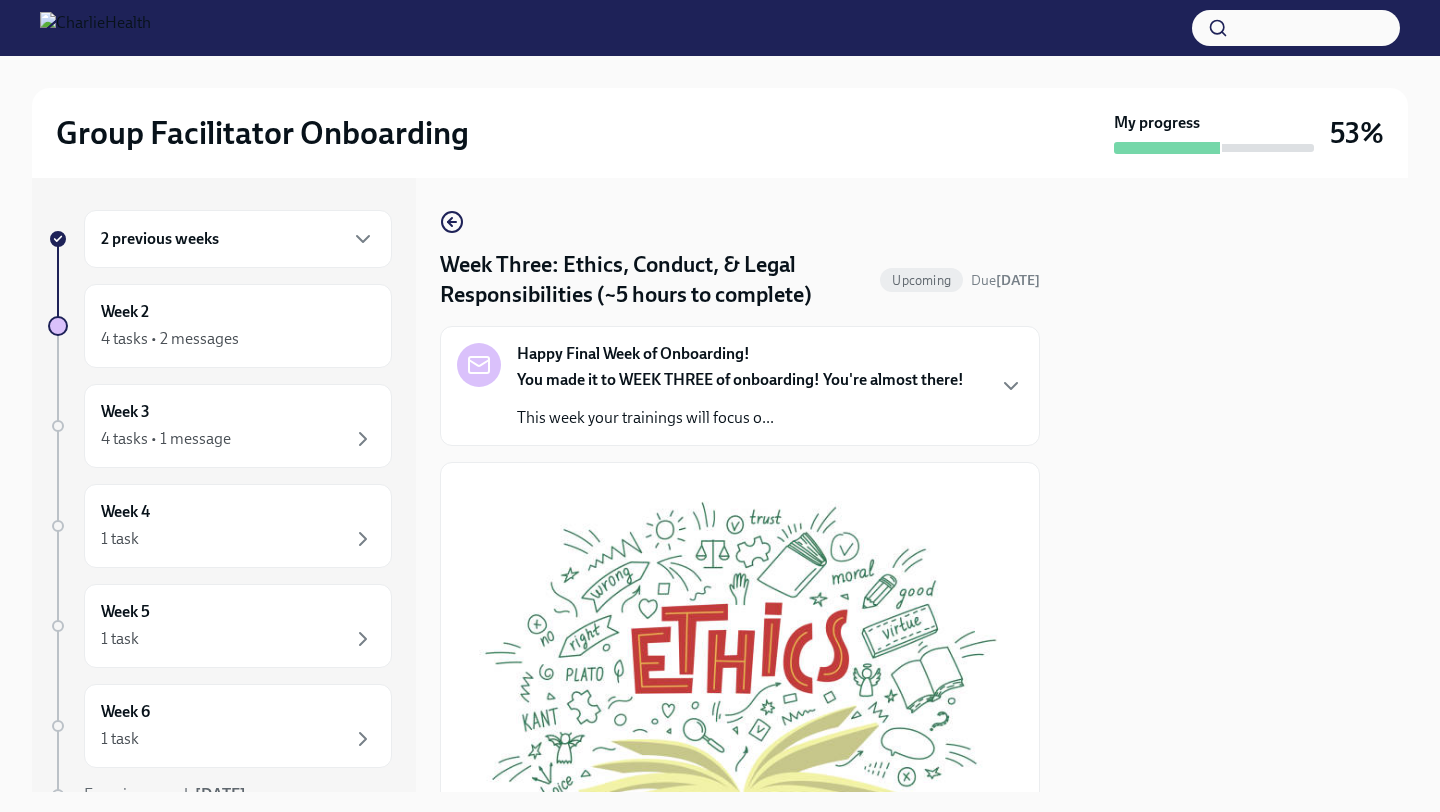 click on "You made it to WEEK THREE of onboarding! You're almost there!" at bounding box center (740, 379) 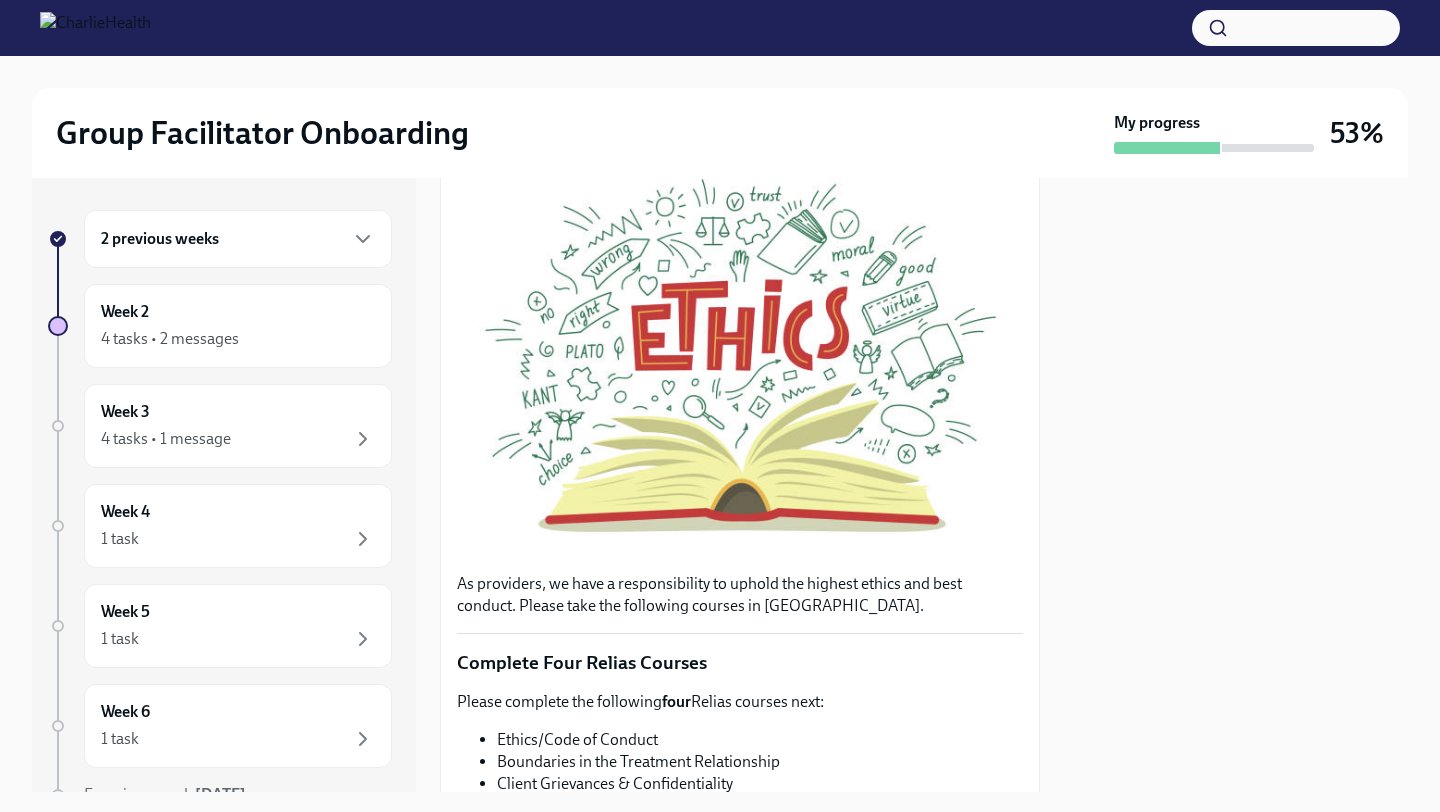 scroll, scrollTop: 920, scrollLeft: 0, axis: vertical 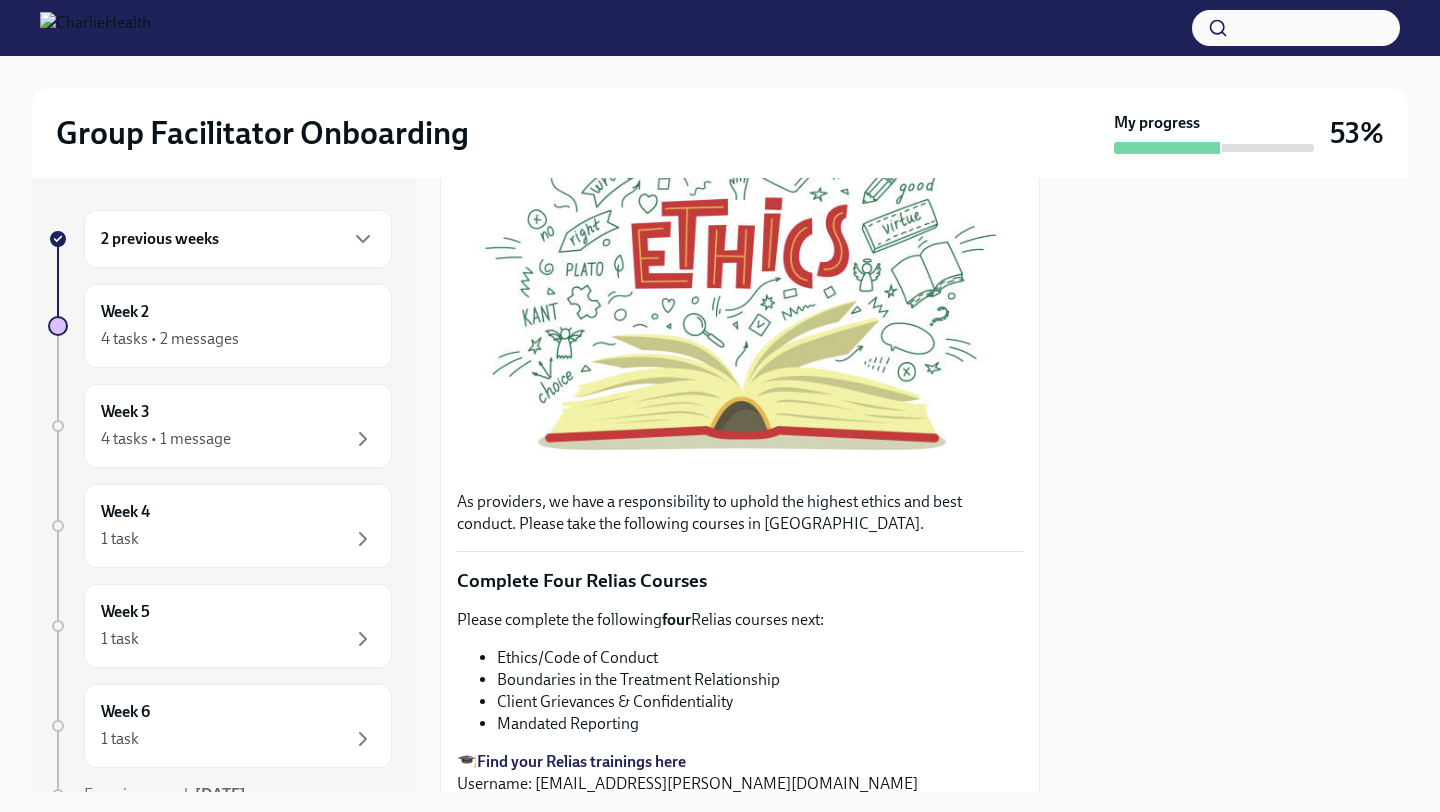click on "2 previous weeks" at bounding box center [238, 239] 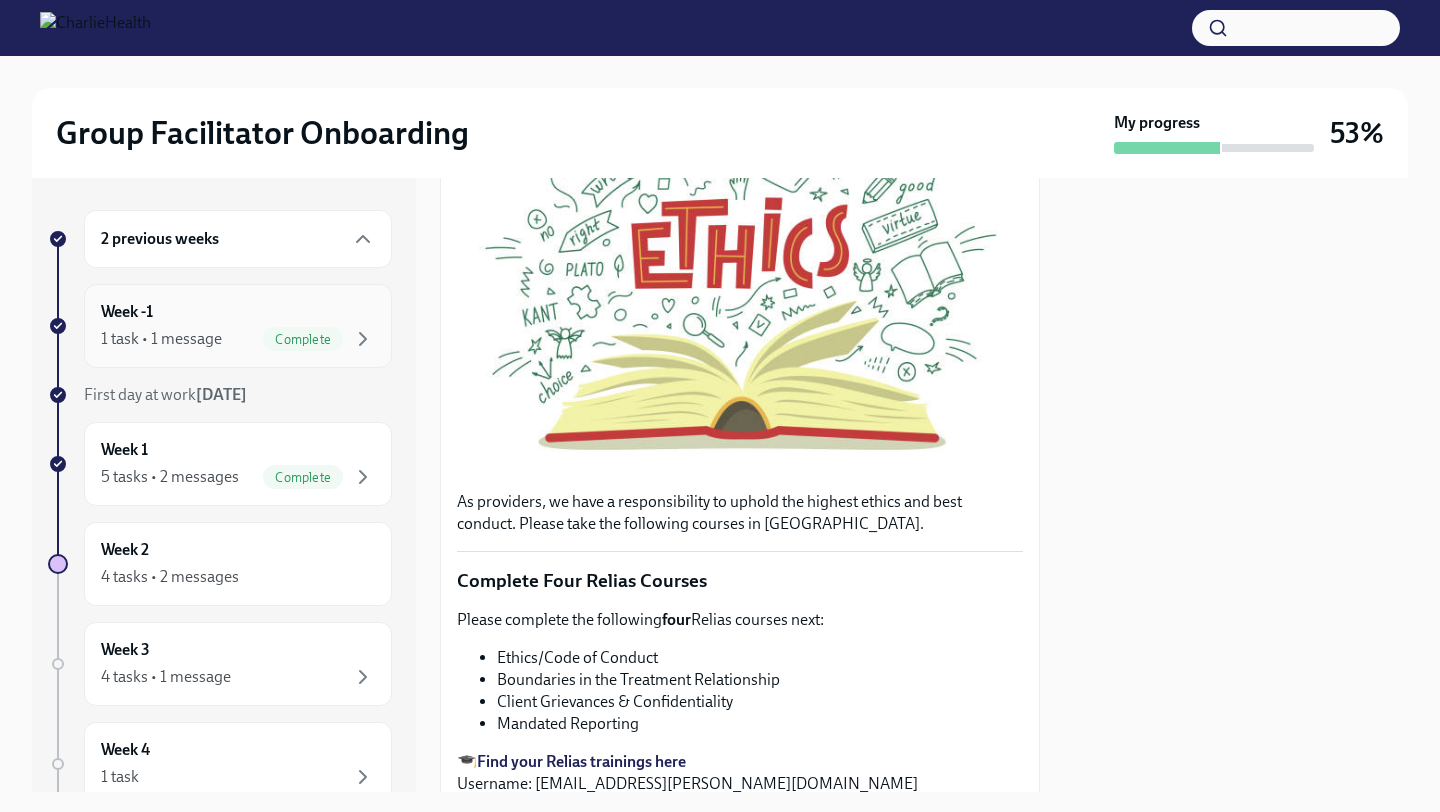 click on "Week -1 1 task • 1 message Complete" at bounding box center [238, 326] 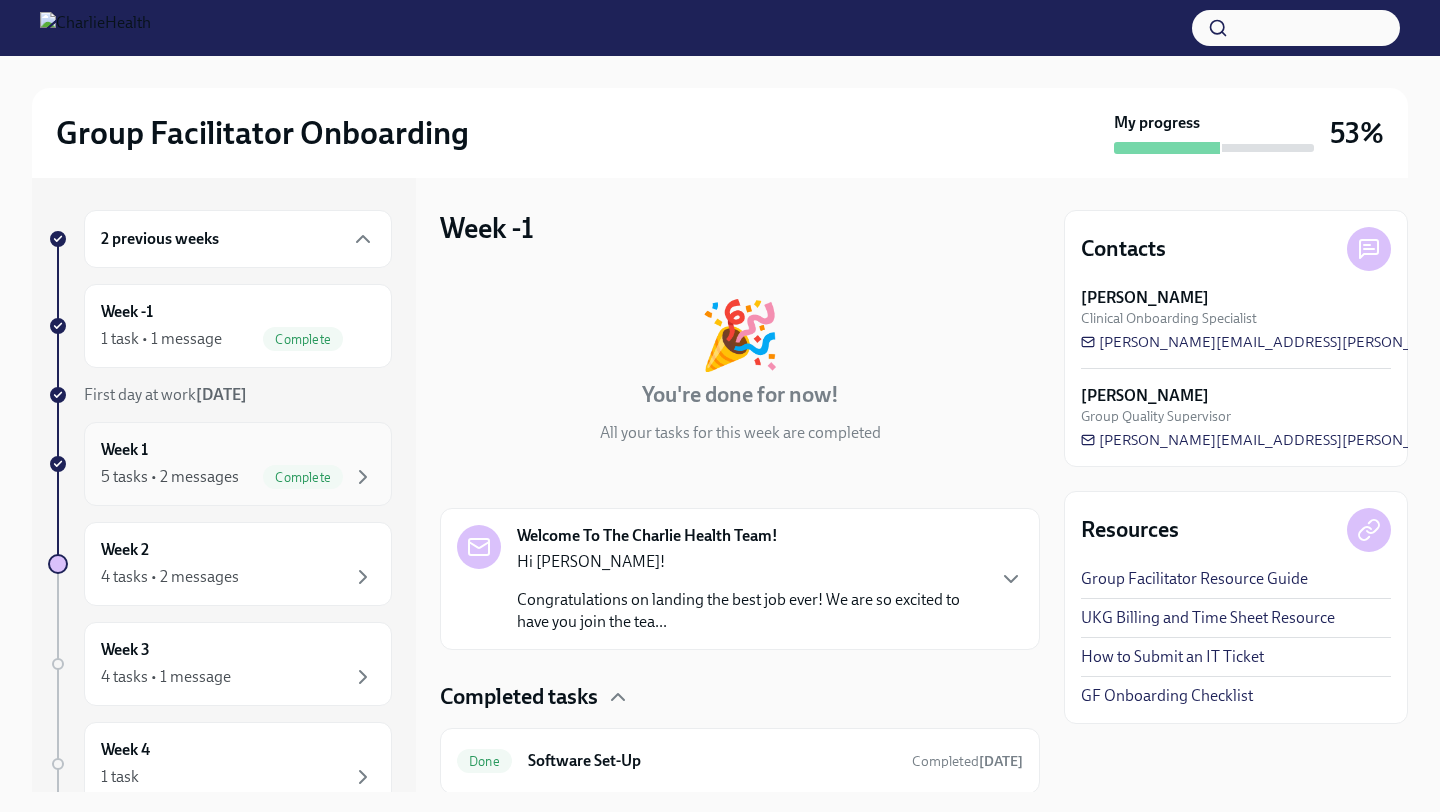 click on "Complete" at bounding box center [303, 477] 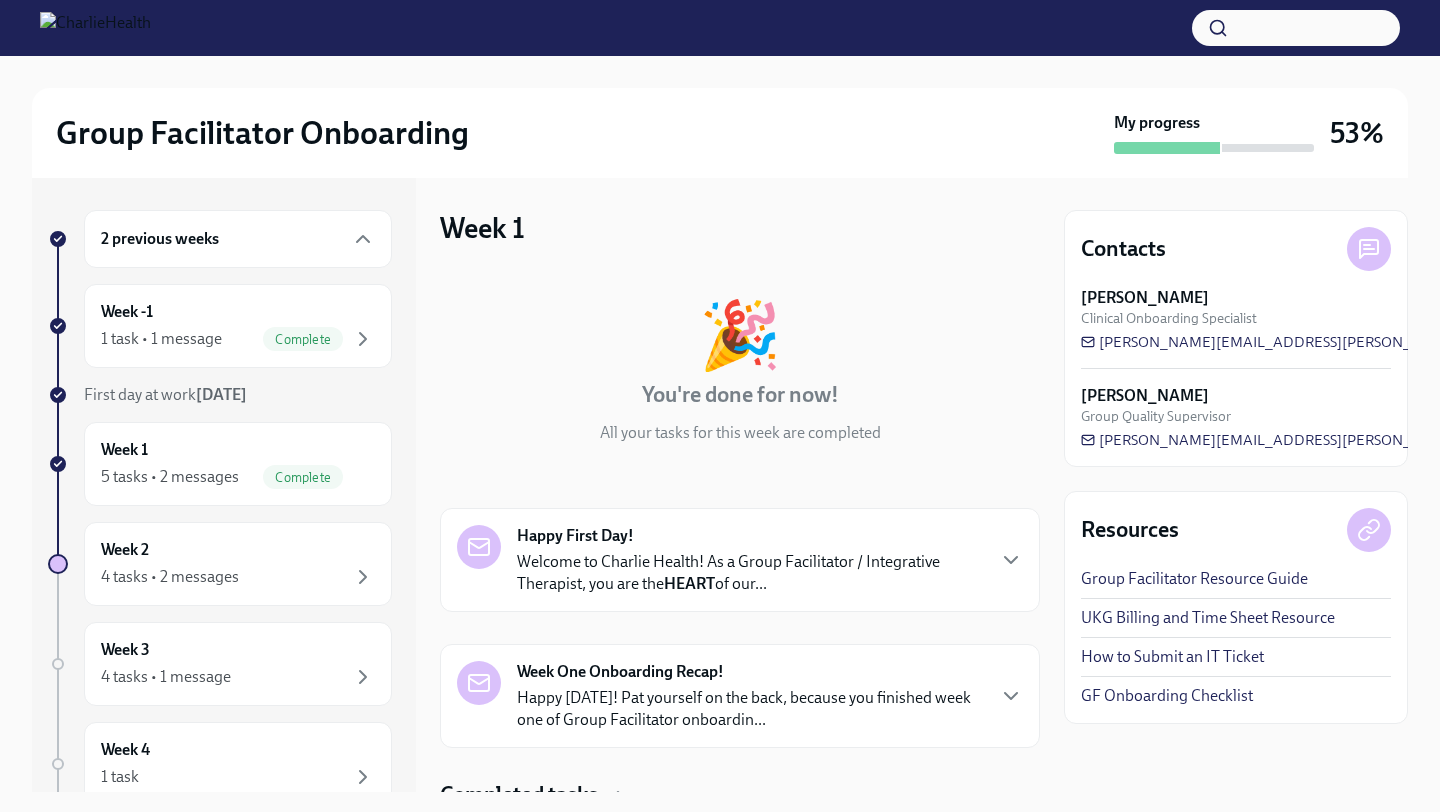 click on "Happy First Day! Welcome to Charlie Health! As a Group Facilitator / Integrative Therapist, you are the  HEART  of our..." at bounding box center (750, 560) 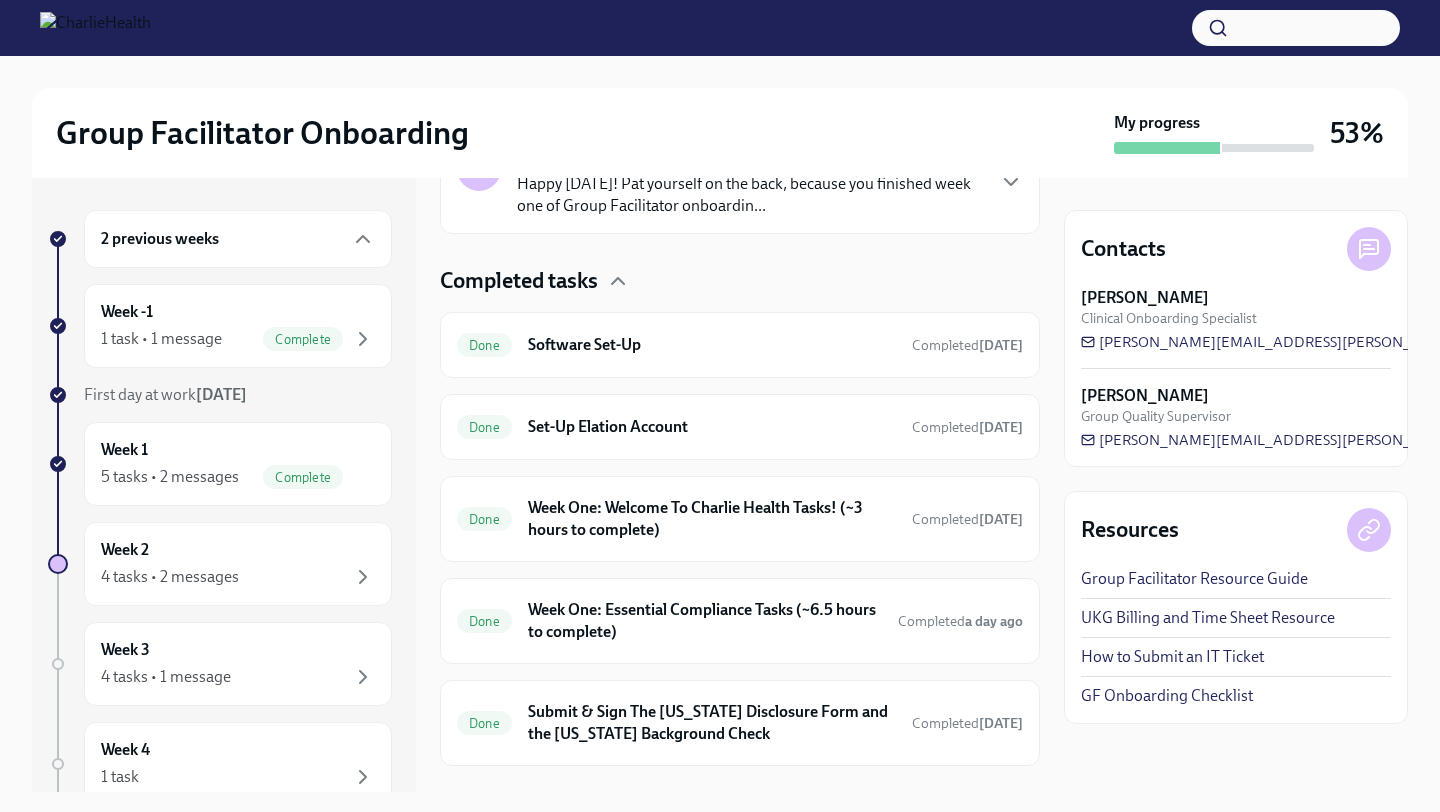 scroll, scrollTop: 1240, scrollLeft: 0, axis: vertical 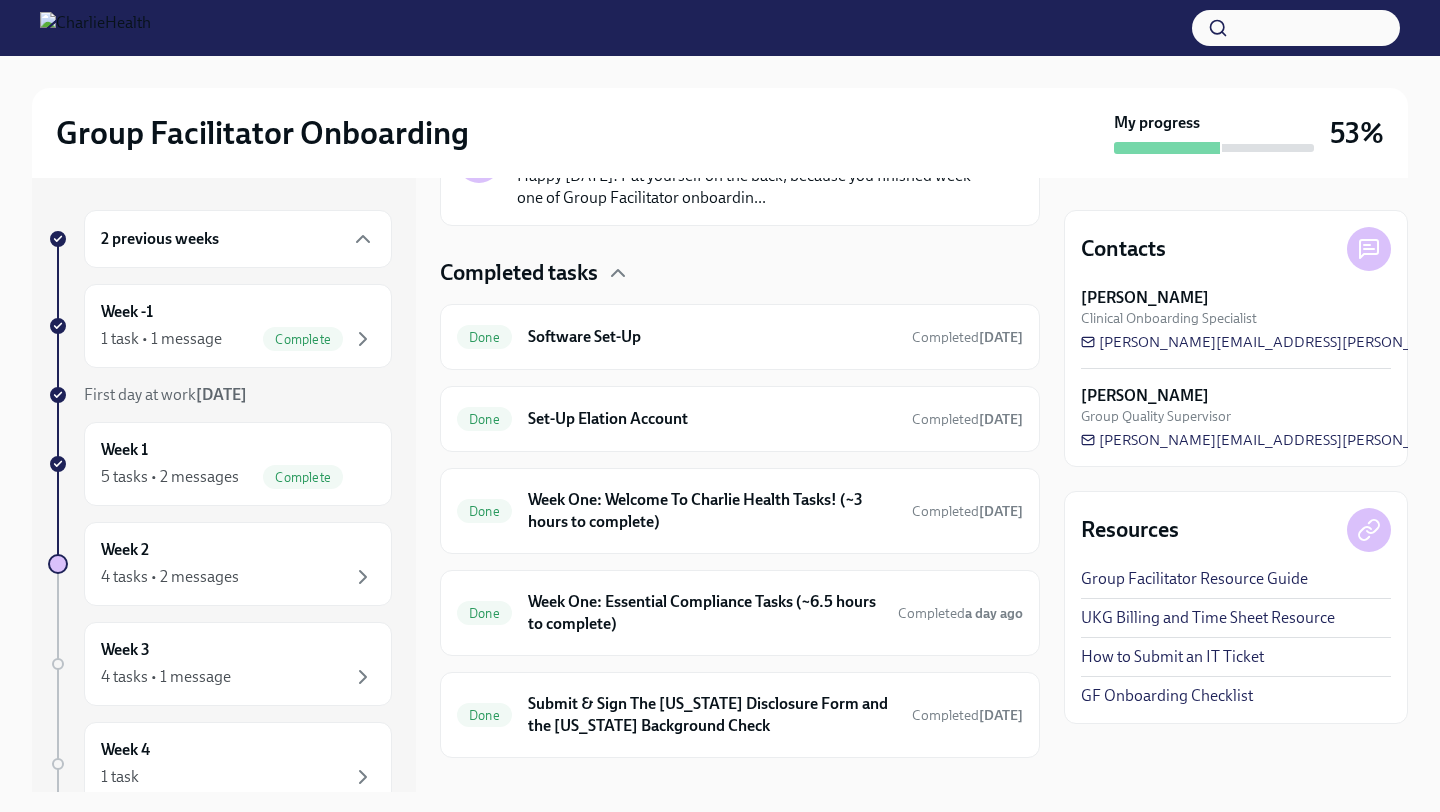 click on "Happy [DATE]! Pat yourself on the back, because you finished week one of Group Facilitator onboardin..." at bounding box center [750, 187] 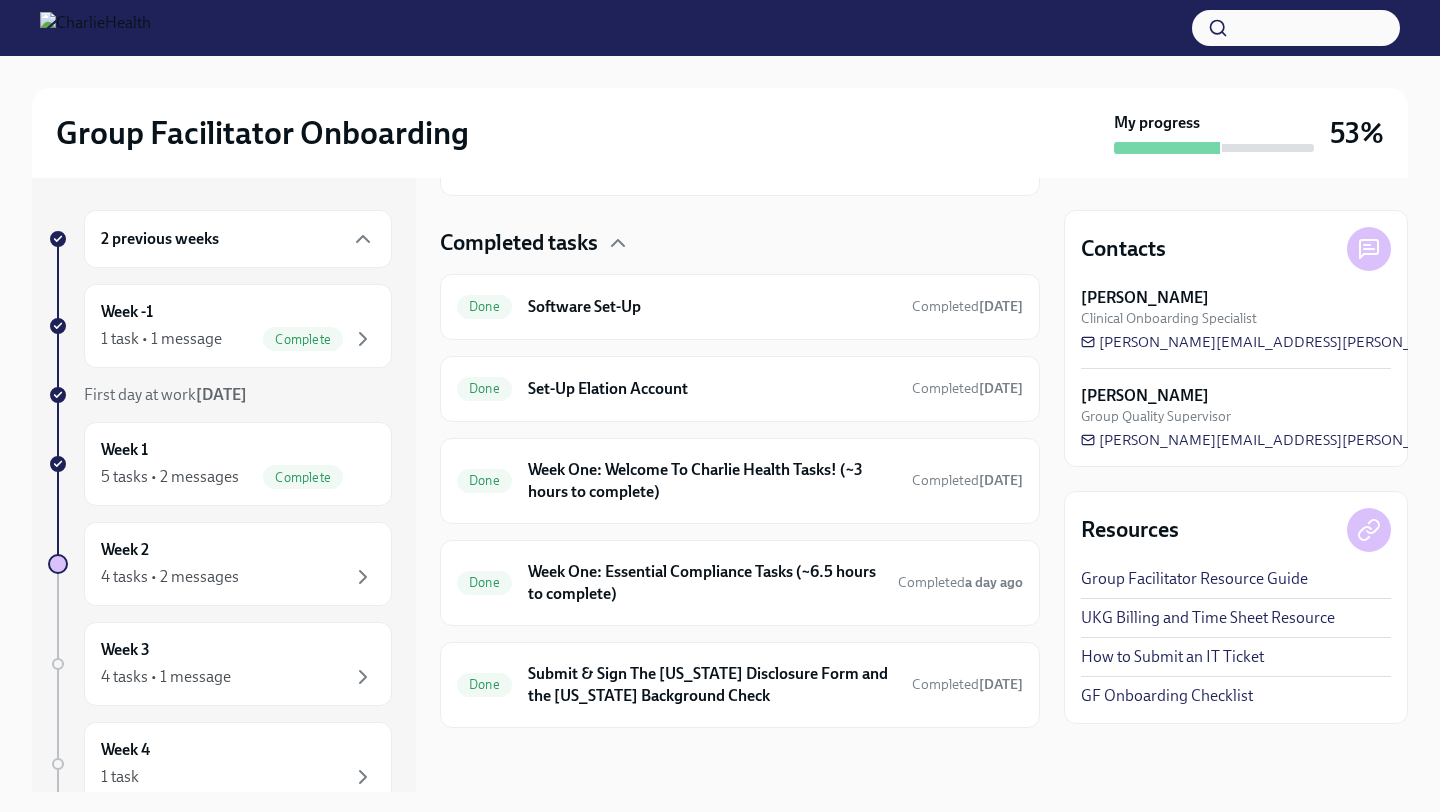 scroll, scrollTop: 2449, scrollLeft: 0, axis: vertical 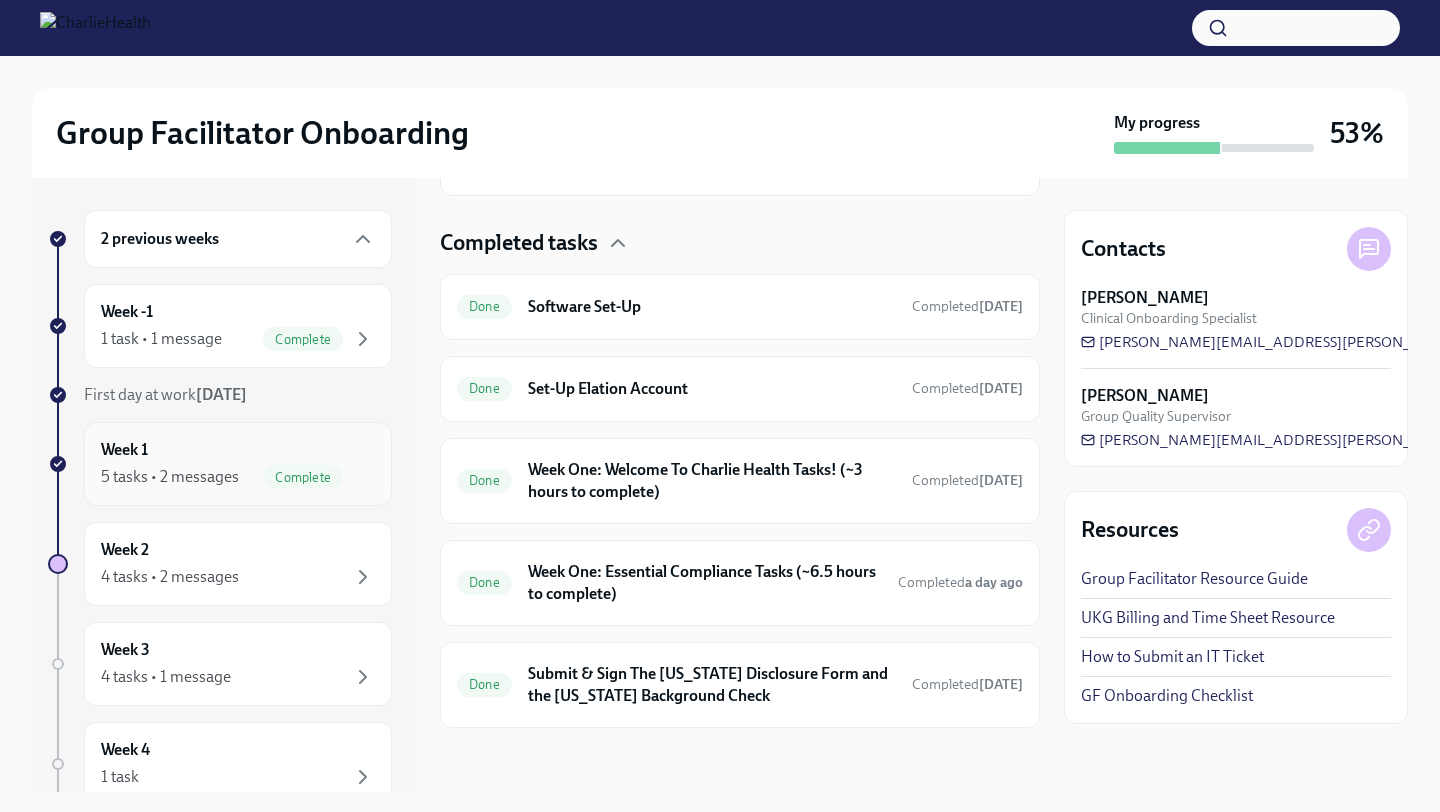 click on "Week 1 5 tasks • 2 messages Complete" at bounding box center (238, 464) 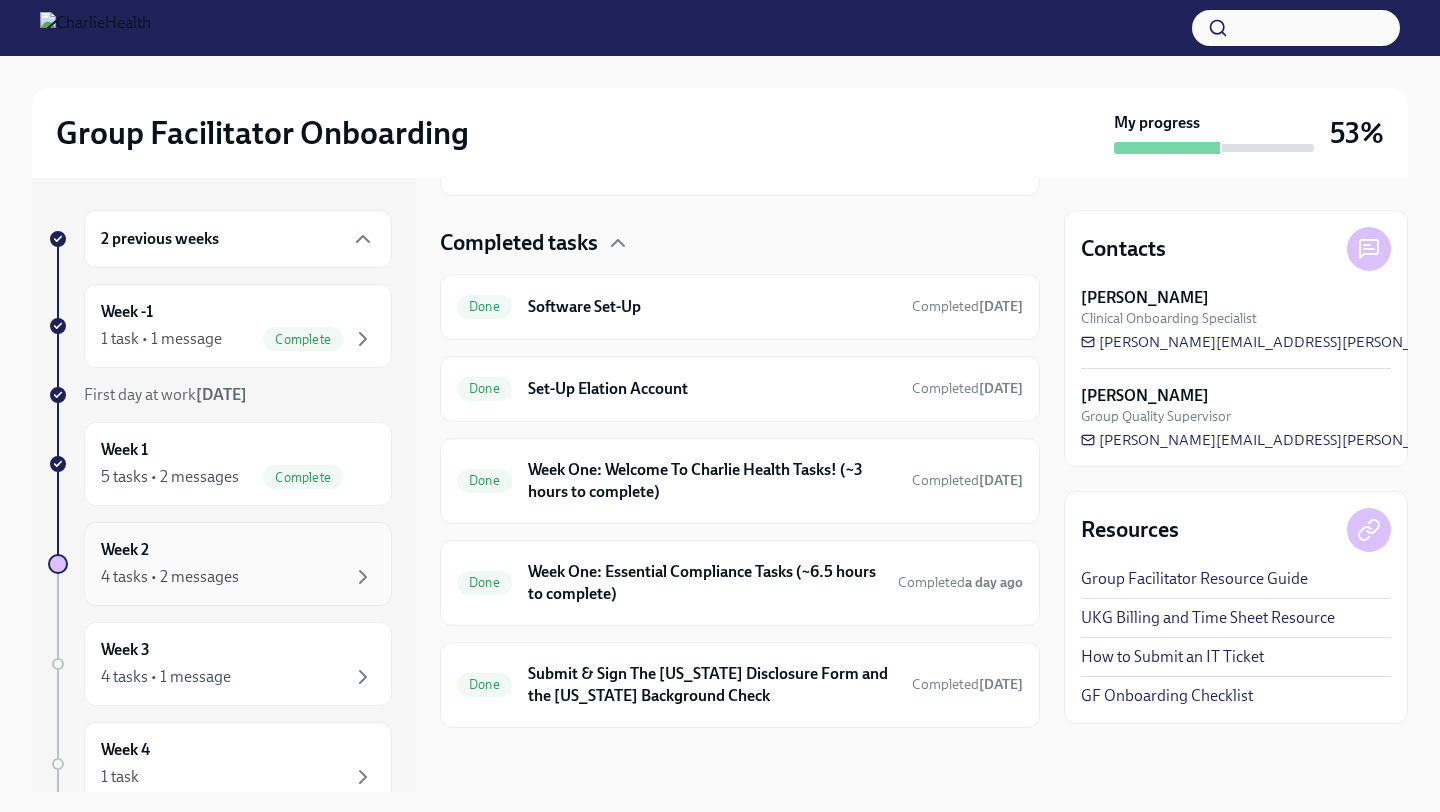 click on "Week 2 4 tasks • 2 messages" at bounding box center (238, 564) 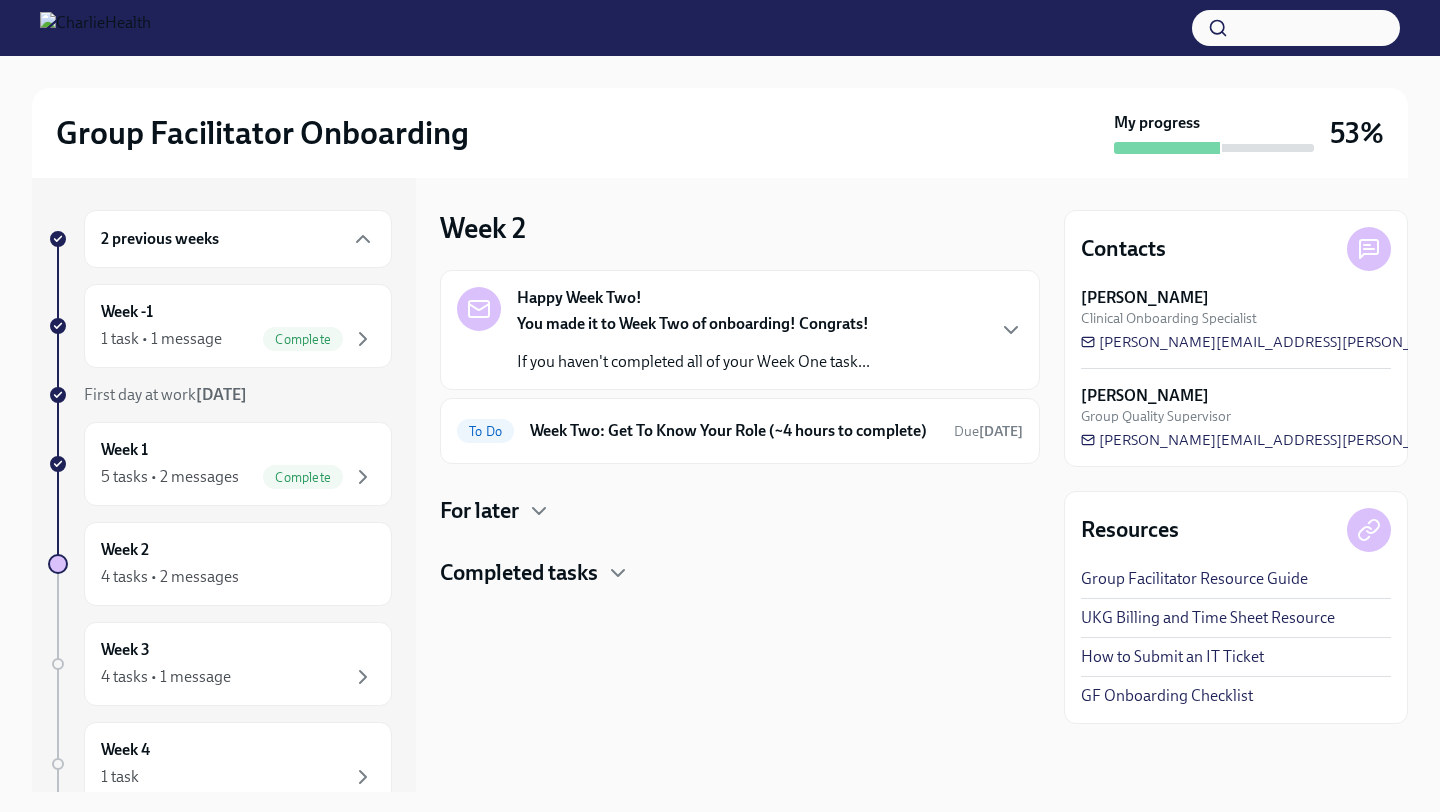 click on "You made it to Week Two of onboarding! Congrats!" at bounding box center [693, 323] 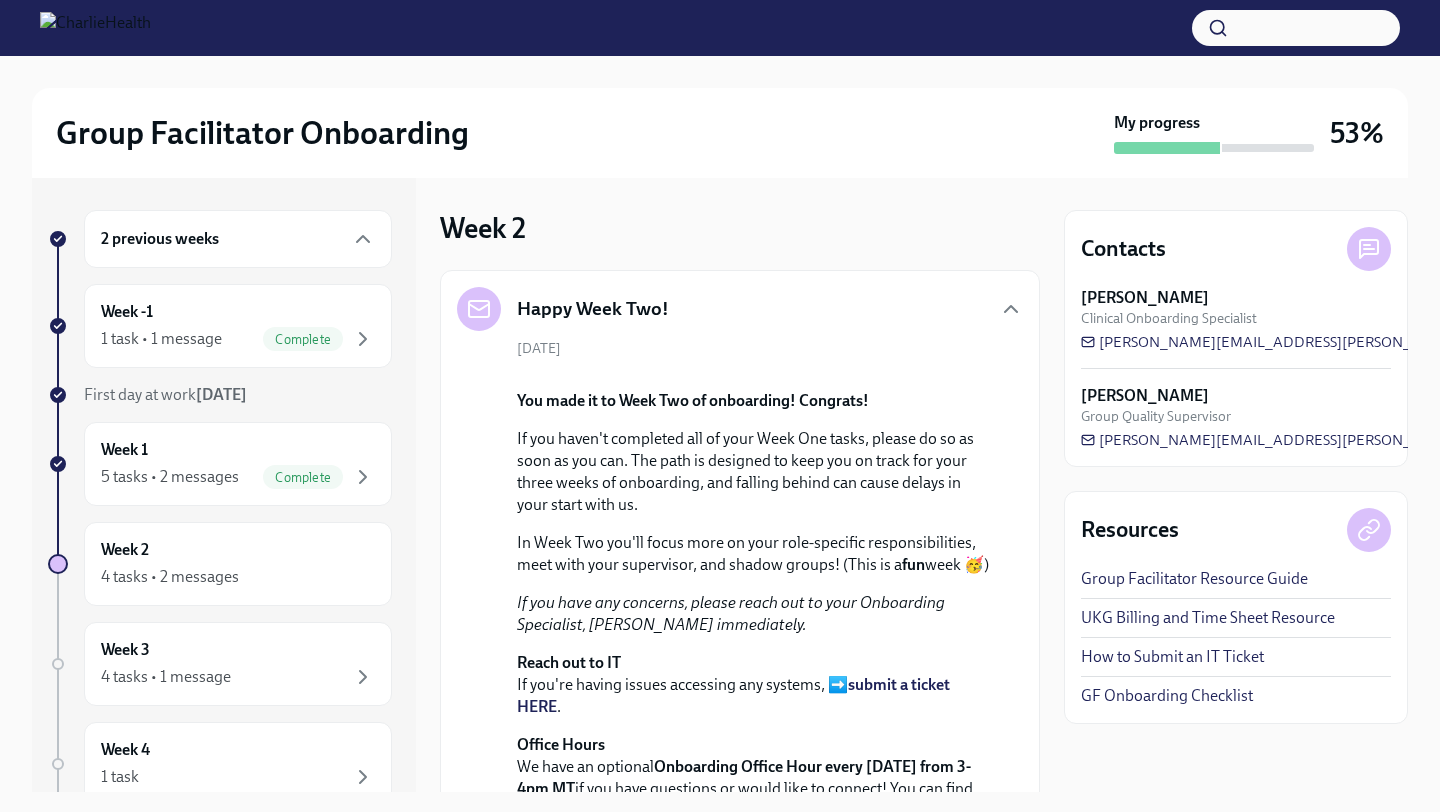 click at bounding box center [754, 374] 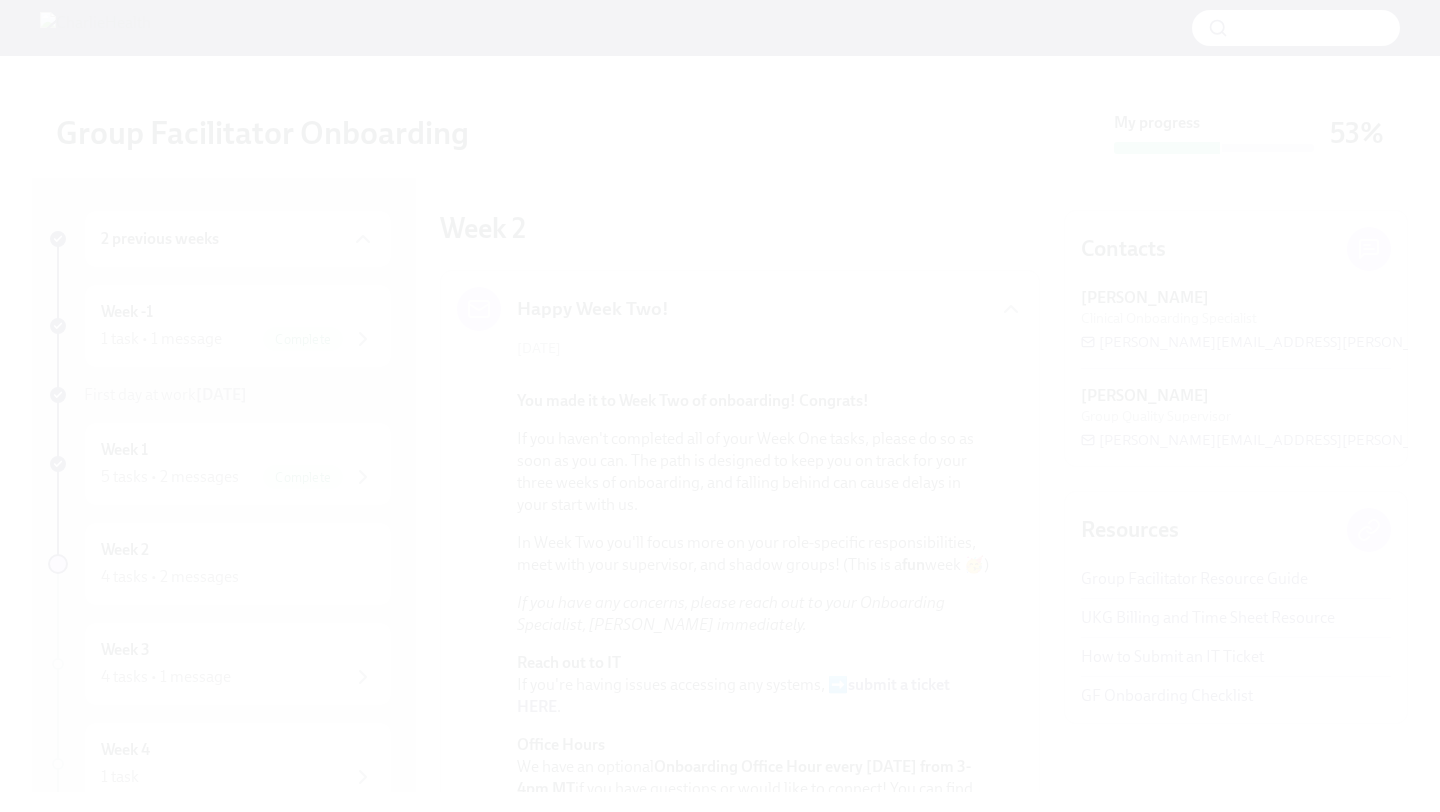 click at bounding box center [720, 406] 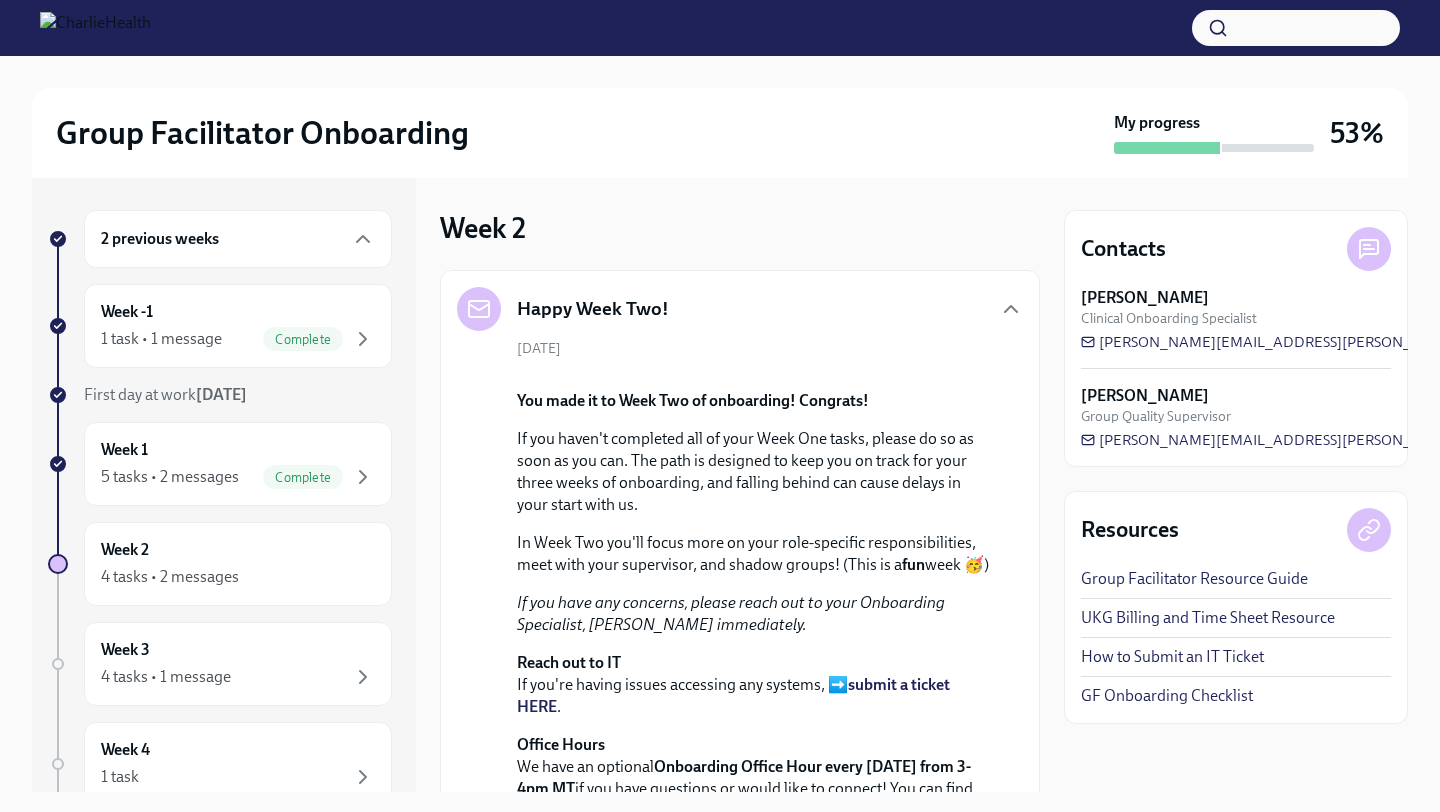 type 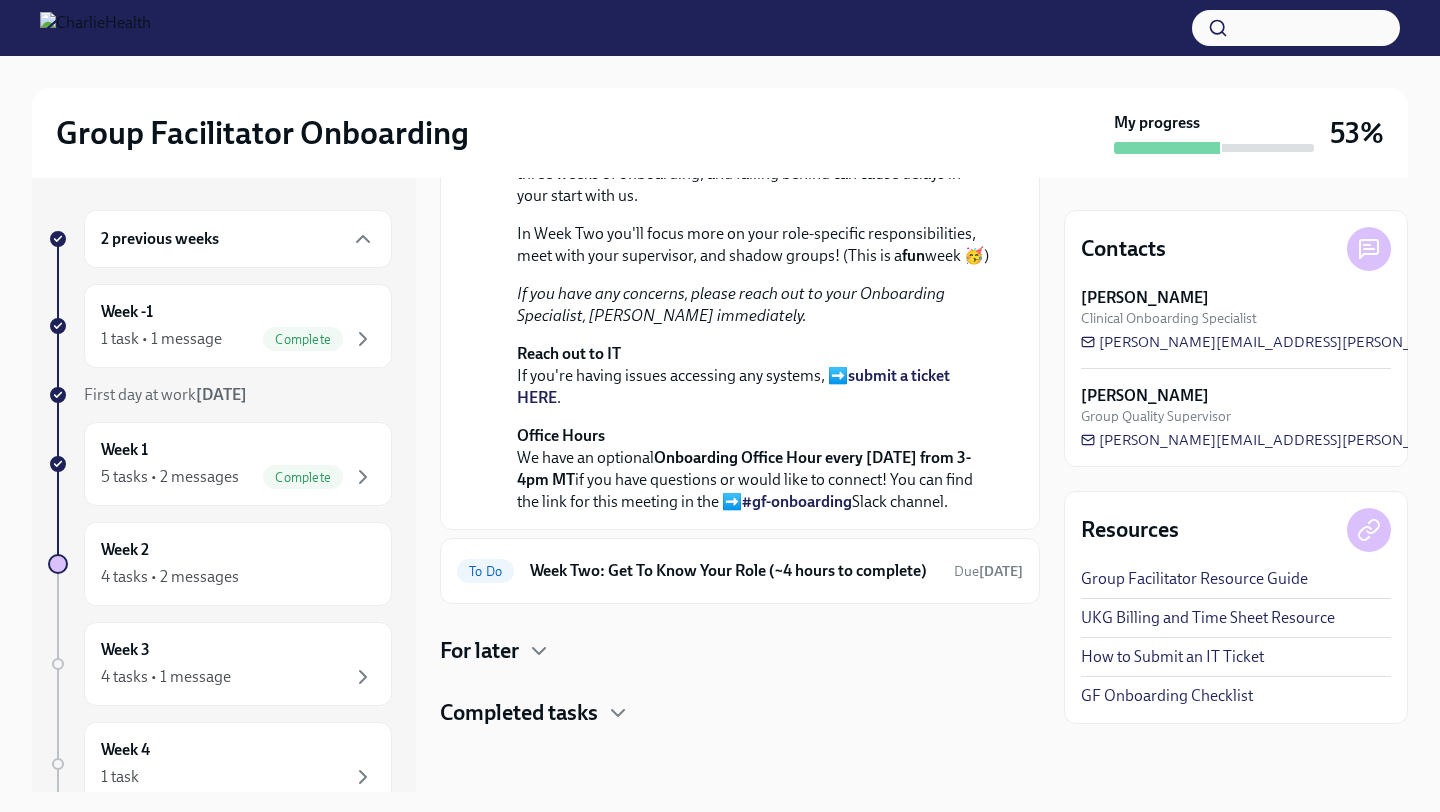 scroll, scrollTop: 543, scrollLeft: 0, axis: vertical 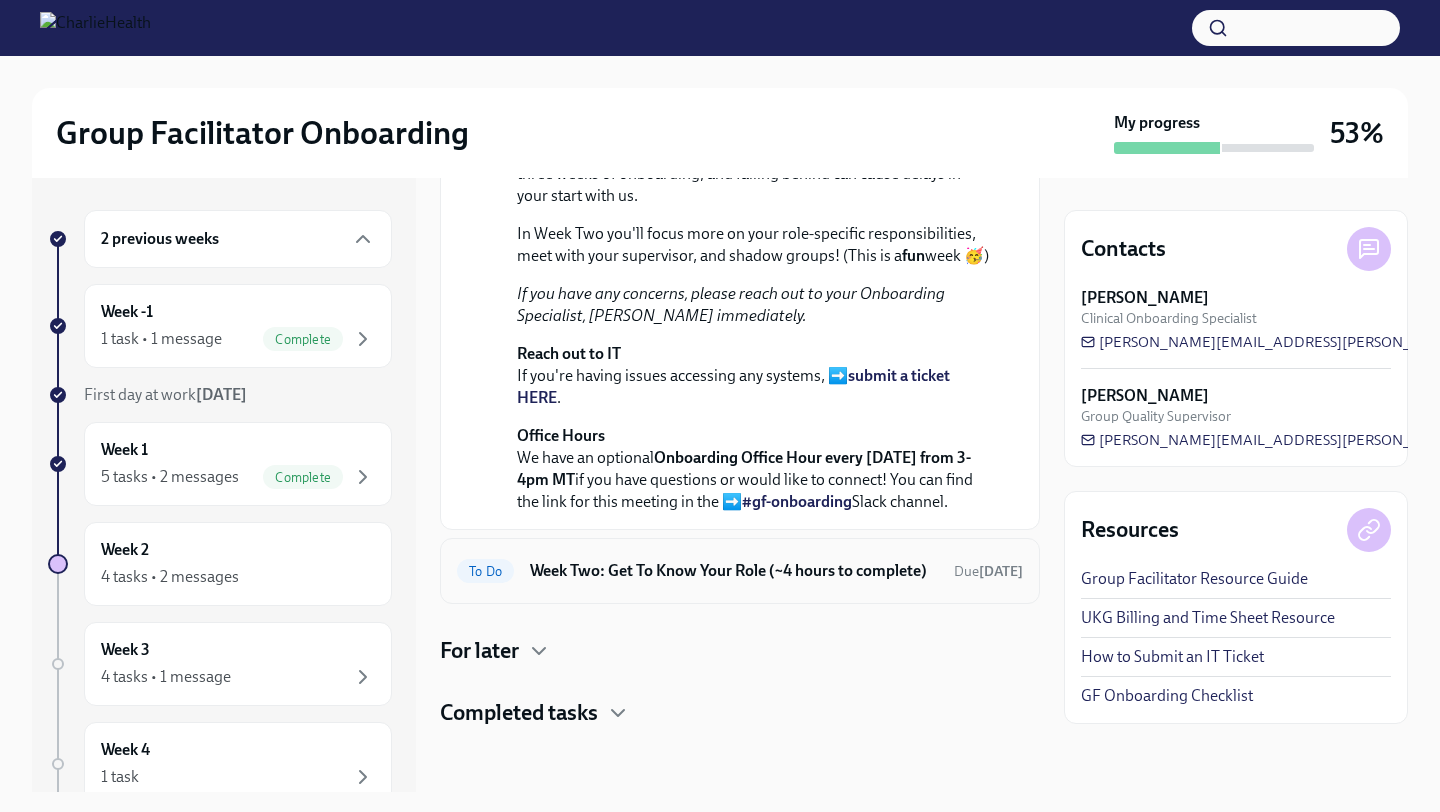 click on "Week Two: Get To Know Your Role (~4 hours to complete)" at bounding box center (734, 571) 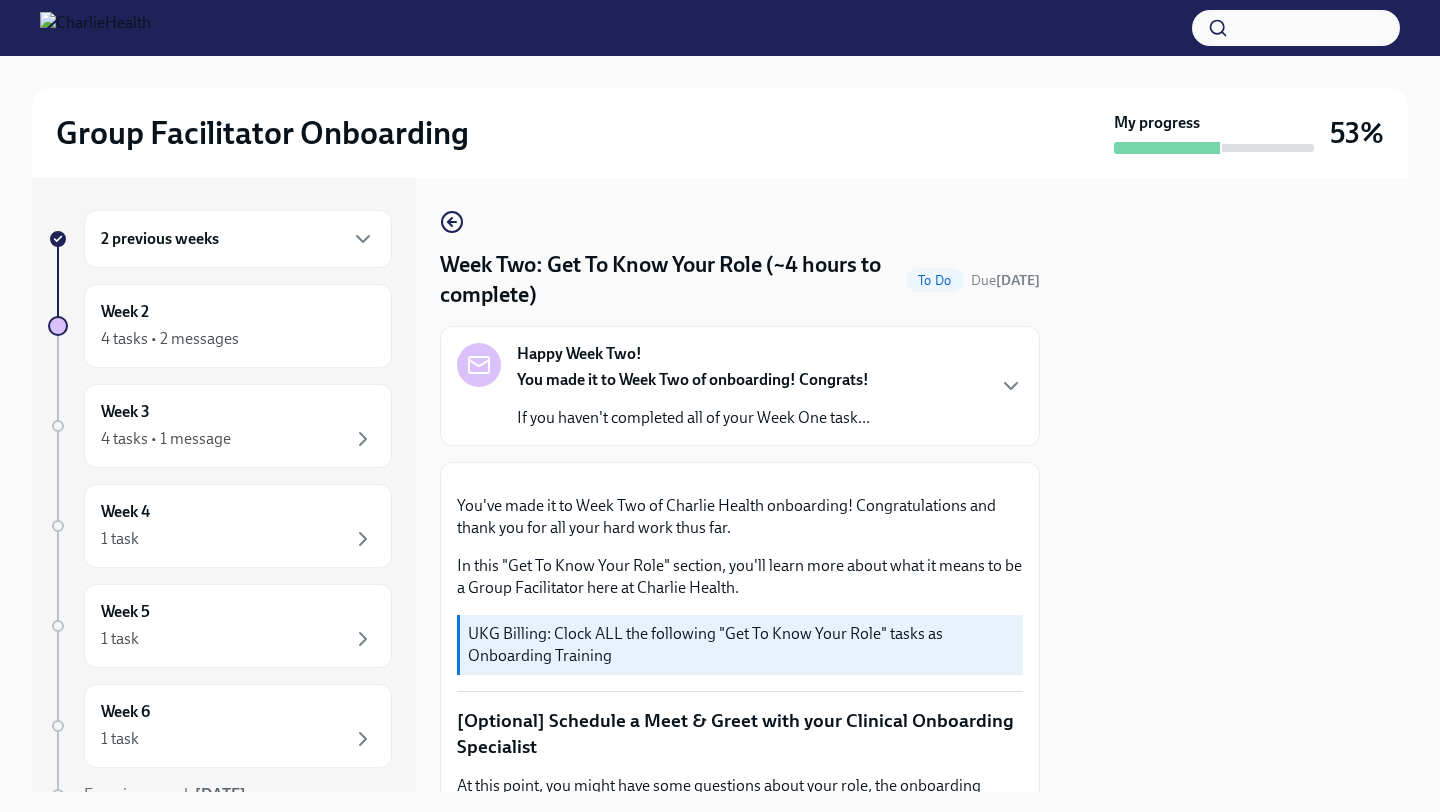 click on "Week Two: Get To Know Your Role (~4 hours to complete) To Do Due  [DATE] Happy Week Two! You made it to Week Two of onboarding! Congrats!
If you haven't completed all of your Week One task... You've made it to Week Two of Charlie Health onboarding! Congratulations and thank you for all your hard work thus far.
In this "Get To Know Your Role" section, you'll learn more about what it means to be a Group Facilitator here at Charlie Health. UKG Billing: Clock ALL the following "Get To Know Your Role" tasks as Onboarding Training [Optional] Schedule a Meet & Greet with your Clinical Onboarding Specialist At this point, you might have some questions about your role, the onboarding process, or are just feeling the need to connect with someone in-person!
Feel free to schedule an optional Meet & Greet with your Clinical Onboarding Specialist, [PERSON_NAME], via their Calendly: [URL][DOMAIN_NAME] Complete Docebo Courses
How To Be A Successful Group Facilitator
🎓
OKTA" at bounding box center [740, 1199] 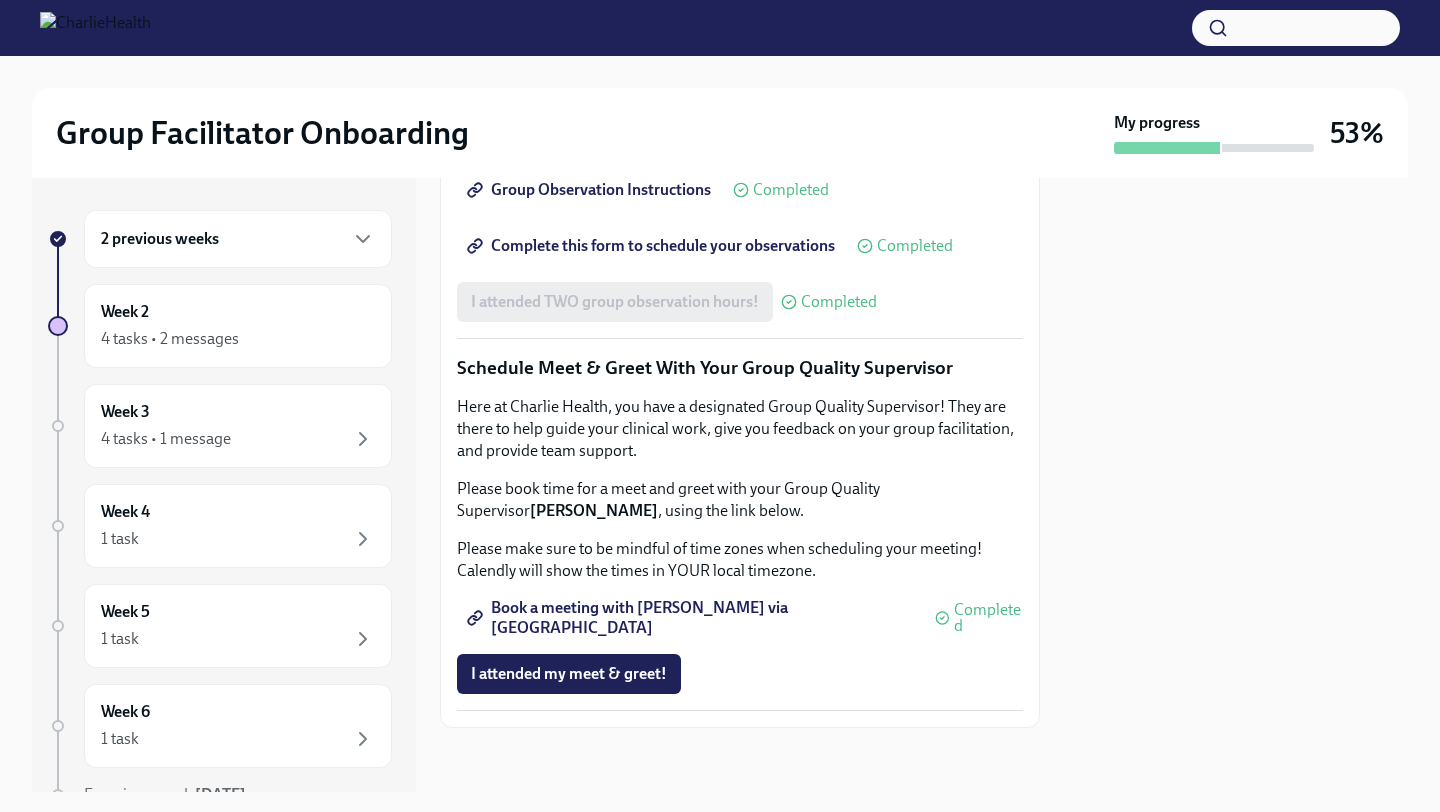 scroll, scrollTop: 1886, scrollLeft: 0, axis: vertical 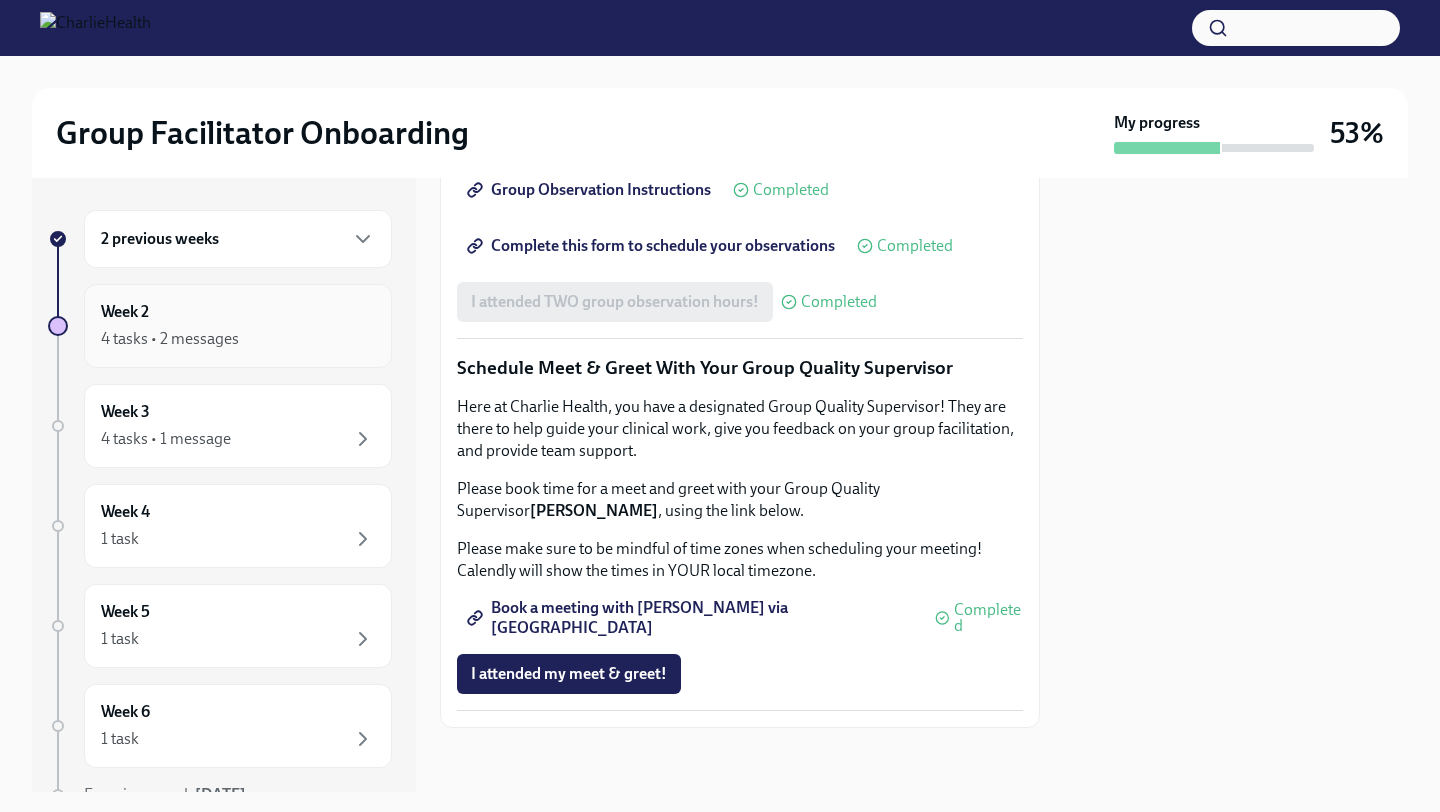 click on "Week 2 4 tasks • 2 messages" at bounding box center (238, 326) 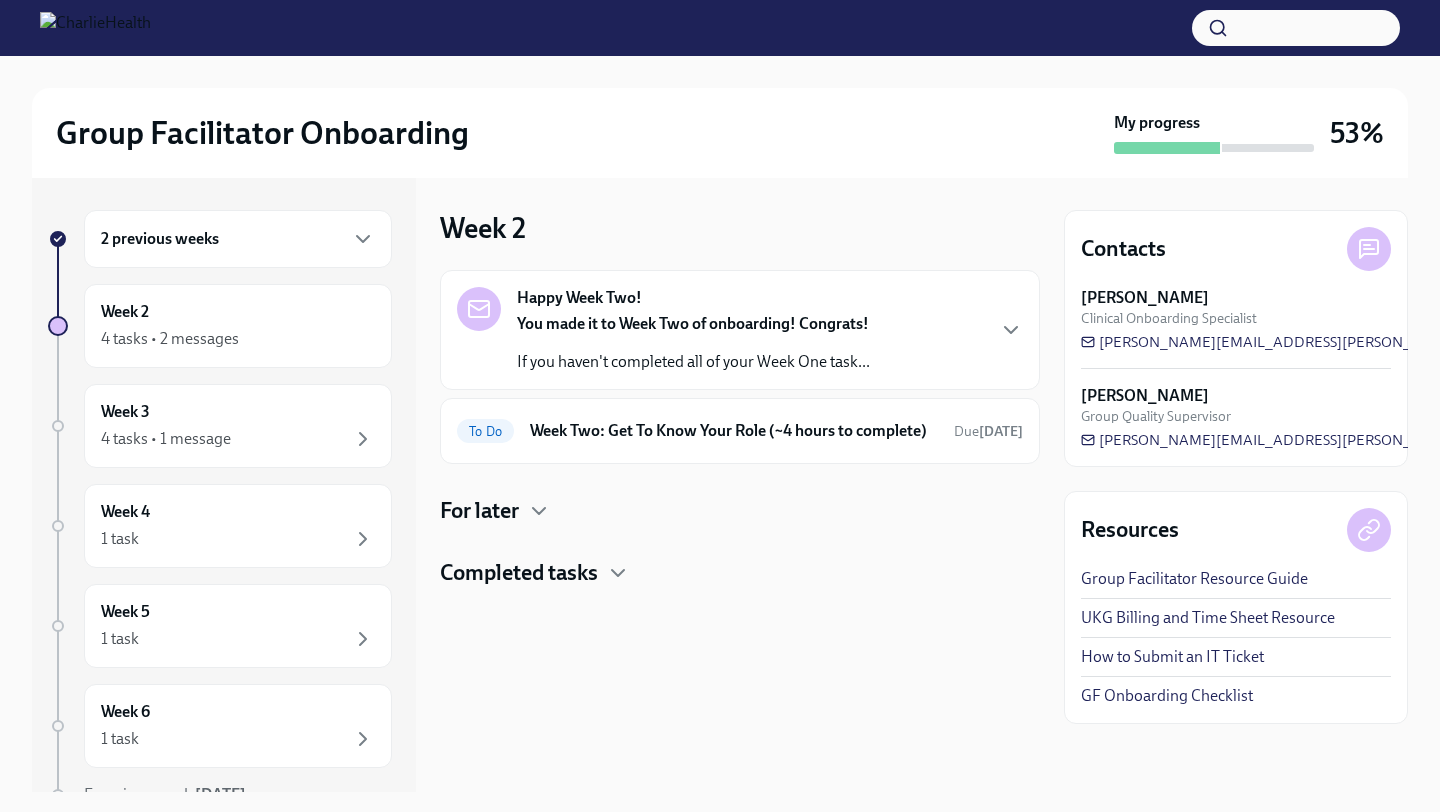 click on "You made it to Week Two of onboarding! Congrats!" at bounding box center (693, 323) 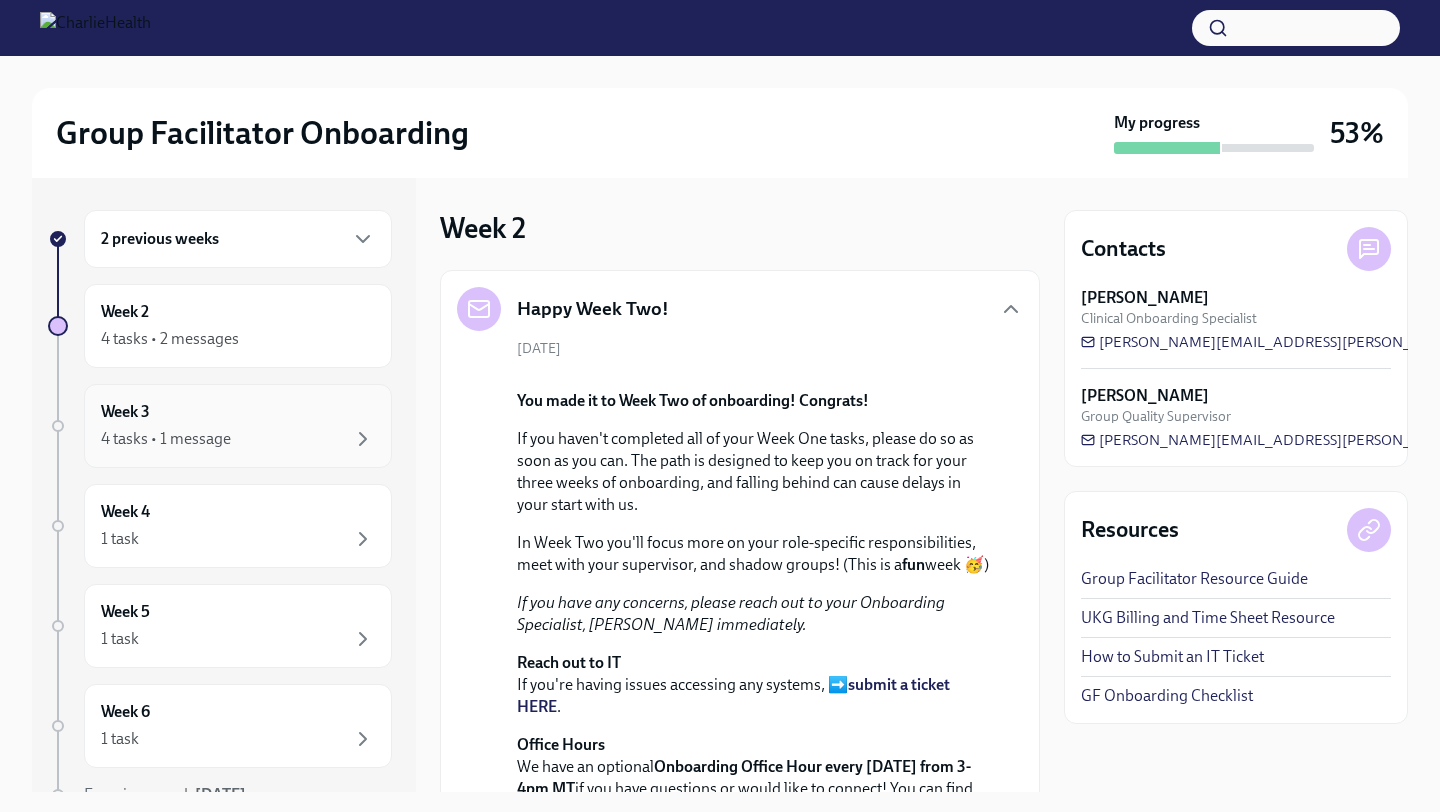 click on "4 tasks • 1 message" at bounding box center [238, 439] 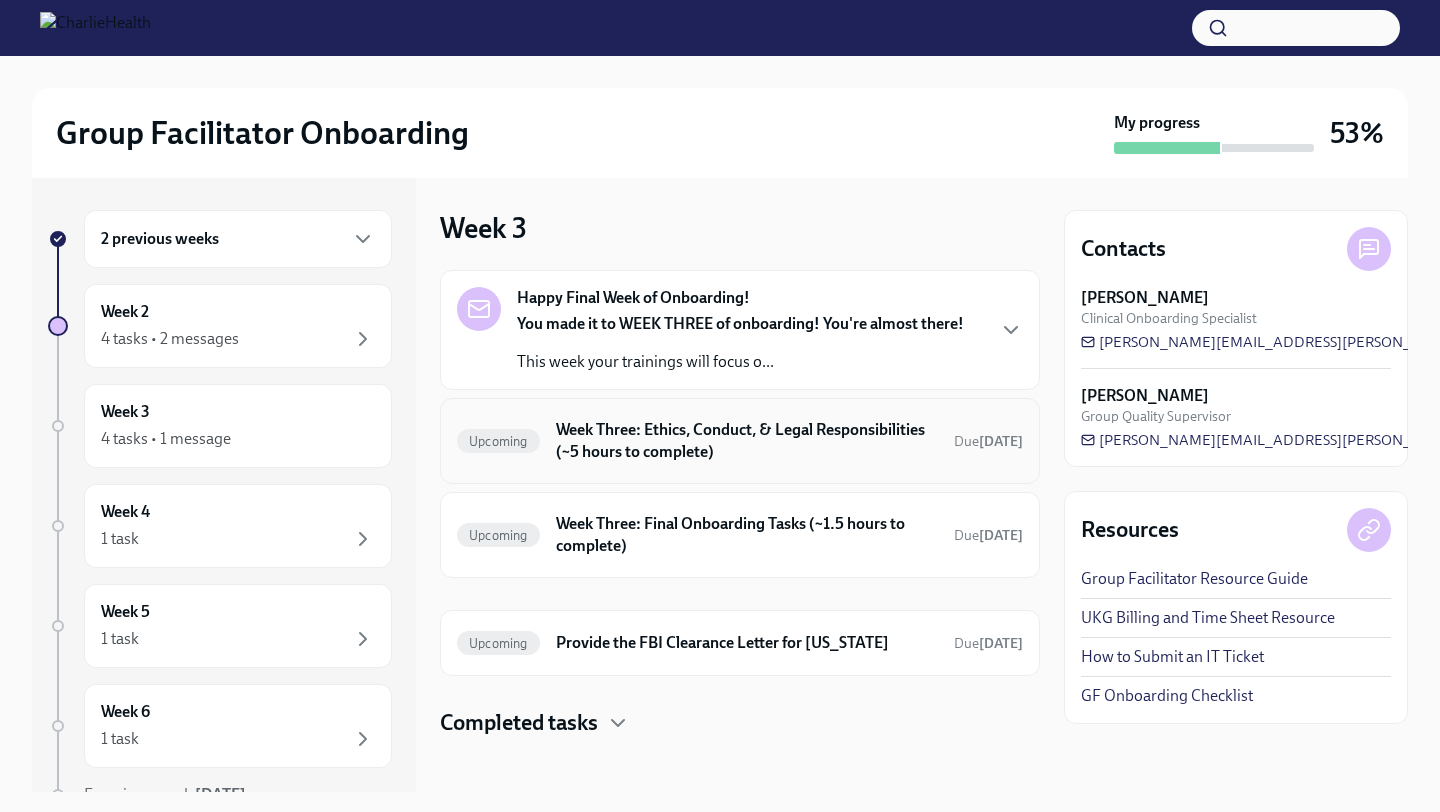 click on "Week Three: Ethics, Conduct, & Legal Responsibilities (~5 hours to complete)" at bounding box center (747, 441) 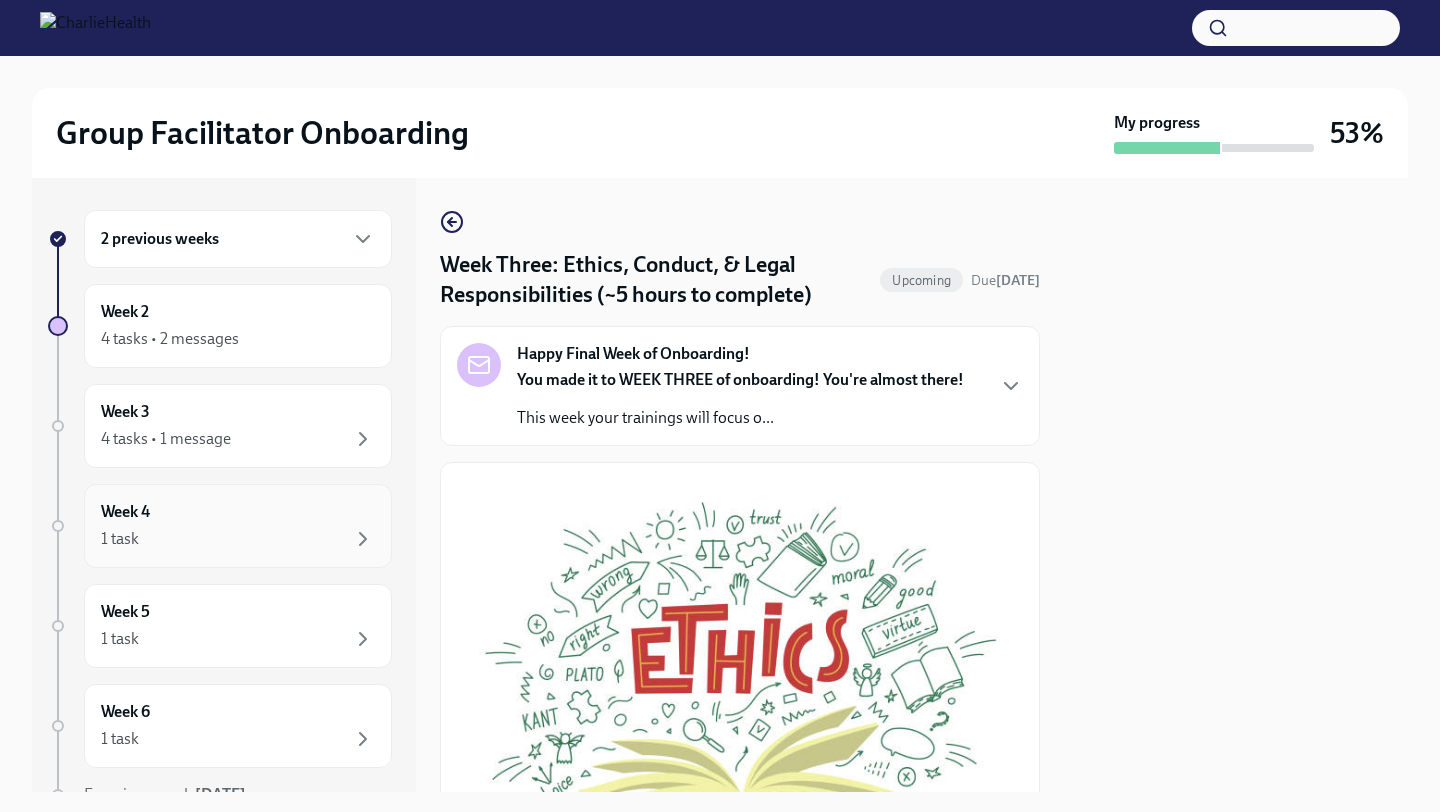 click on "Week 4 1 task" at bounding box center (238, 526) 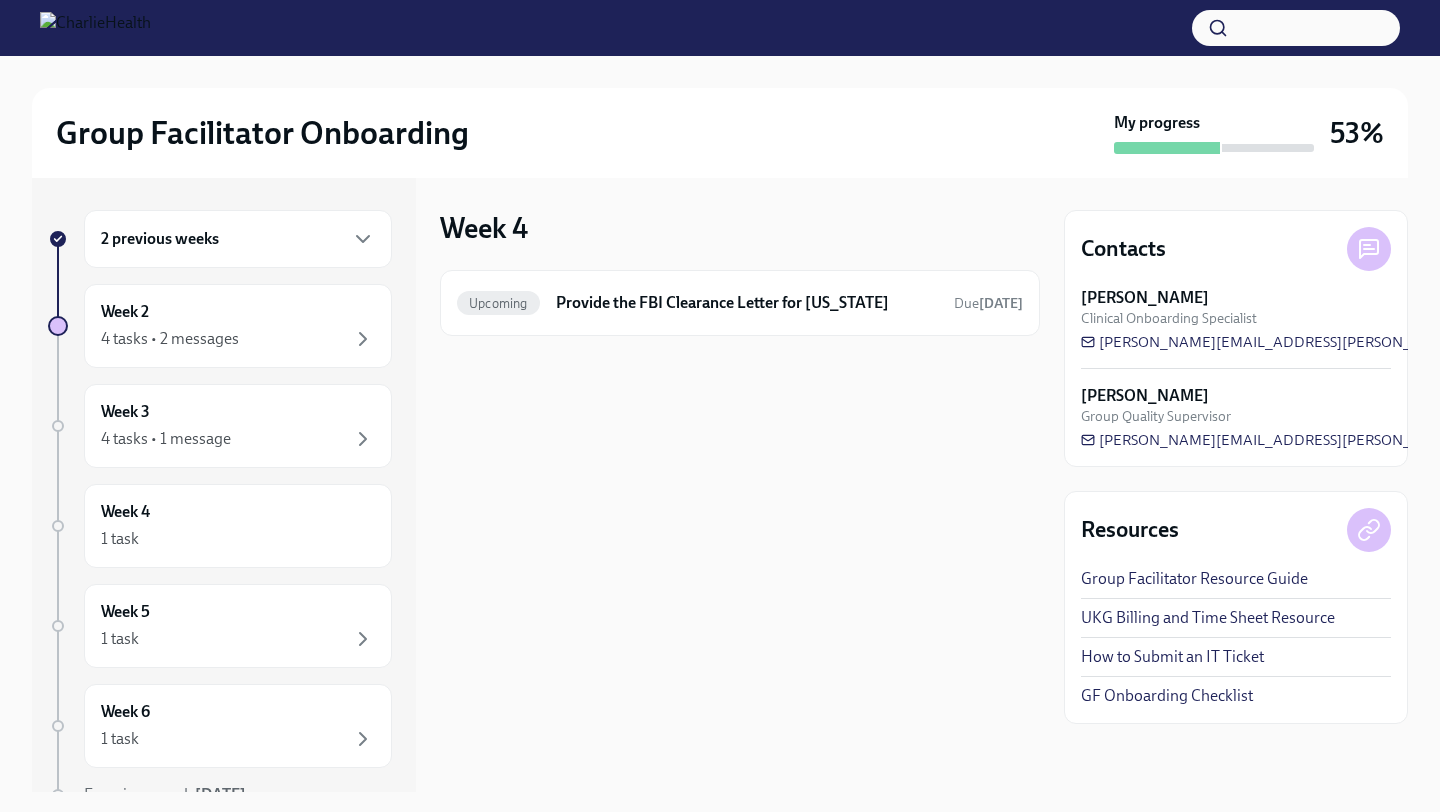 click on "2 previous weeks Week 2 4 tasks • 2 messages Week 3 4 tasks • 1 message Week 4 1 task Week 5 1 task Week 6 1 task Experience ends  [DATE]" at bounding box center (220, 548) 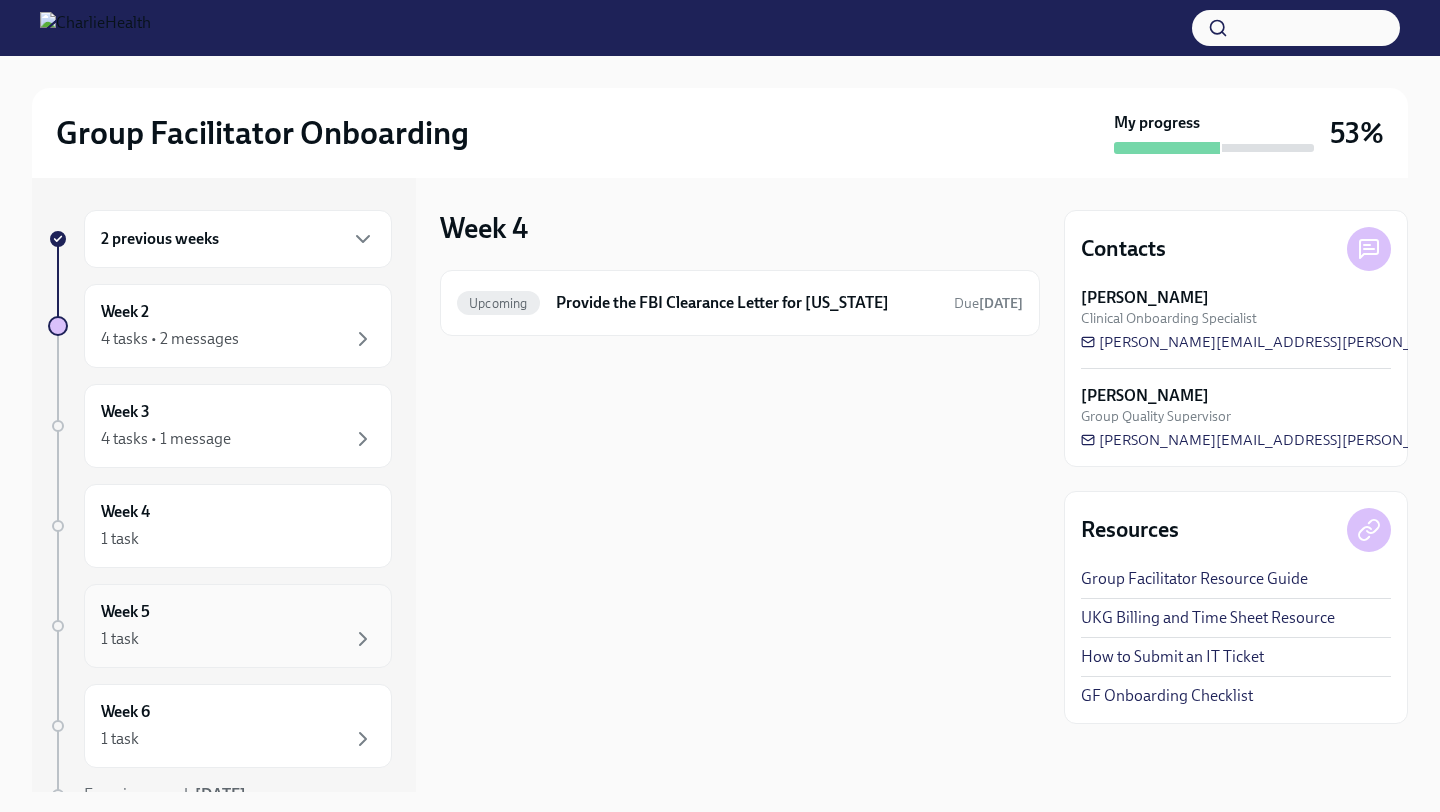 click on "Week 5 1 task" at bounding box center [238, 626] 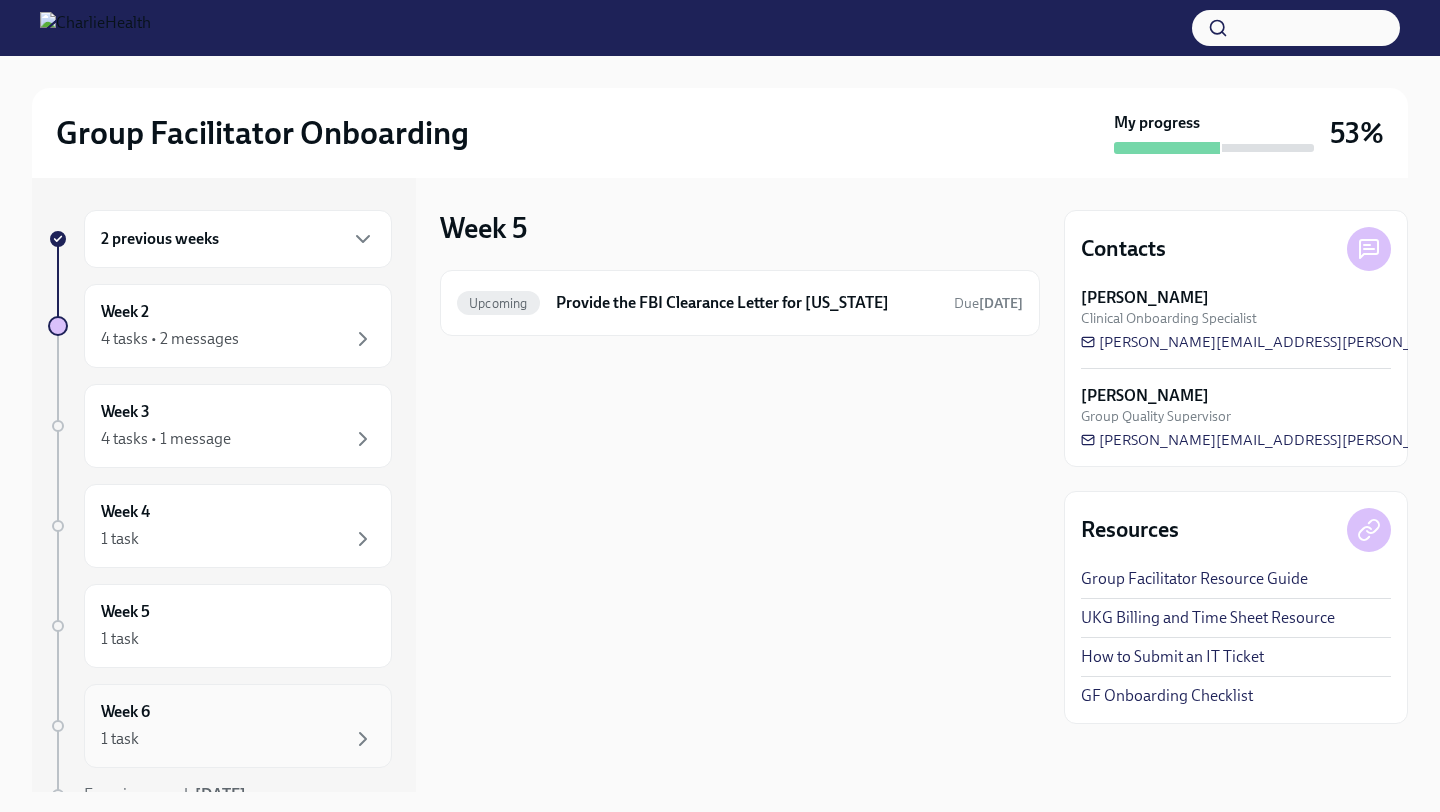 click on "Week 6 1 task" at bounding box center (238, 726) 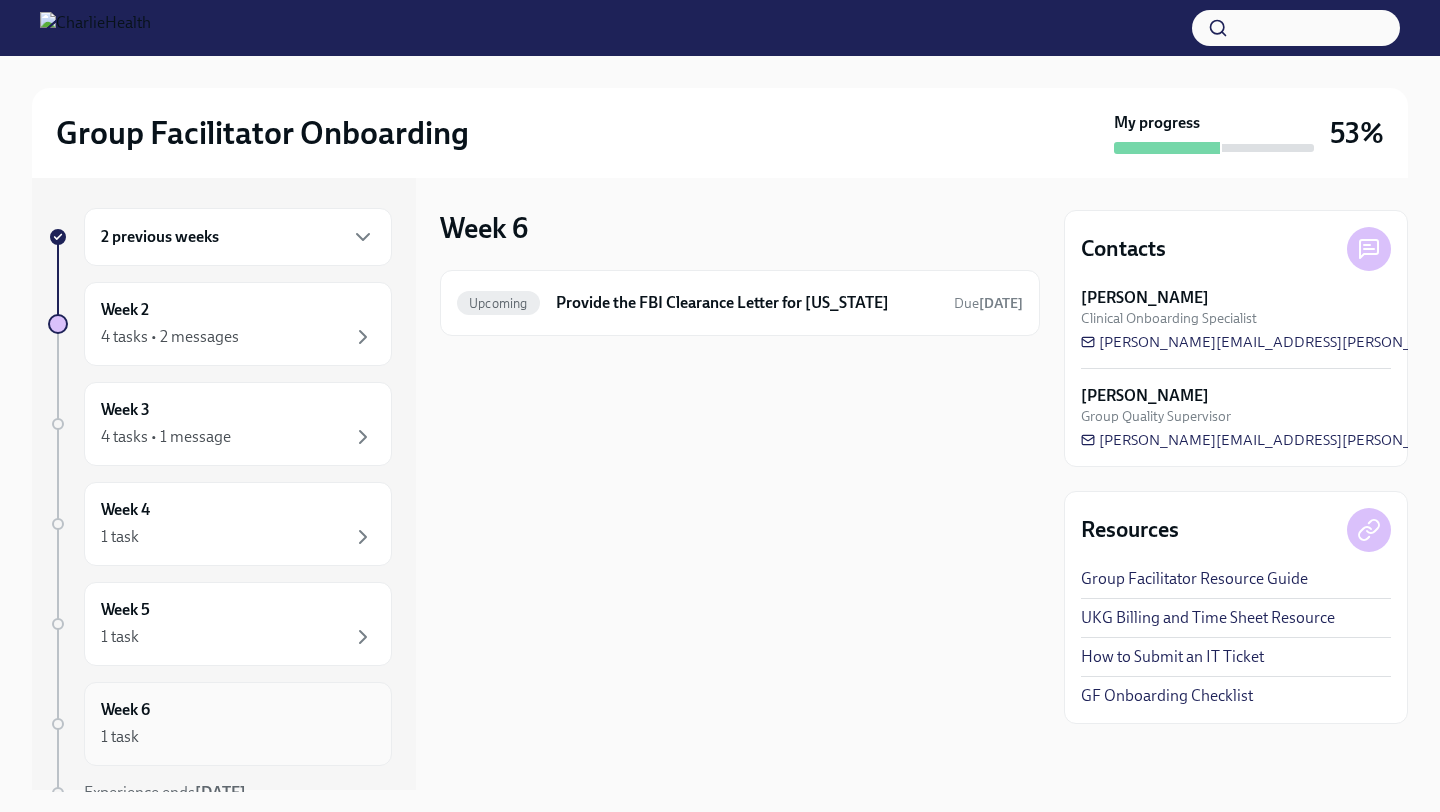 scroll, scrollTop: 0, scrollLeft: 0, axis: both 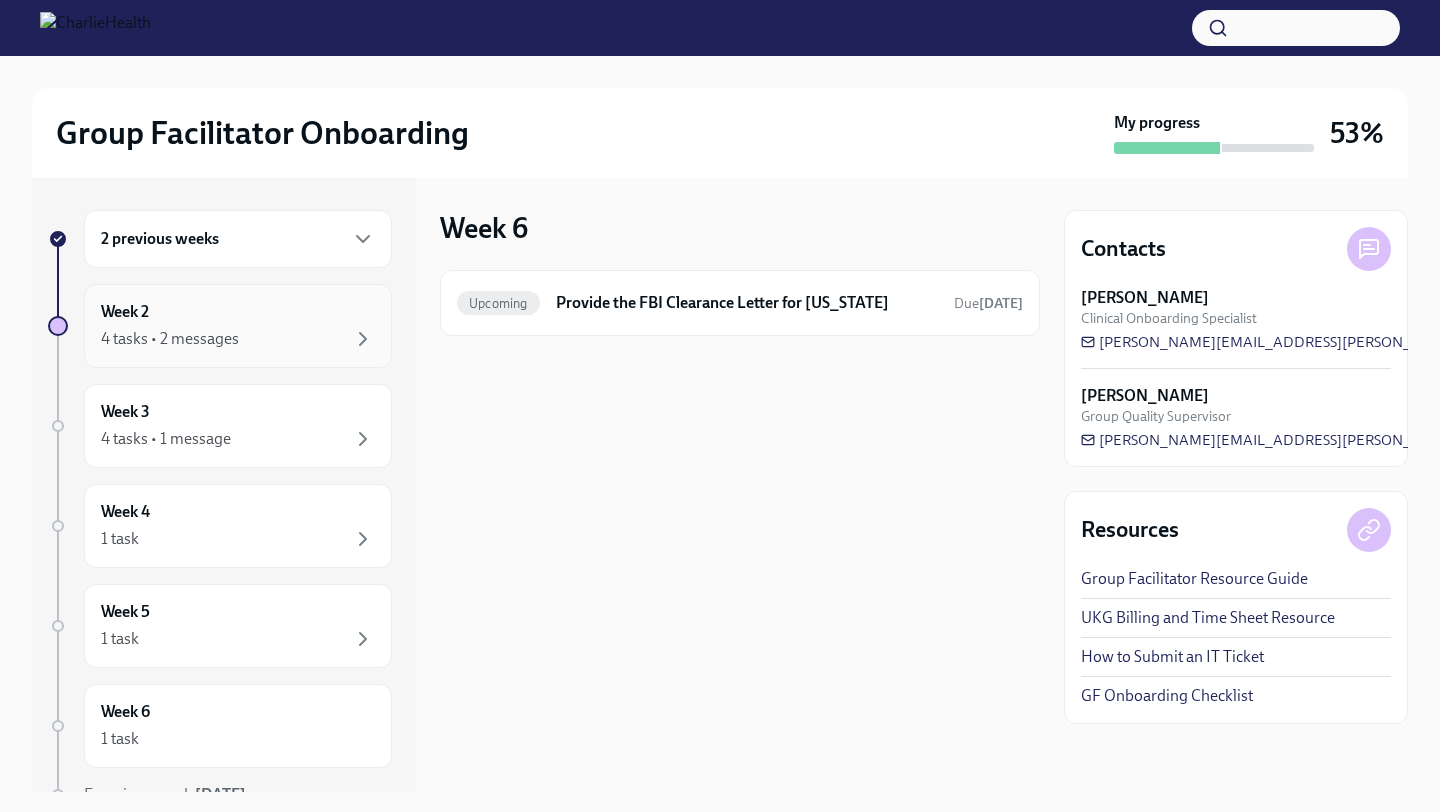 click on "4 tasks • 2 messages" at bounding box center (238, 339) 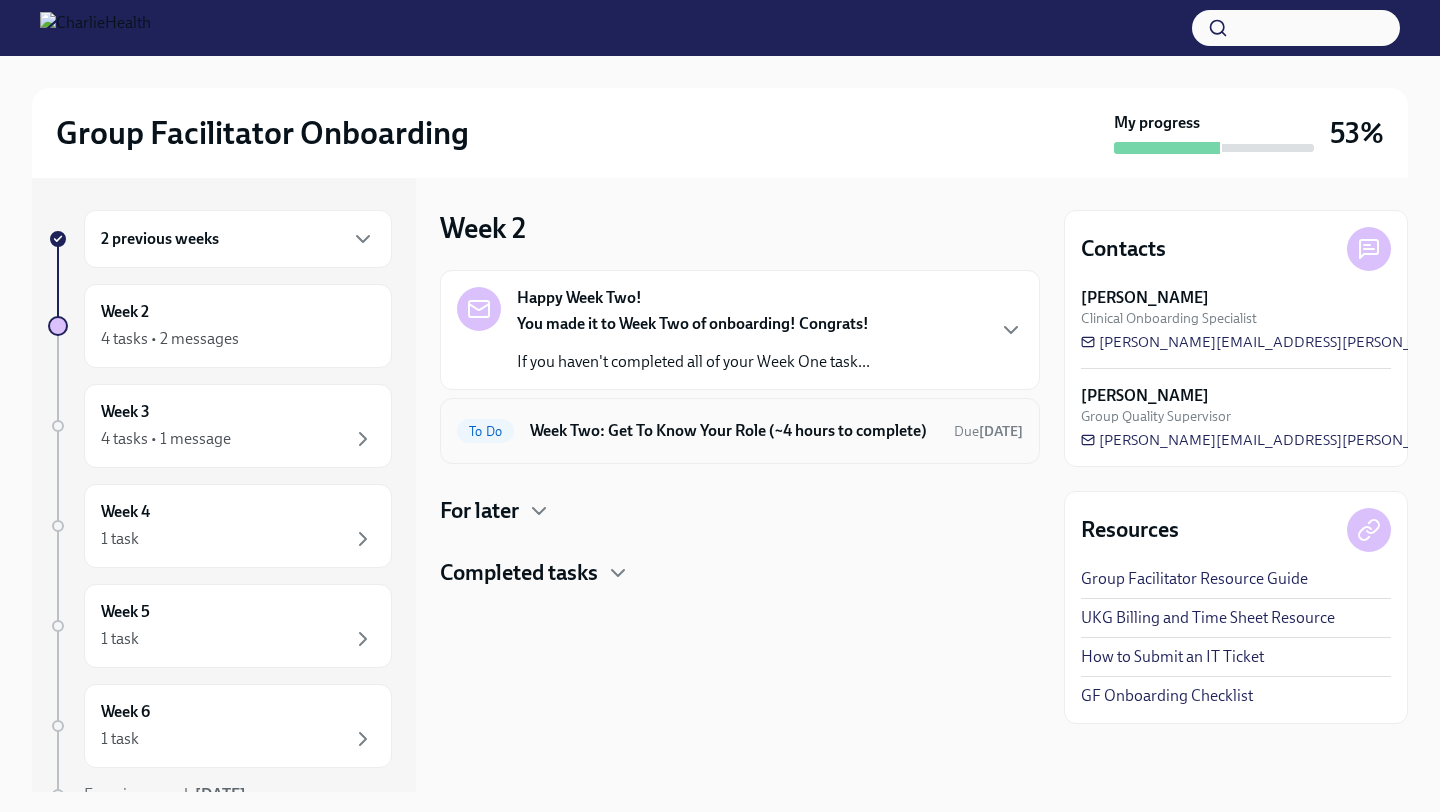 click on "Week Two: Get To Know Your Role (~4 hours to complete)" at bounding box center [734, 431] 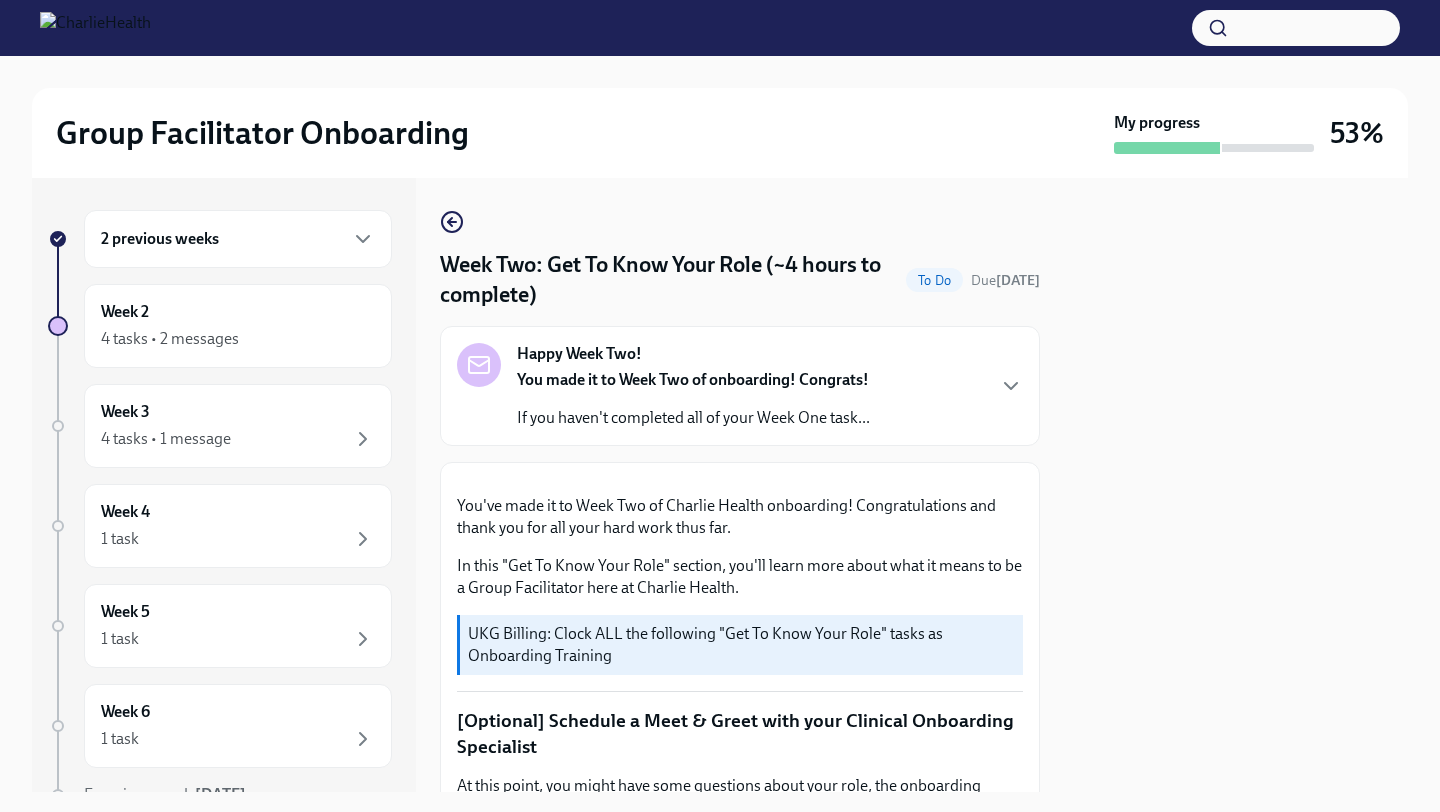 click at bounding box center [740, 479] 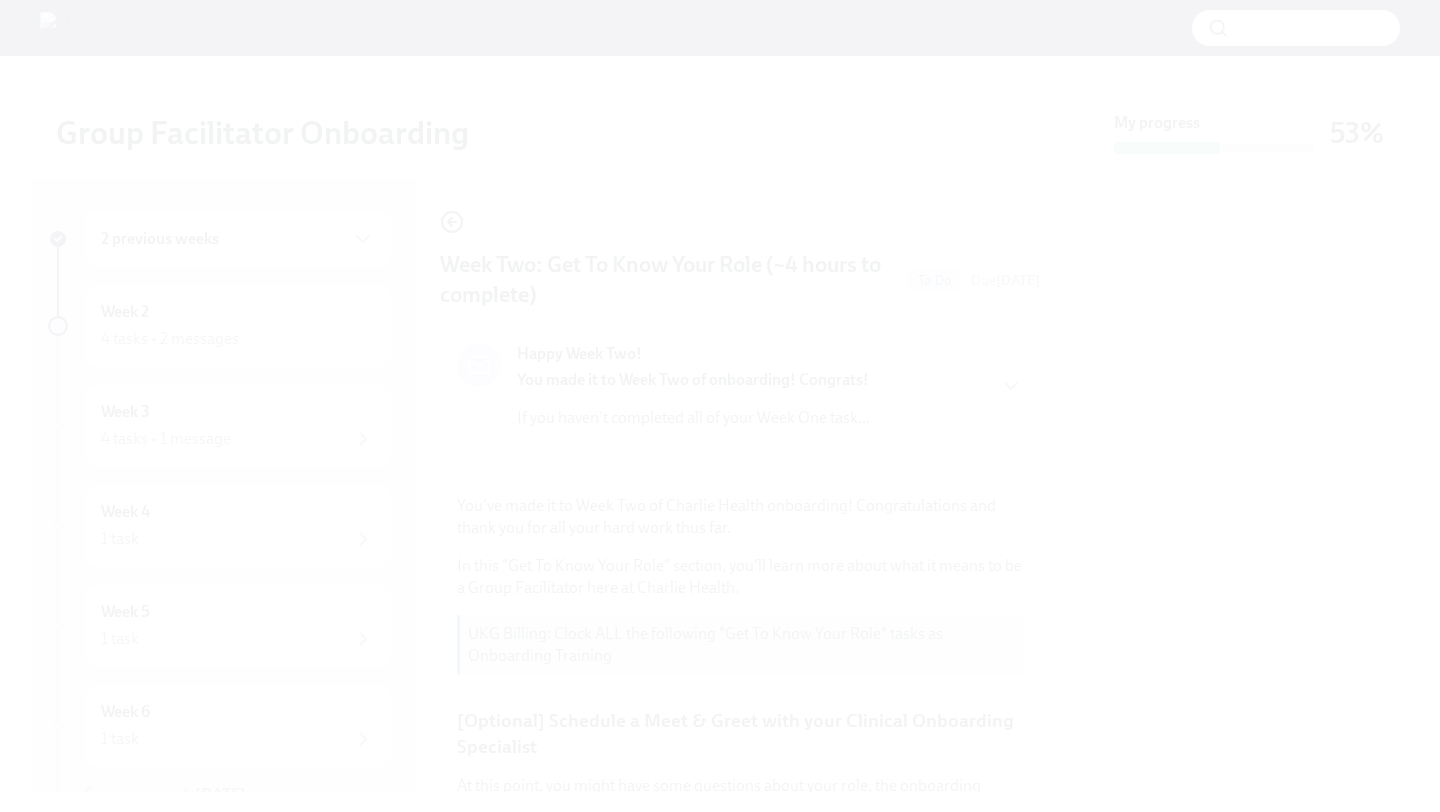 click at bounding box center (720, 406) 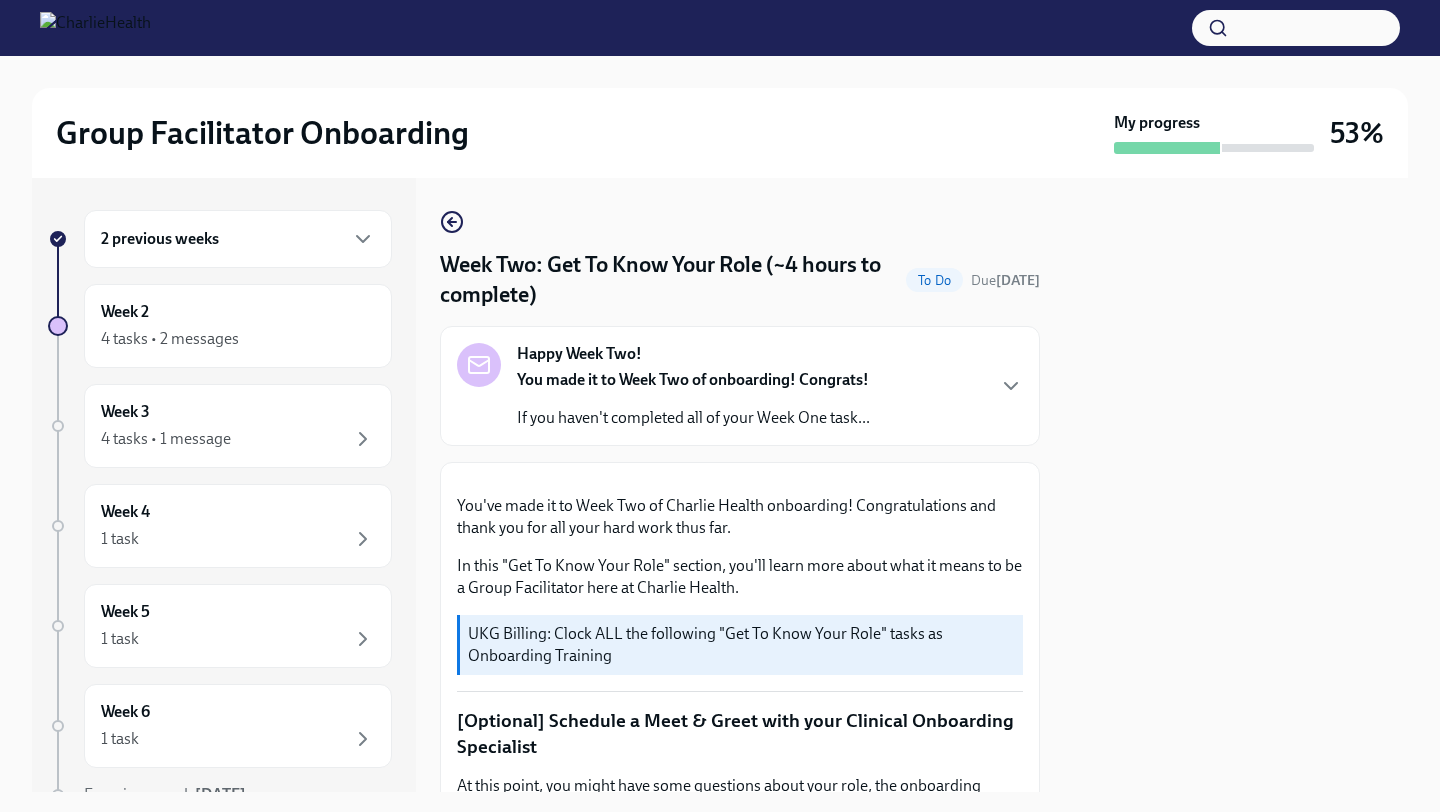 type 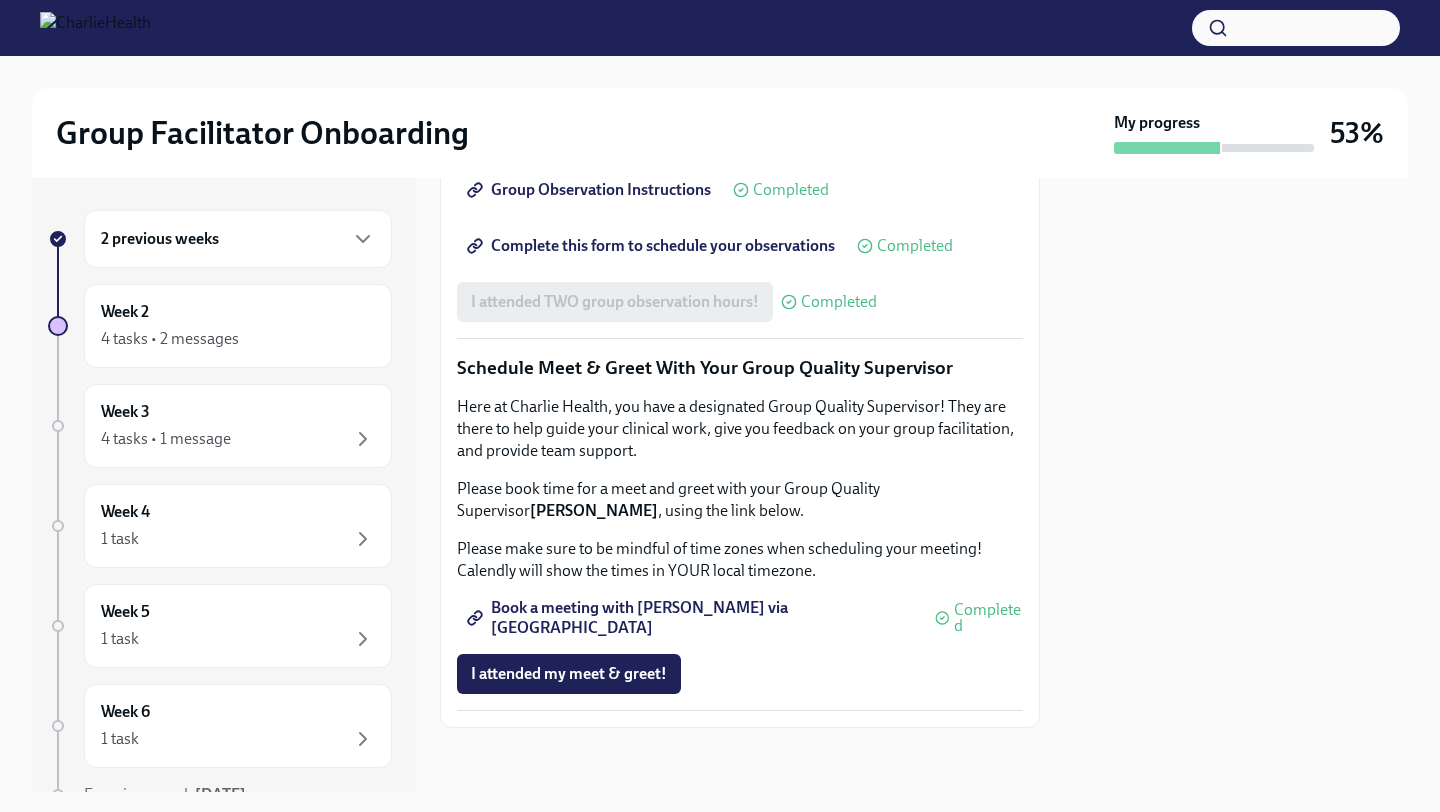 scroll, scrollTop: 1886, scrollLeft: 0, axis: vertical 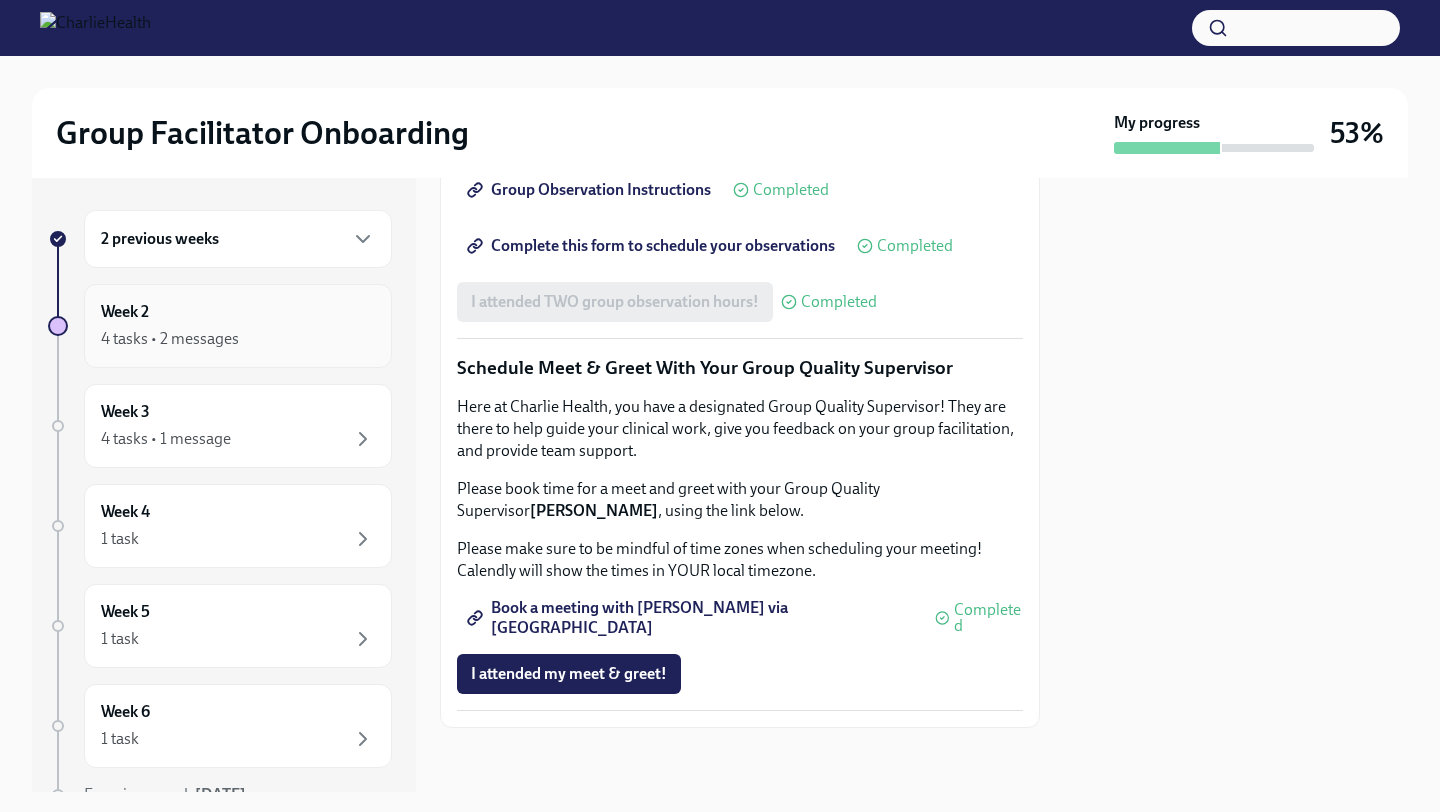 click on "Week 2 4 tasks • 2 messages" at bounding box center (238, 326) 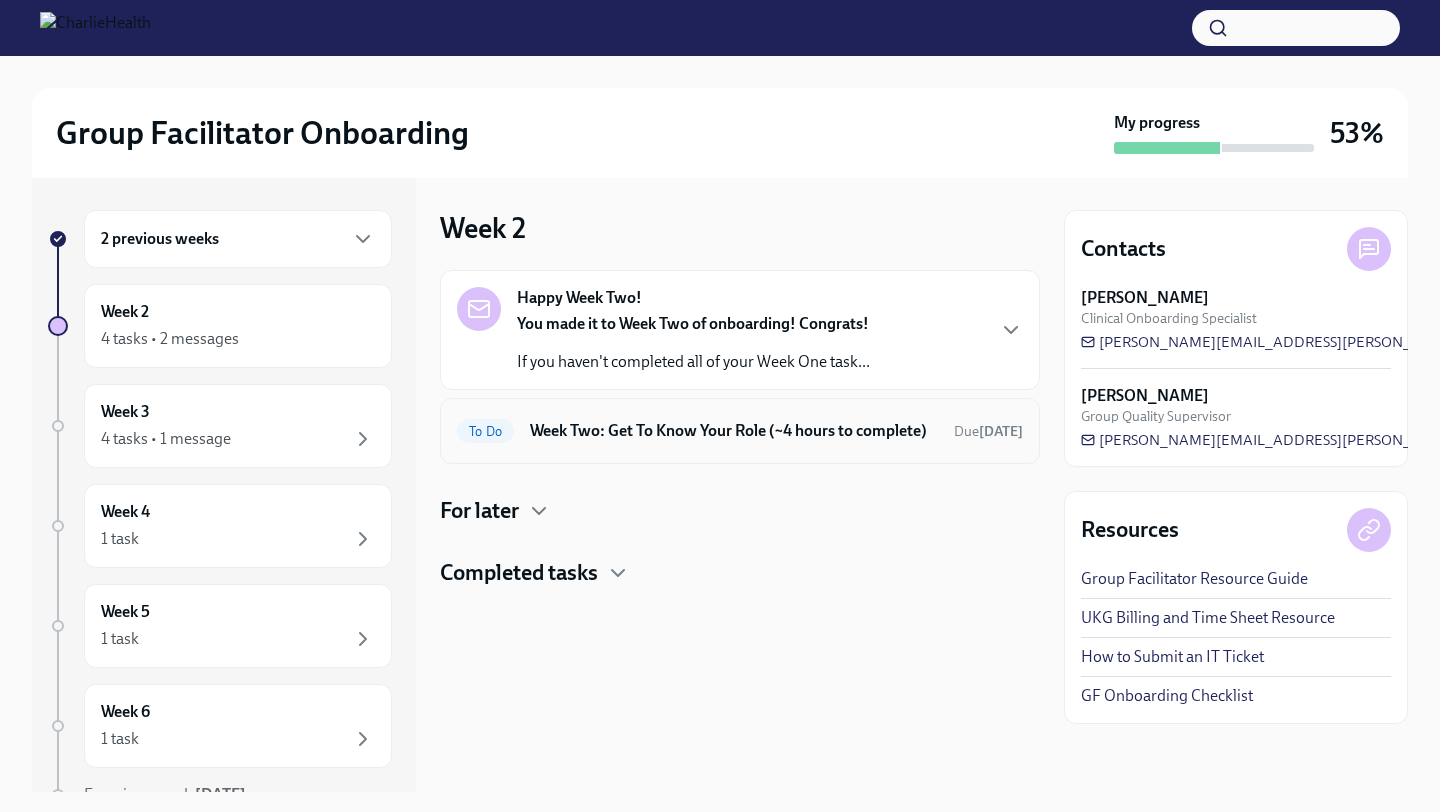 click on "Week Two: Get To Know Your Role (~4 hours to complete)" at bounding box center (734, 431) 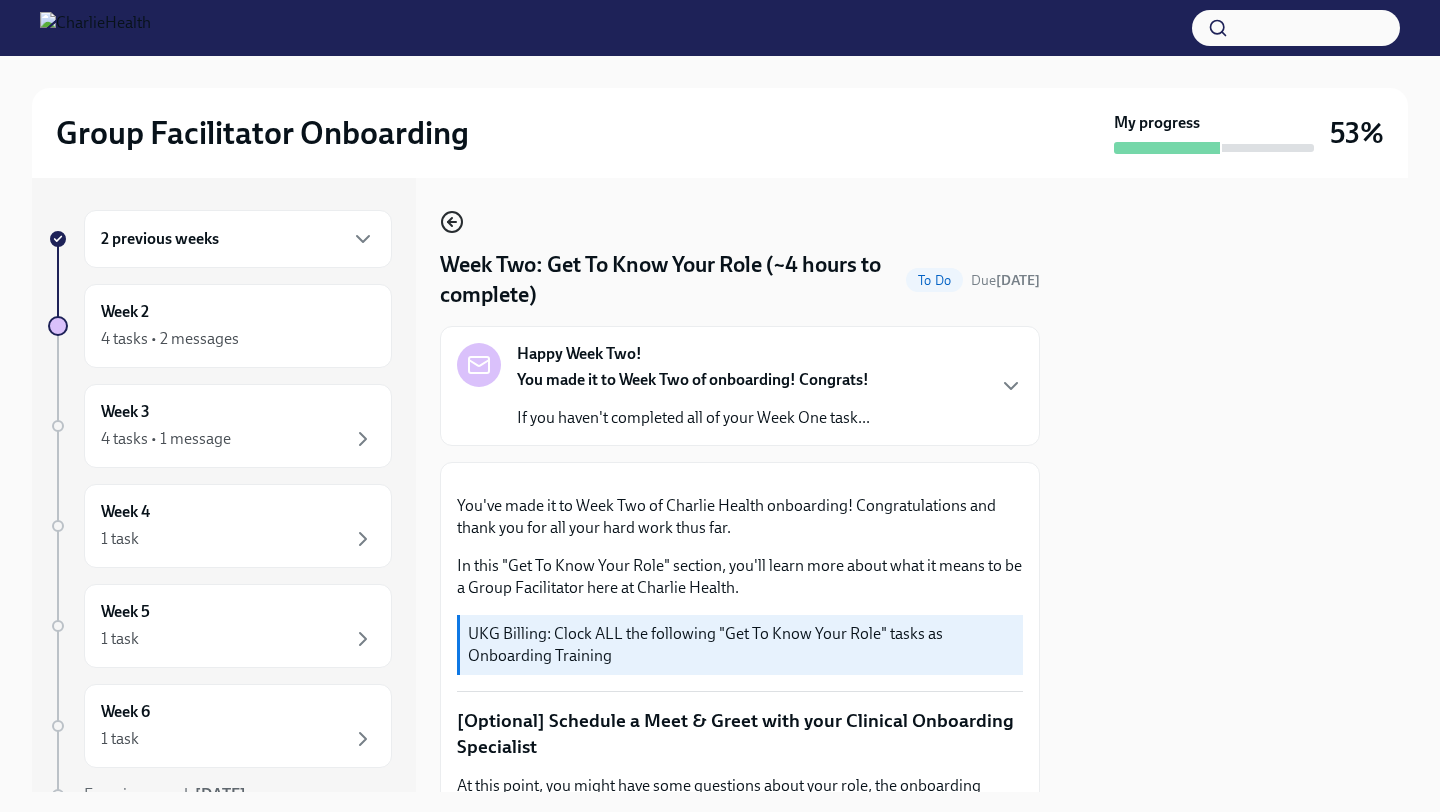 click 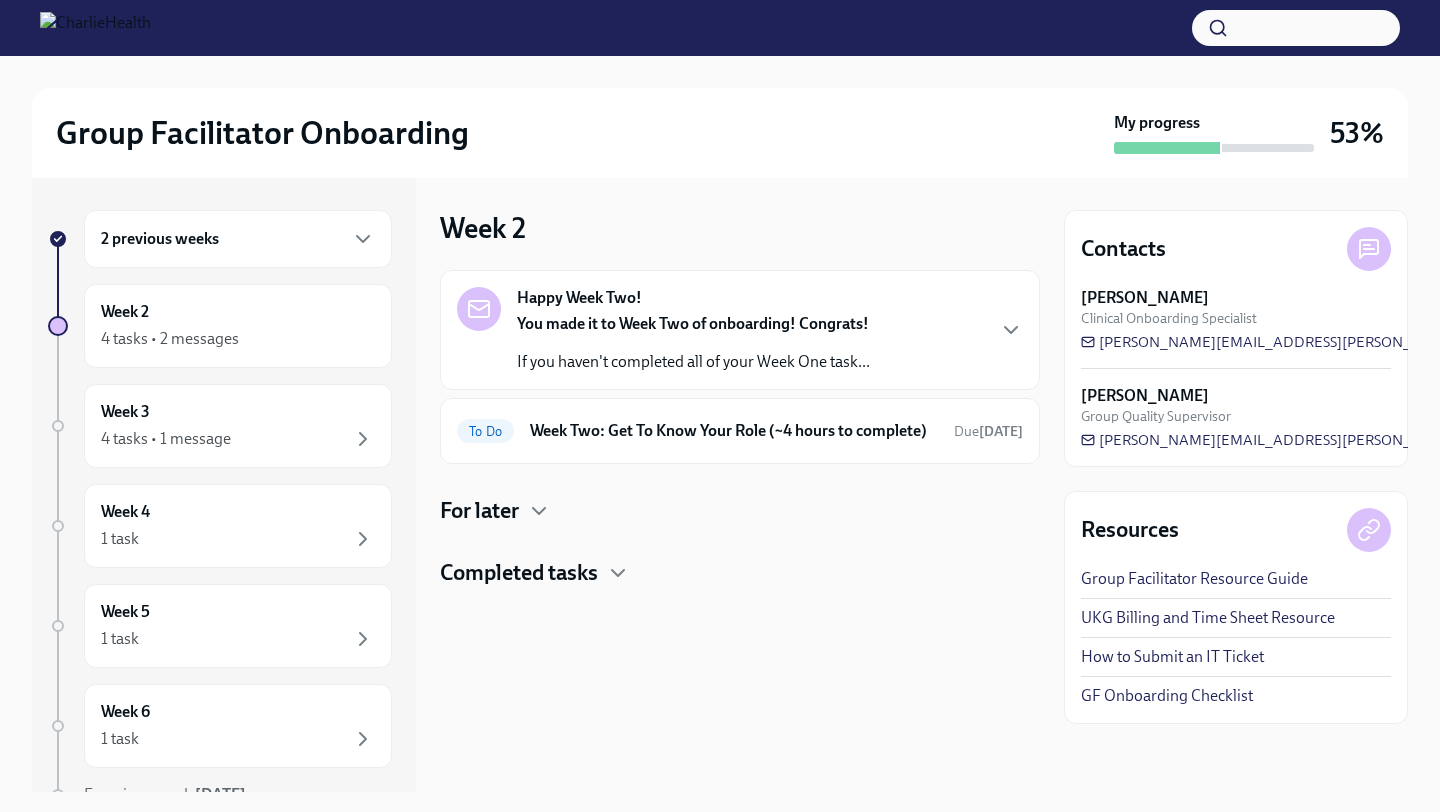 click on "For later" at bounding box center [740, 511] 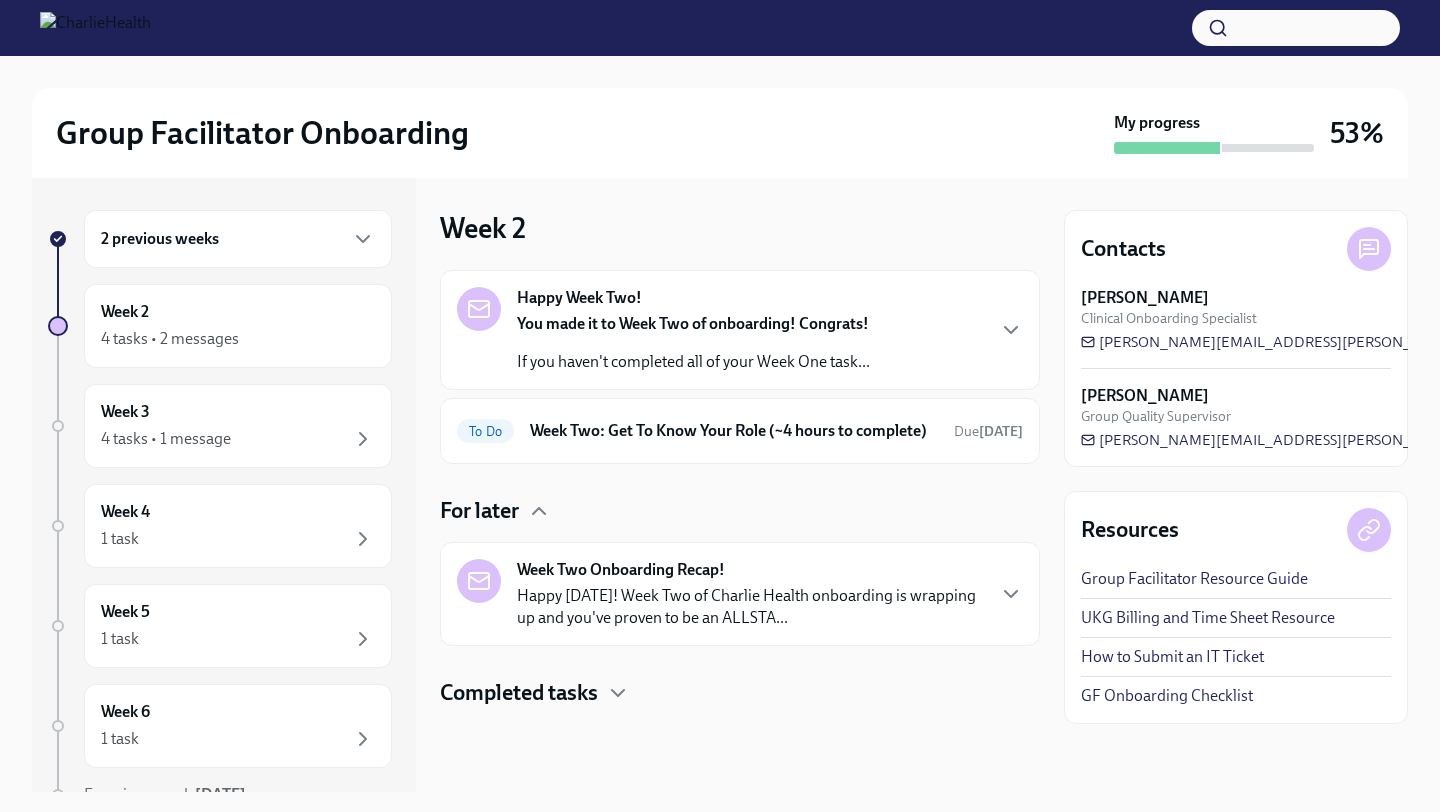 click on "Happy [DATE]! Week Two of Charlie Health onboarding is wrapping up and you've proven to be an ALLSTA..." at bounding box center (750, 607) 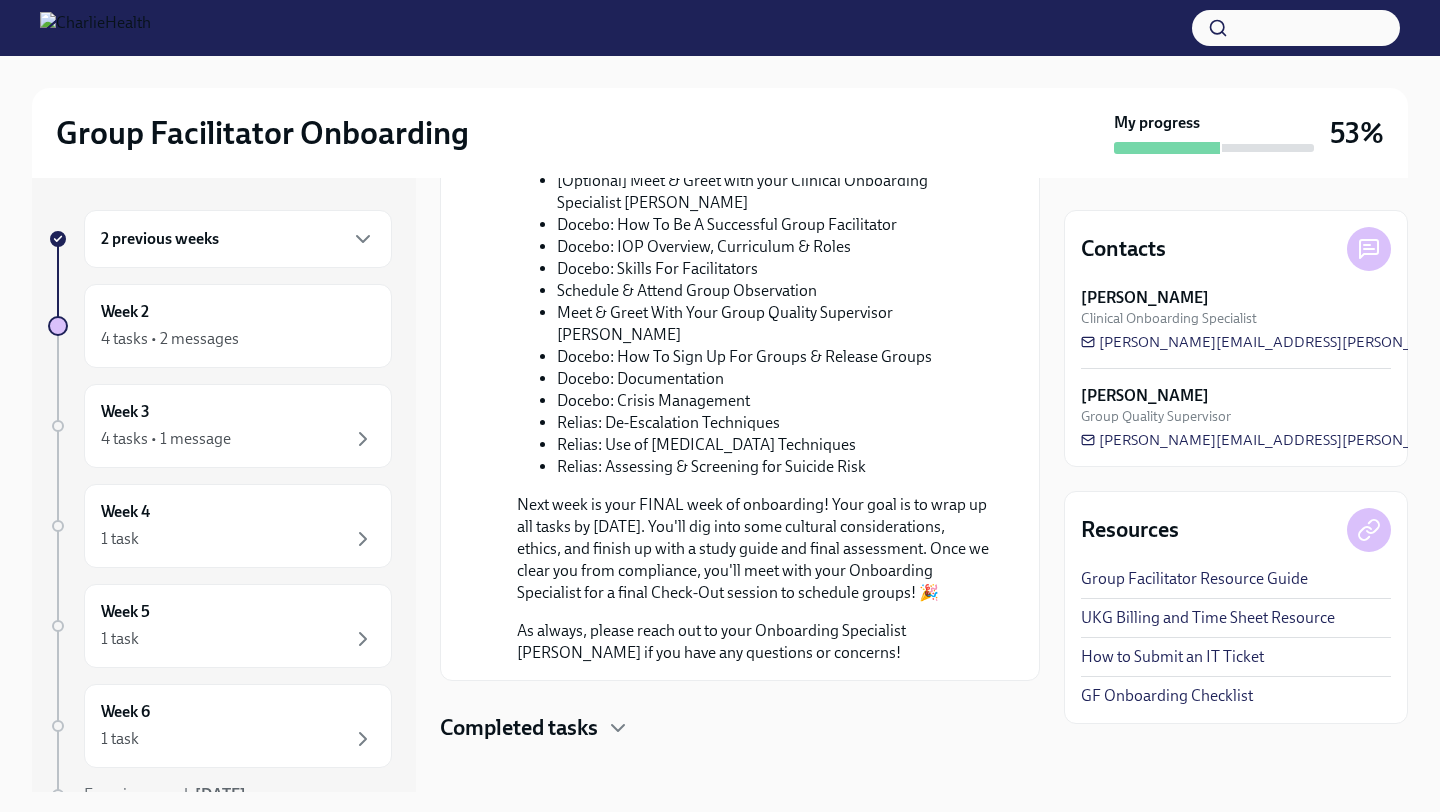 scroll, scrollTop: 891, scrollLeft: 0, axis: vertical 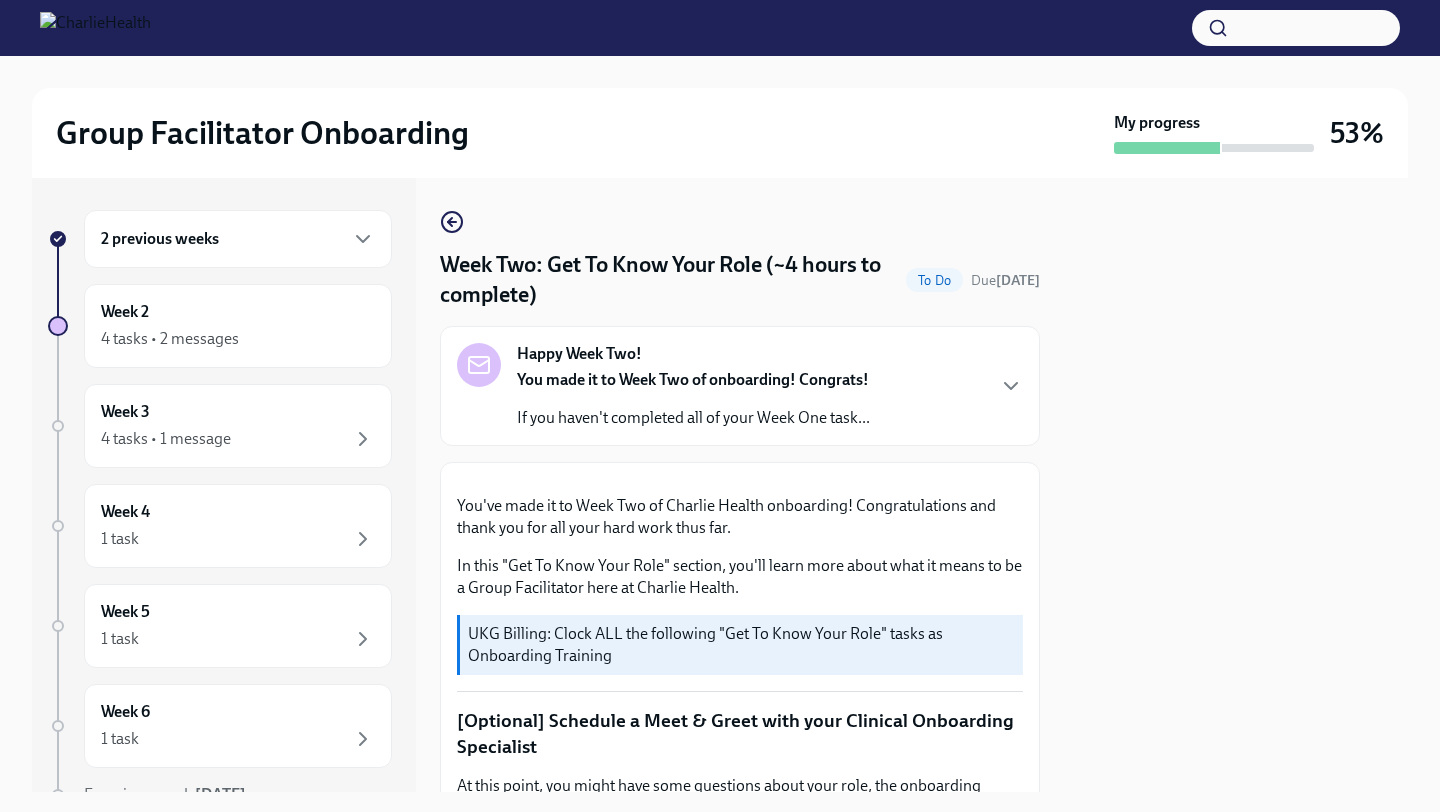 click on "[DATE]" at bounding box center [1018, 280] 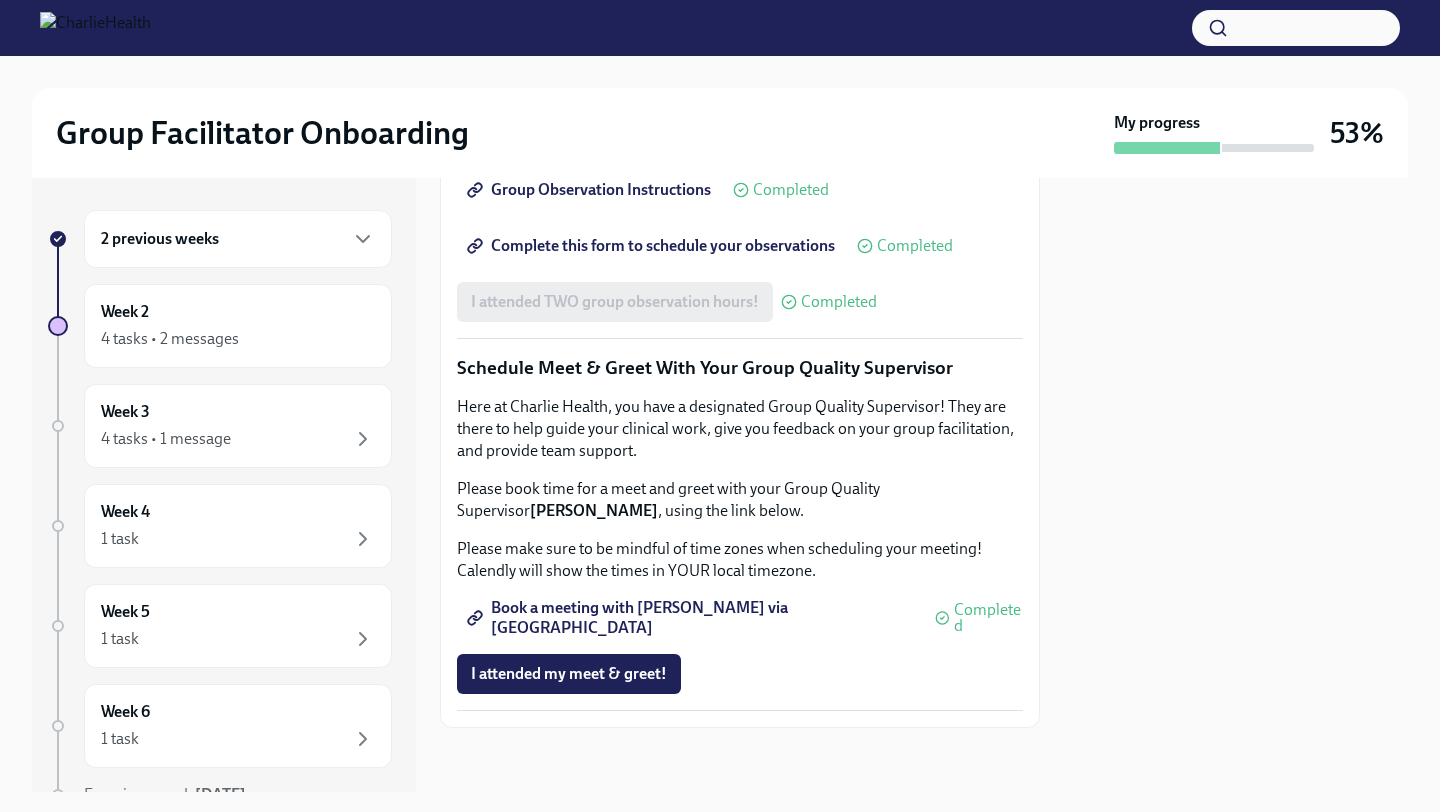 scroll, scrollTop: 1886, scrollLeft: 0, axis: vertical 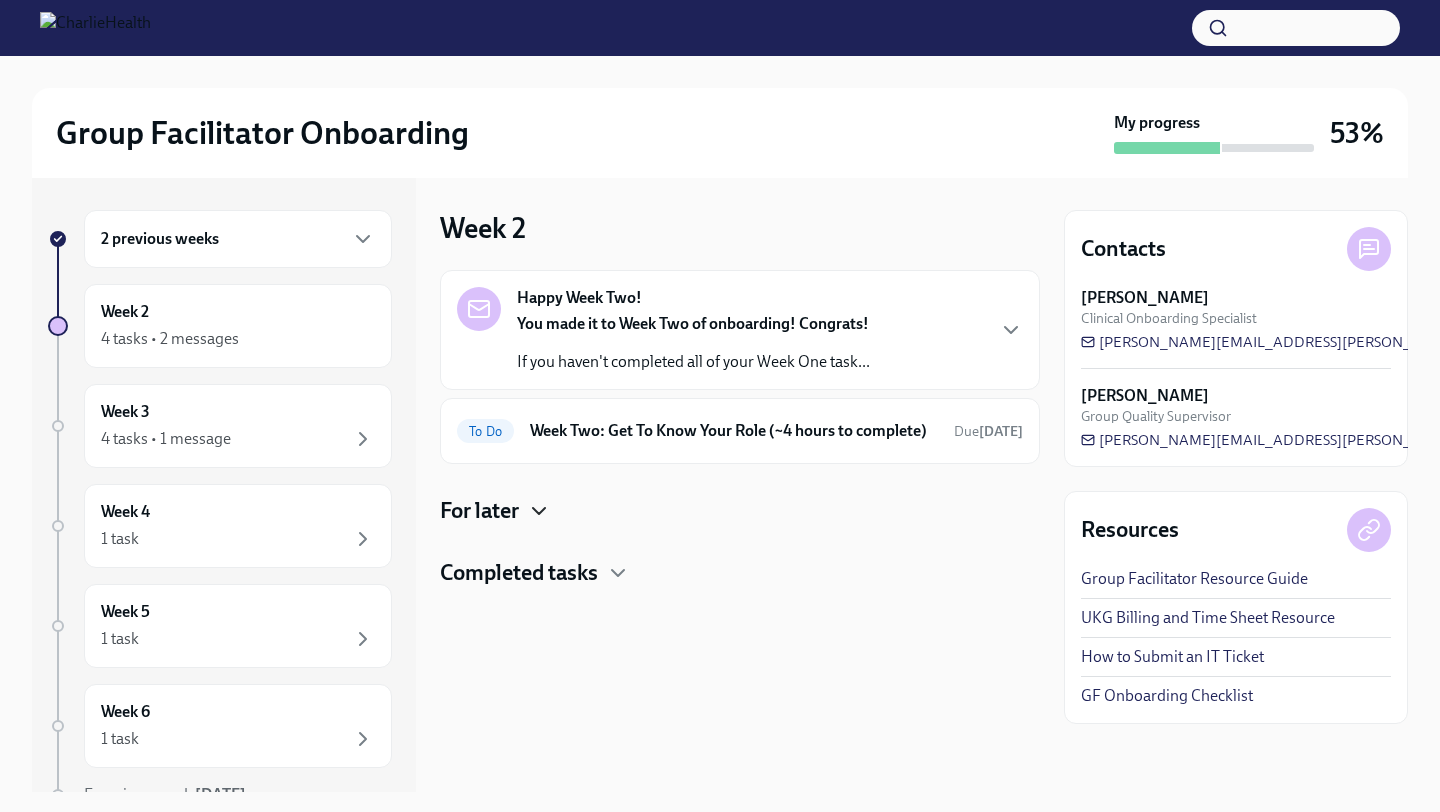 click 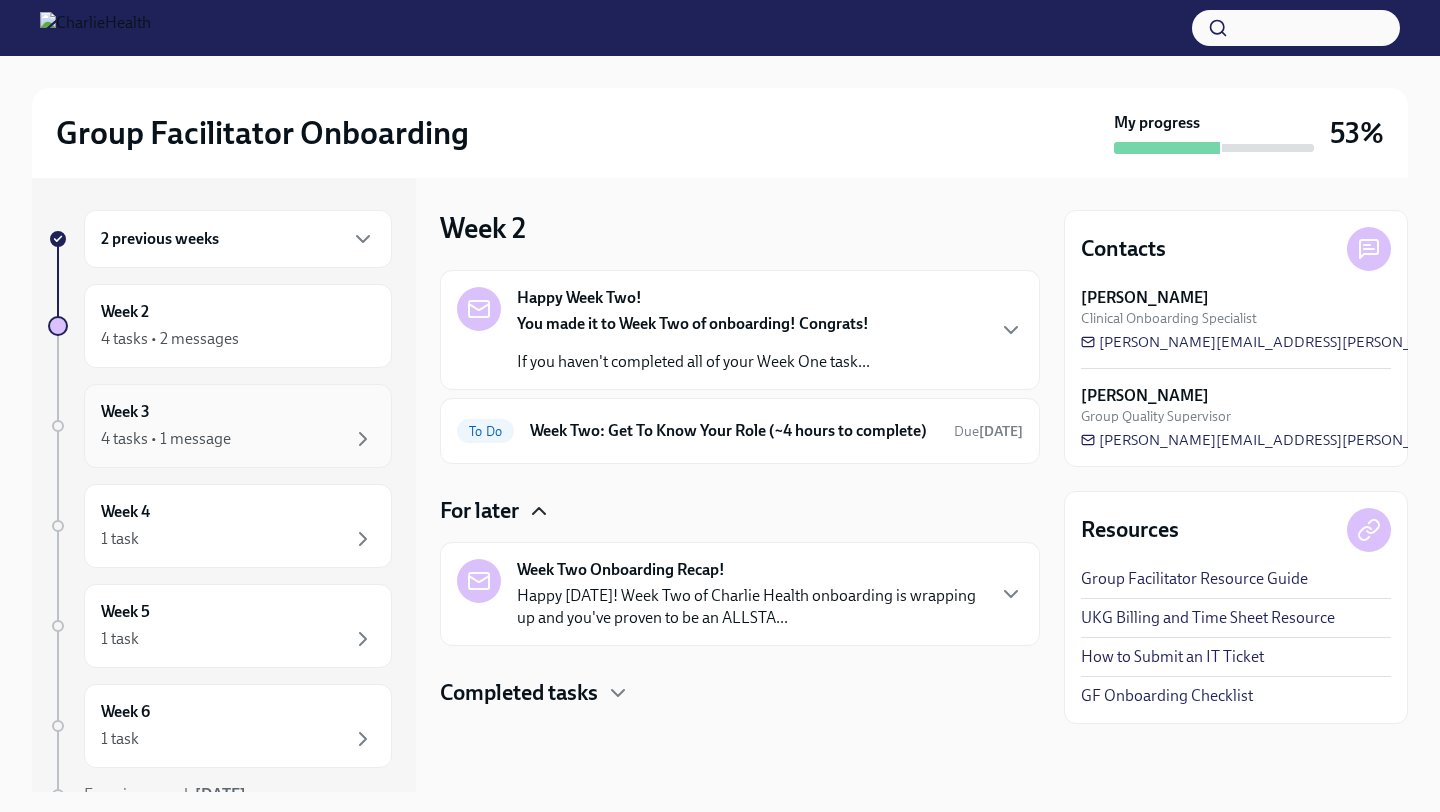 click on "4 tasks • 1 message" at bounding box center (238, 439) 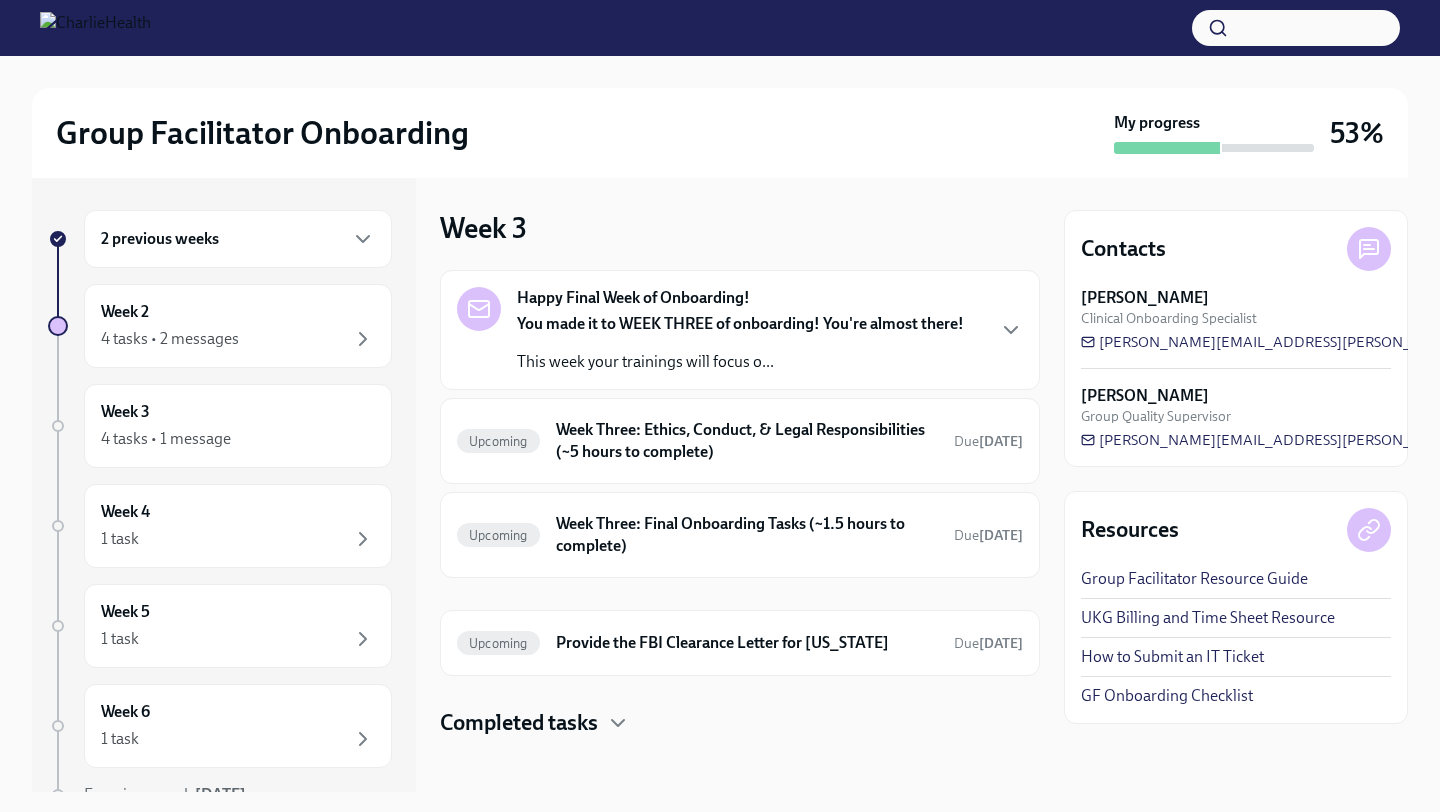 click on "You made it to WEEK THREE of onboarding! You're almost there!
This week your trainings will focus o..." at bounding box center [740, 343] 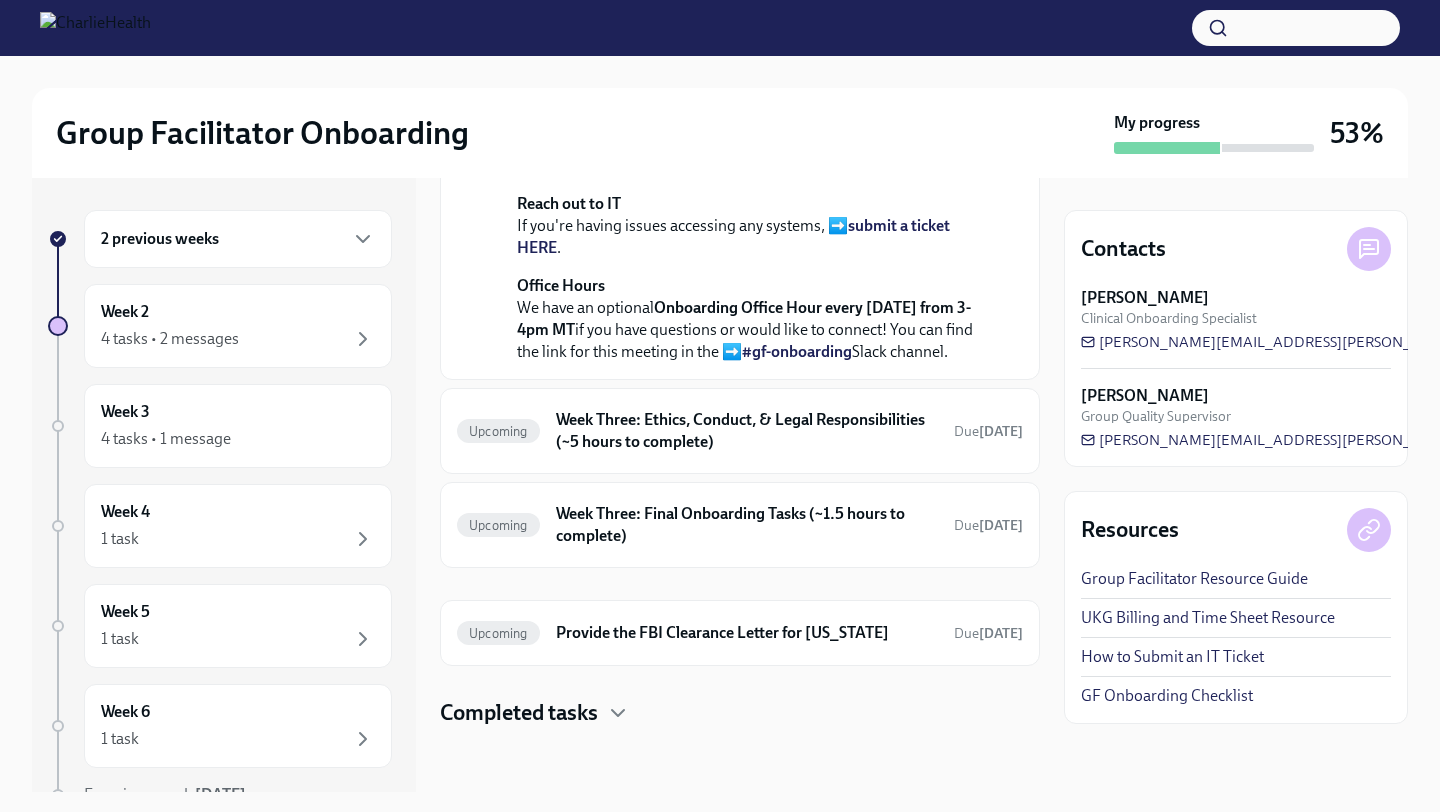 scroll, scrollTop: 791, scrollLeft: 0, axis: vertical 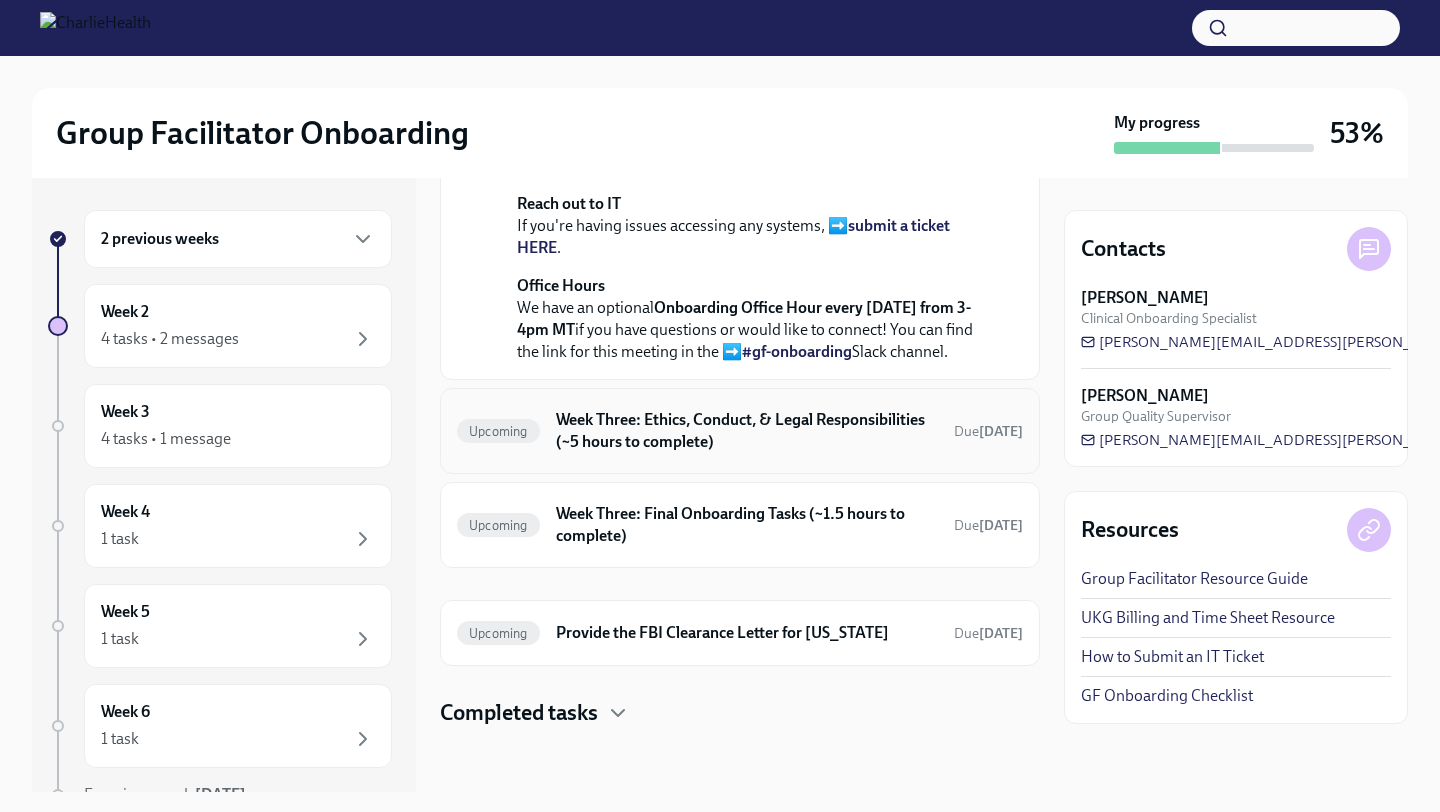 click on "Upcoming Week Three: Ethics, Conduct, & Legal Responsibilities (~5 hours to complete) Due  [DATE]" at bounding box center (740, 431) 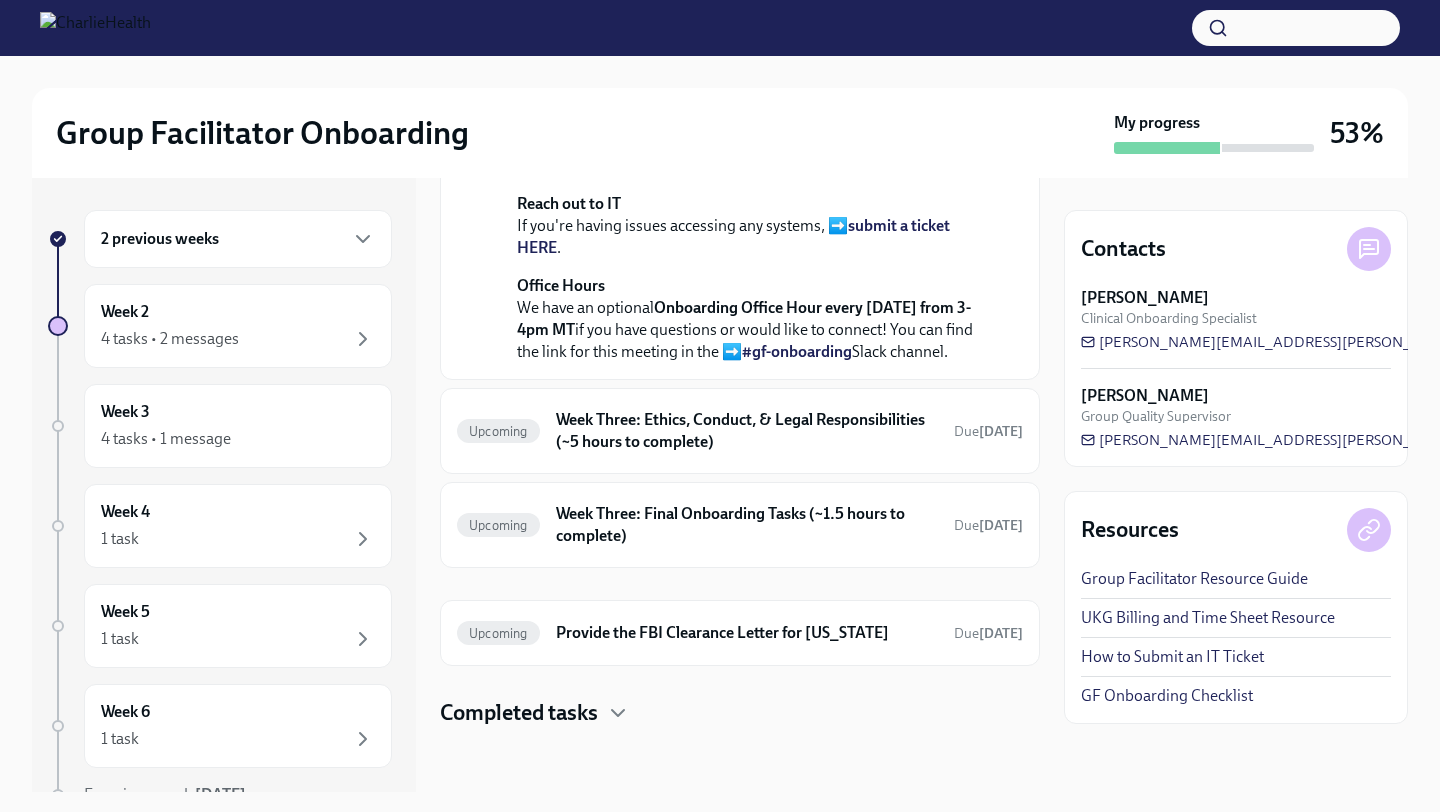 click at bounding box center (740, 760) 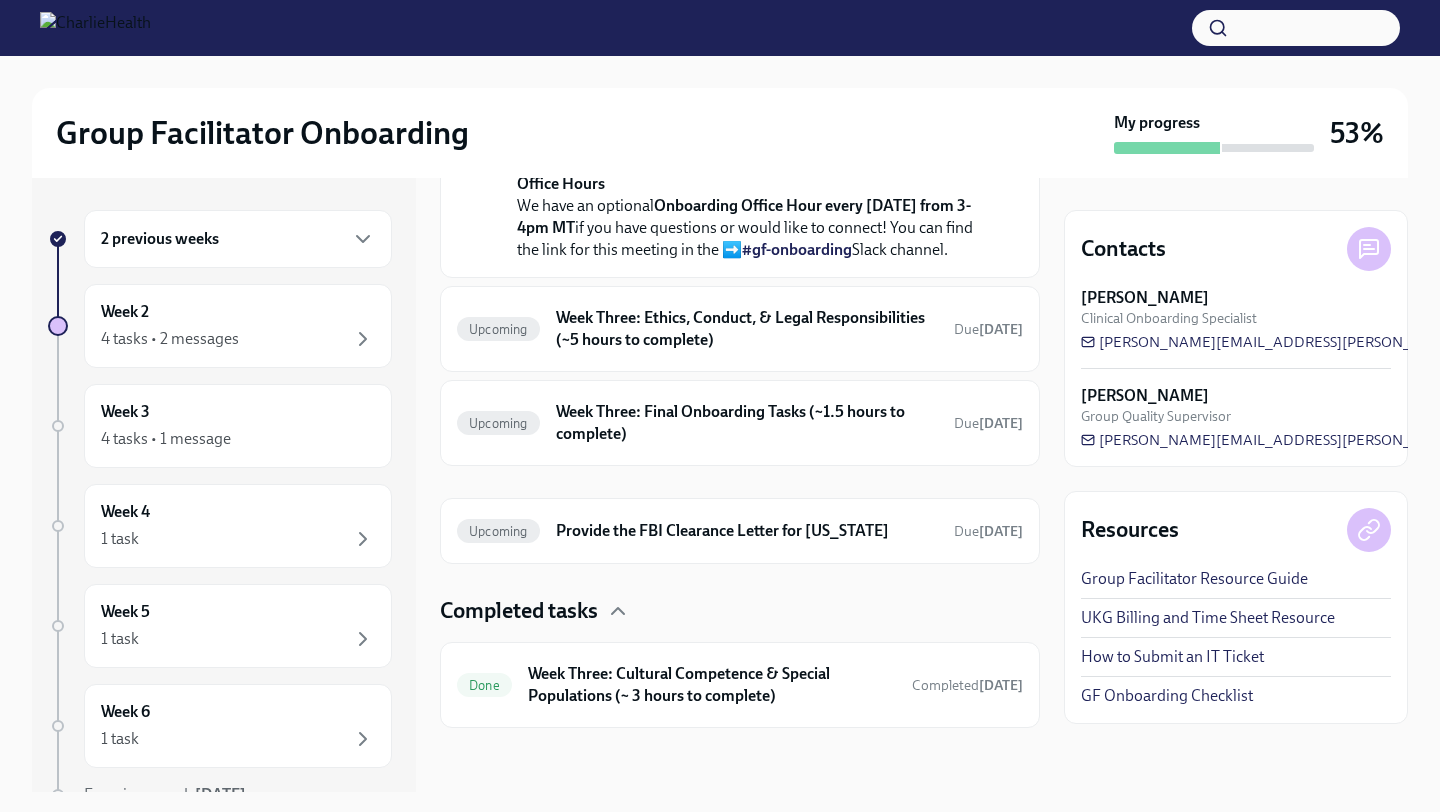 scroll, scrollTop: 893, scrollLeft: 0, axis: vertical 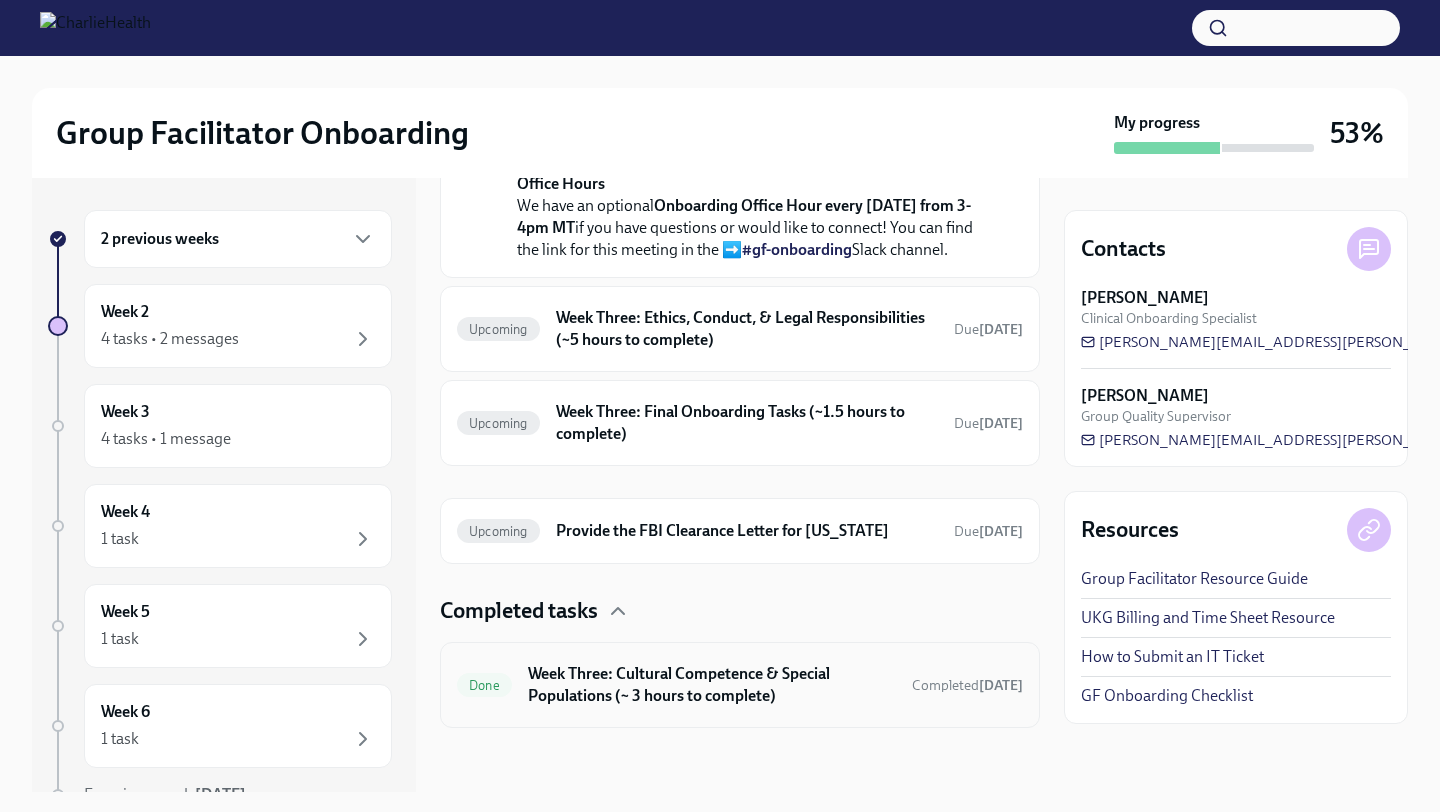 click on "Week Three: Cultural Competence & Special Populations (~ 3 hours to complete)" at bounding box center [712, 685] 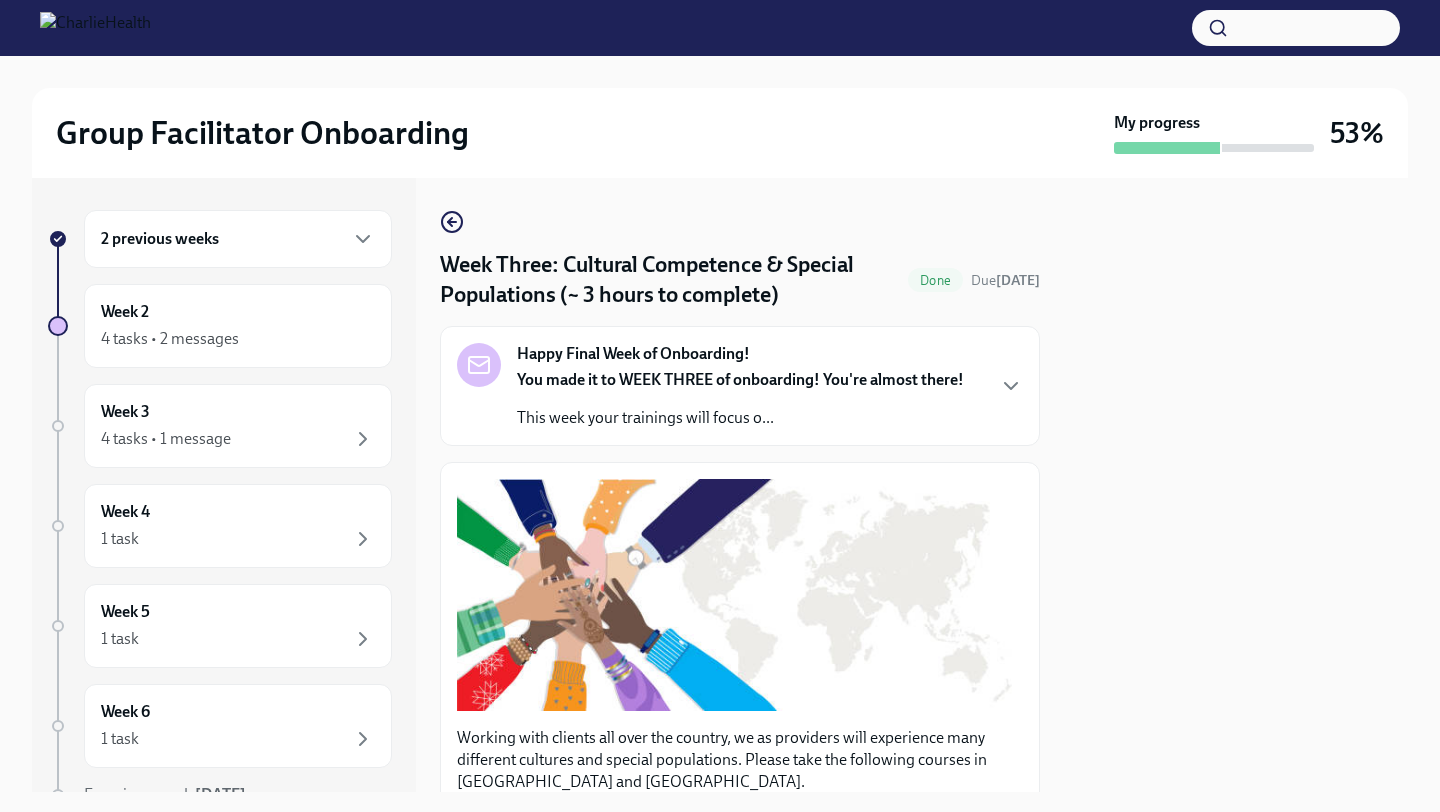 click on "2 previous weeks Week 2 4 tasks • 2 messages Week 3 4 tasks • 1 message Week 4 1 task Week 5 1 task Week 6 1 task Experience ends  [DATE] Week Three: Cultural Competence & Special Populations (~ 3 hours to complete) Done Due  [DATE] Happy Final Week of Onboarding! You made it to WEEK THREE of onboarding! You're almost there!
This week your trainings will focus o... Working with clients all over the country, we as providers will experience many different cultures and special populations. Please take the following courses in [GEOGRAPHIC_DATA] and [GEOGRAPHIC_DATA]. Complete Two Docebo Courses Please complete these  two  Docebo courses next:
BIPOC Programming at Charlie Health
Supporting Our [DEMOGRAPHIC_DATA] Community
🎓  Click here to access your Docebo courses!
NOTE: You must be logged into  OKTA  to access Docebo I completed these Docebo courses! Completed UKG Billing: Clock this as Onboarding Training Docebo Completion Check
You can view your Docebo transcript ➡️  HERE !
Charlie Health Foundations" at bounding box center [720, 485] 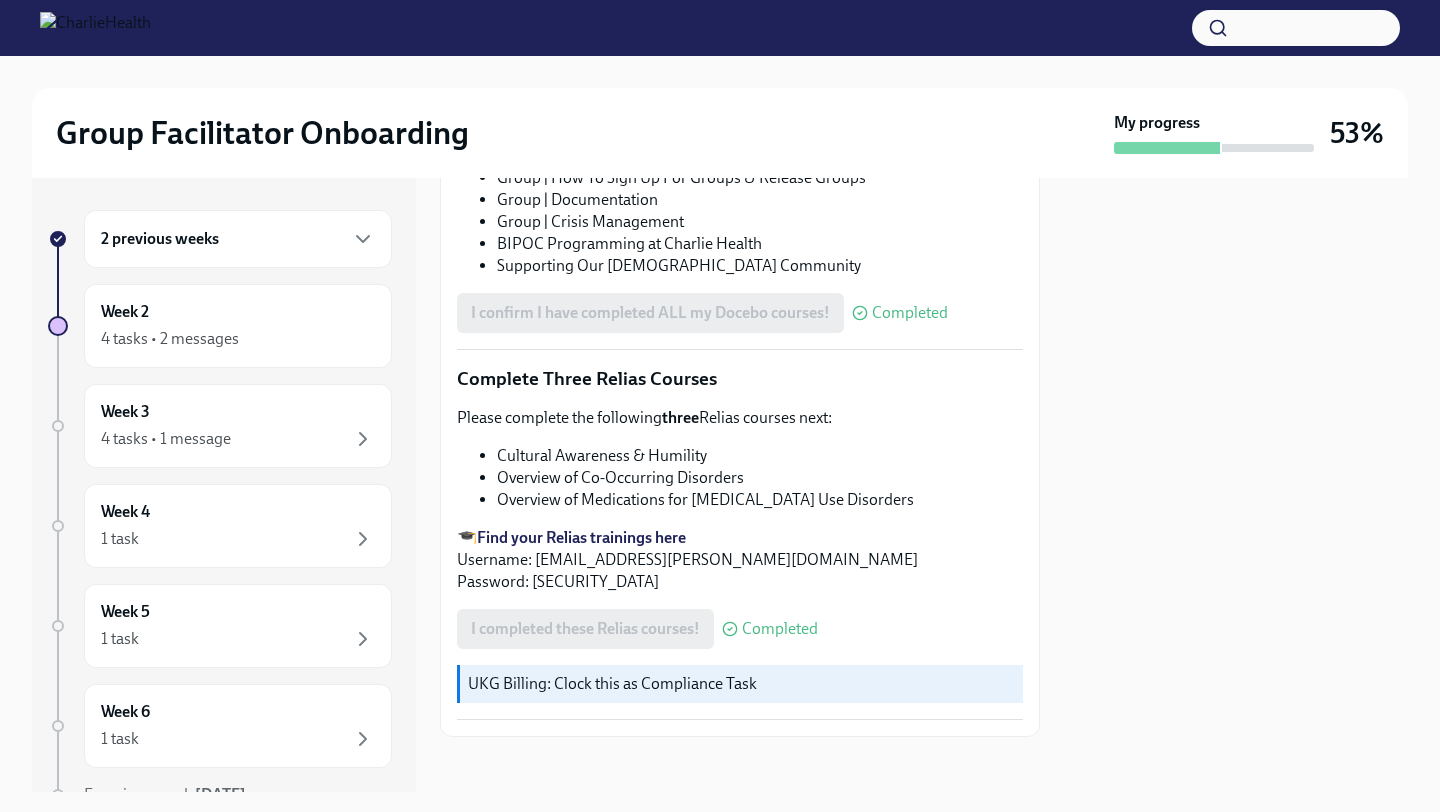 scroll, scrollTop: 1371, scrollLeft: 0, axis: vertical 